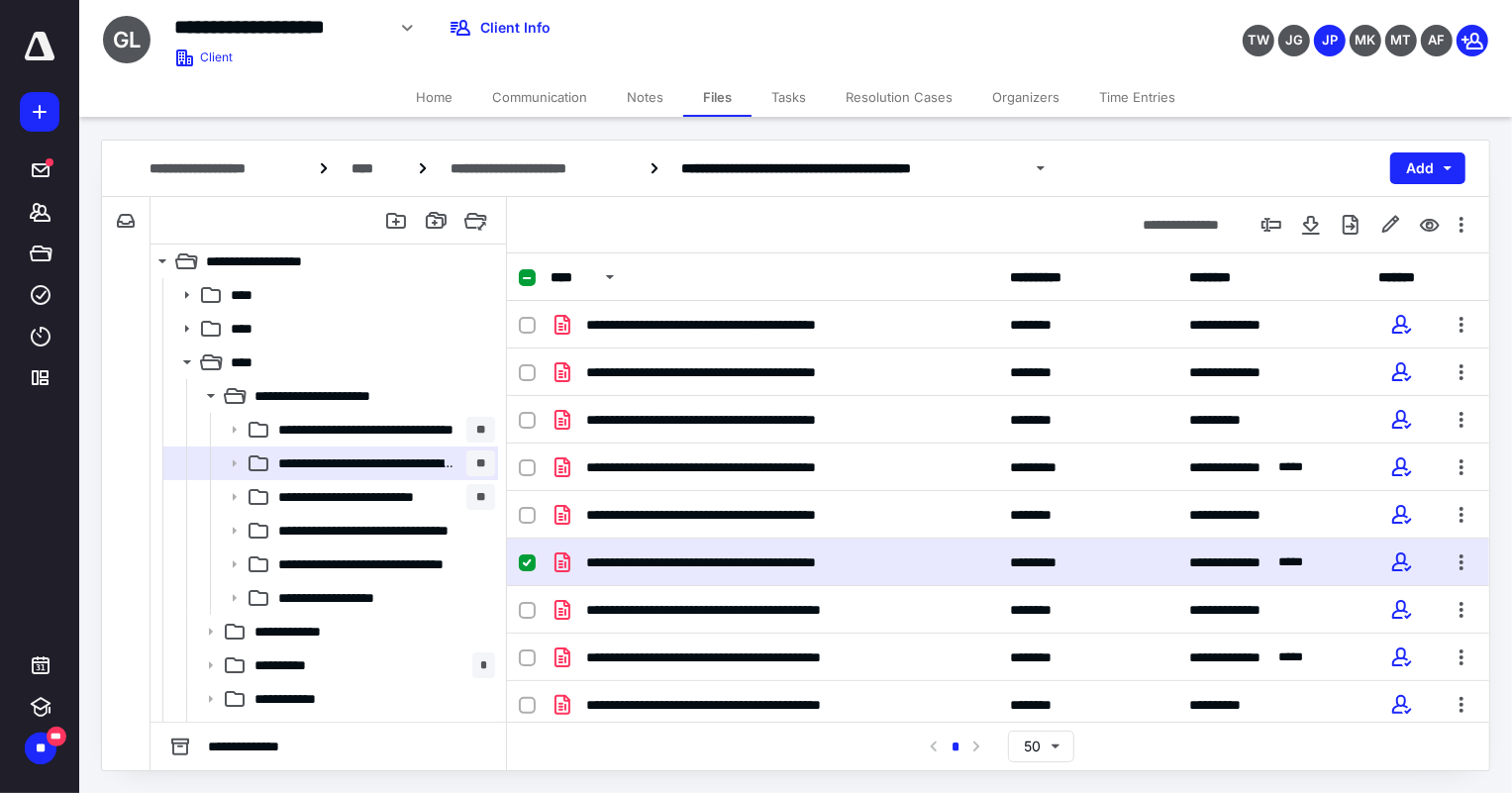scroll, scrollTop: 0, scrollLeft: 0, axis: both 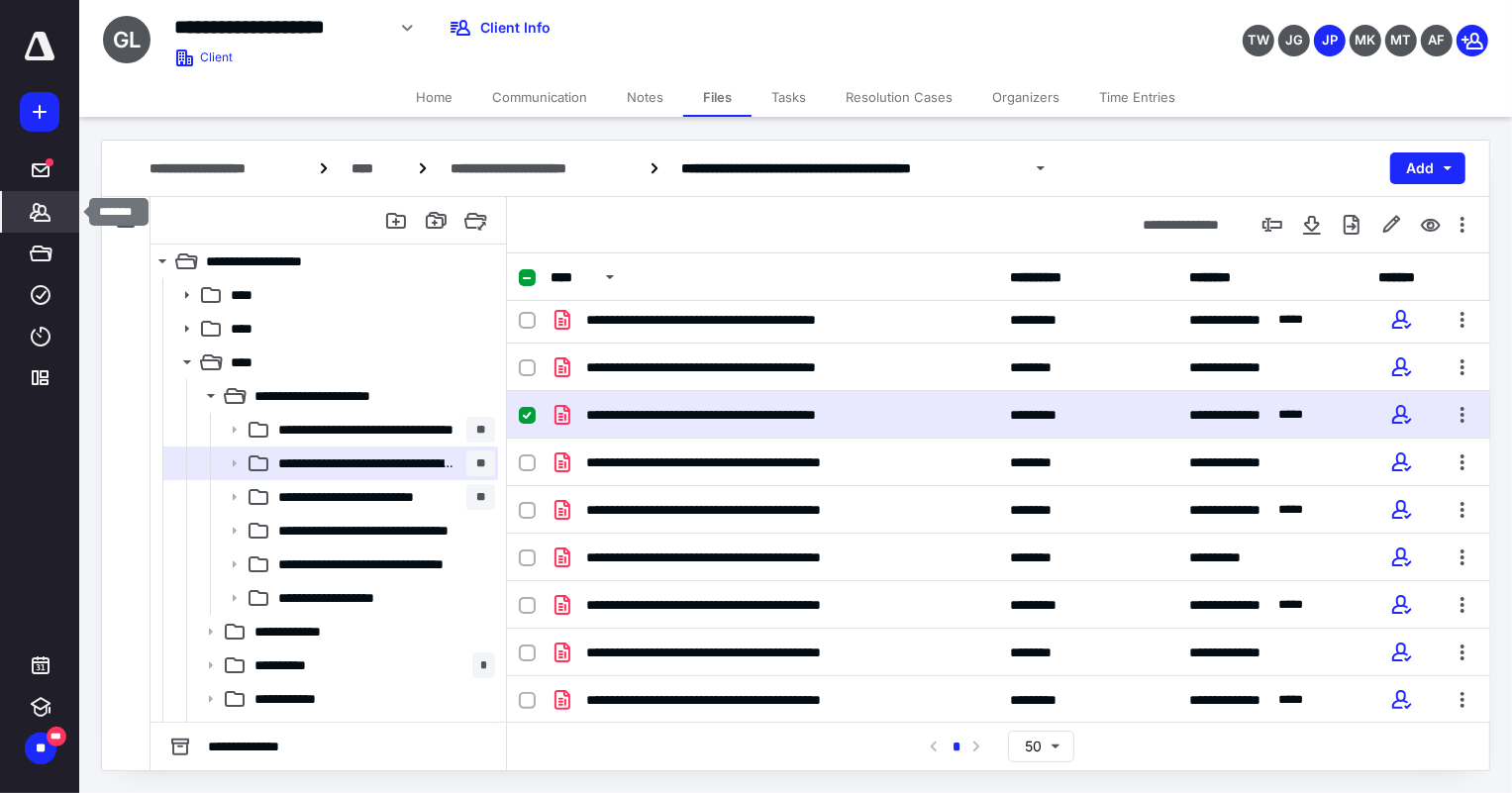 click 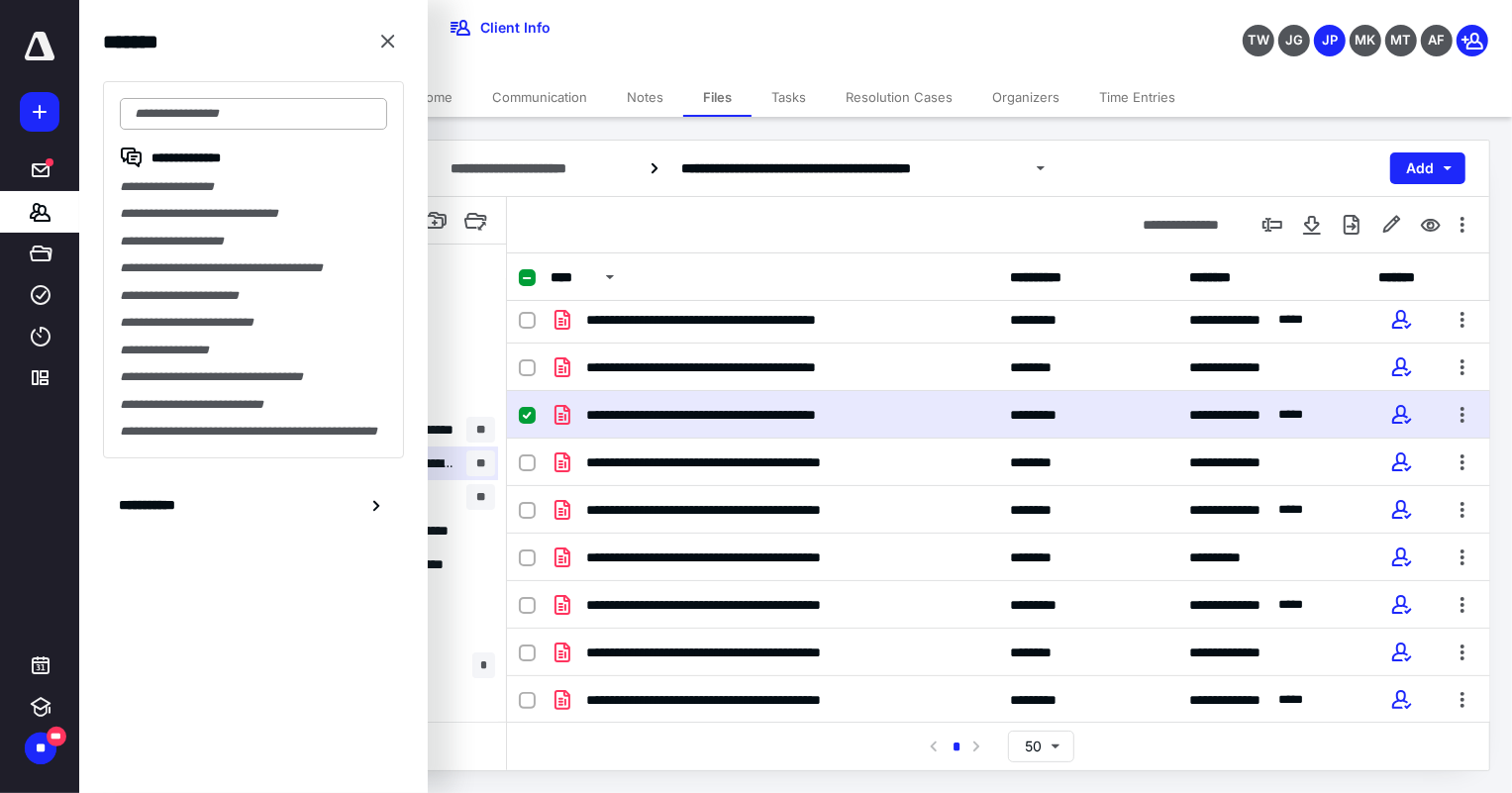 click at bounding box center [253, 114] 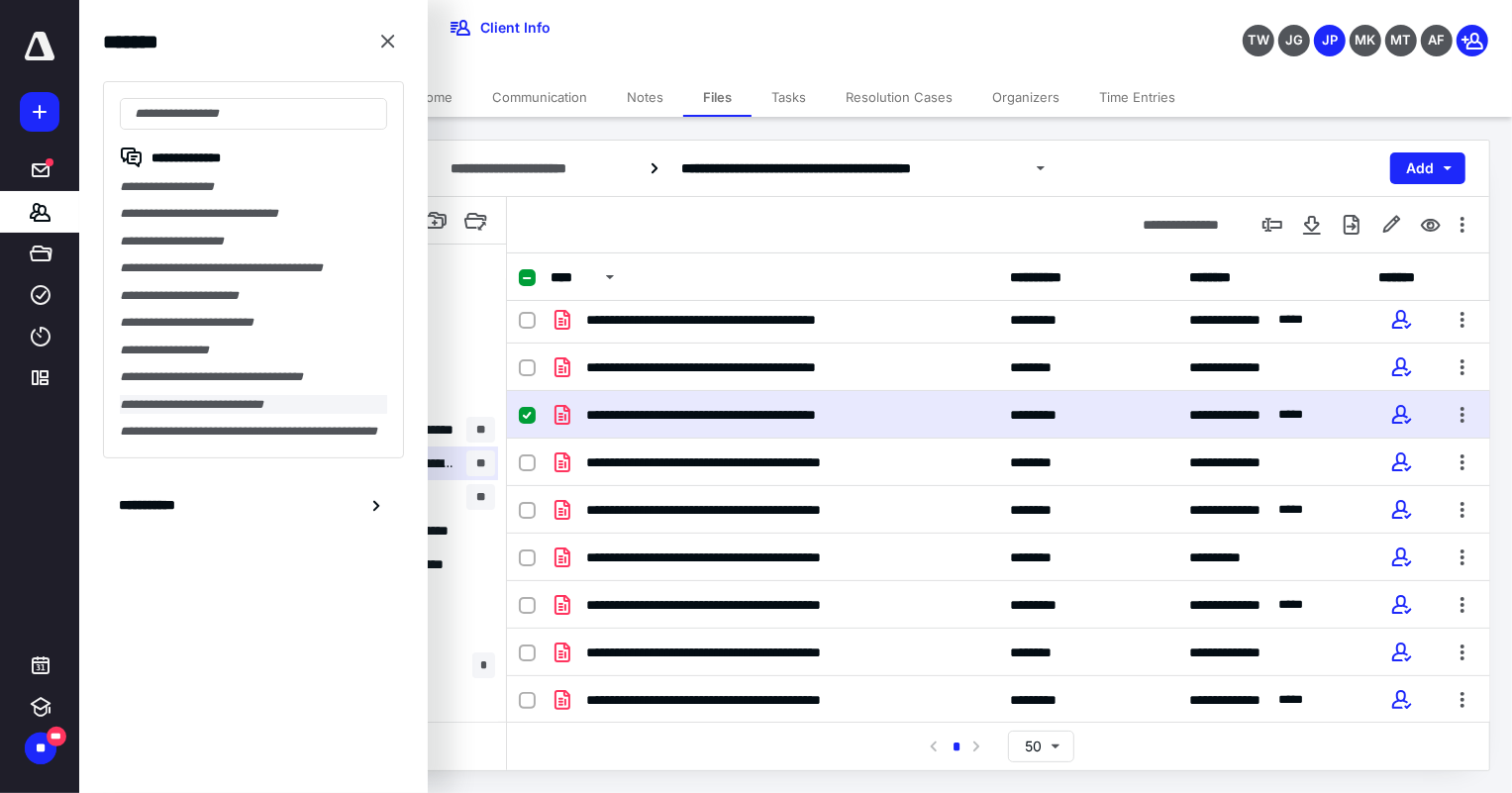 click on "**********" at bounding box center (253, 404) 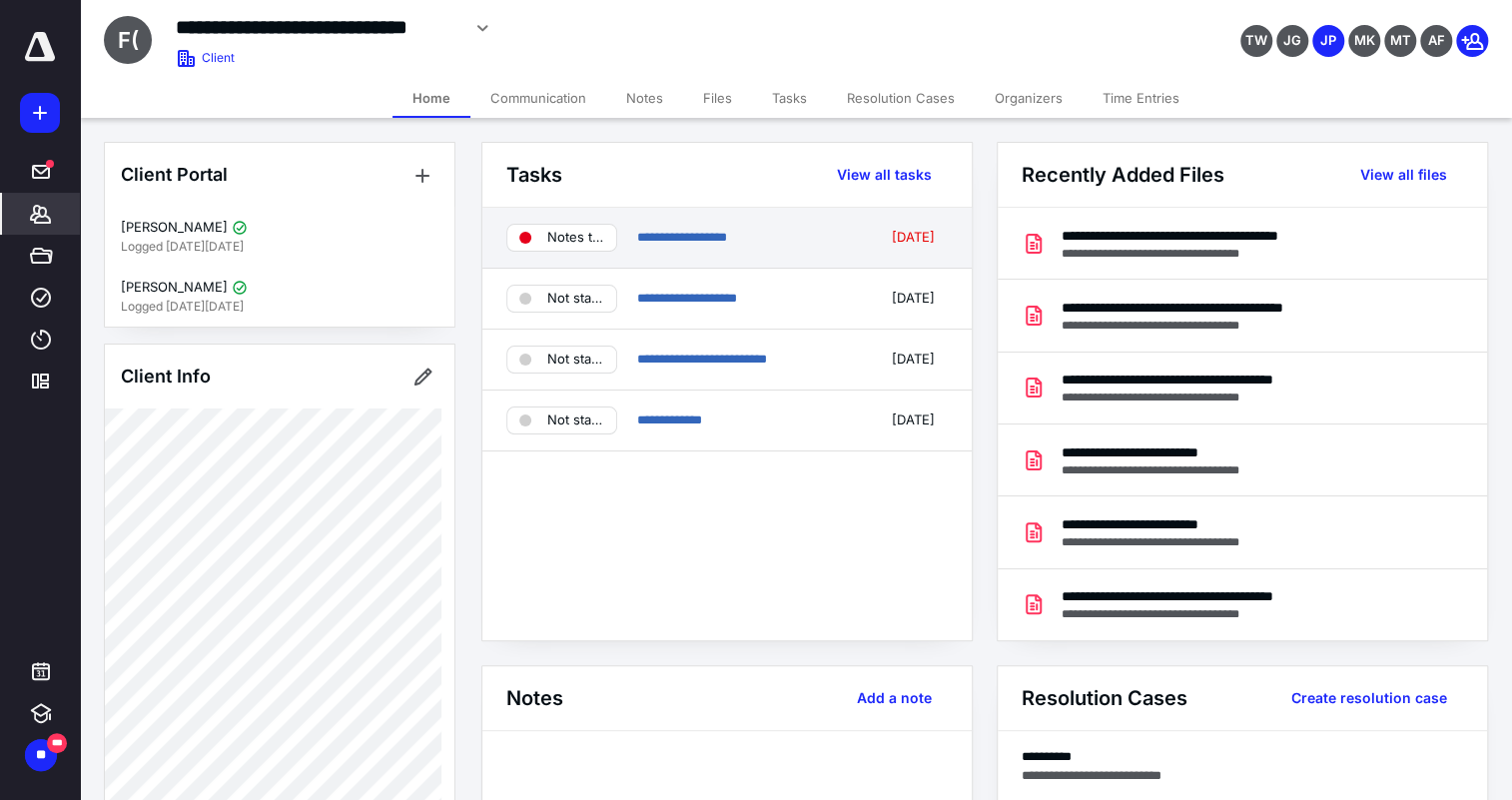 click on "Notes to Staff" at bounding box center (561, 238) 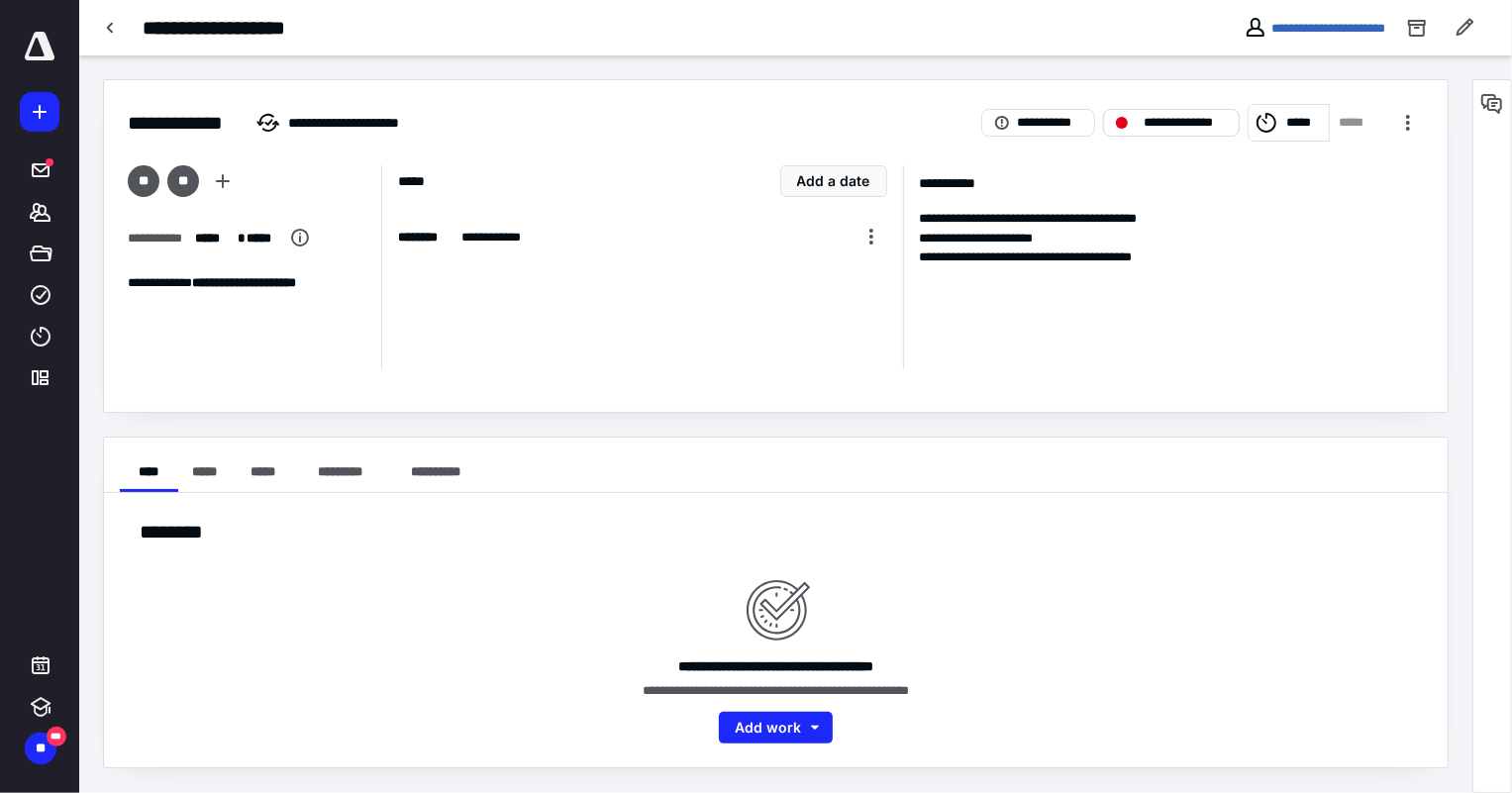 click on "**********" at bounding box center (1185, 123) 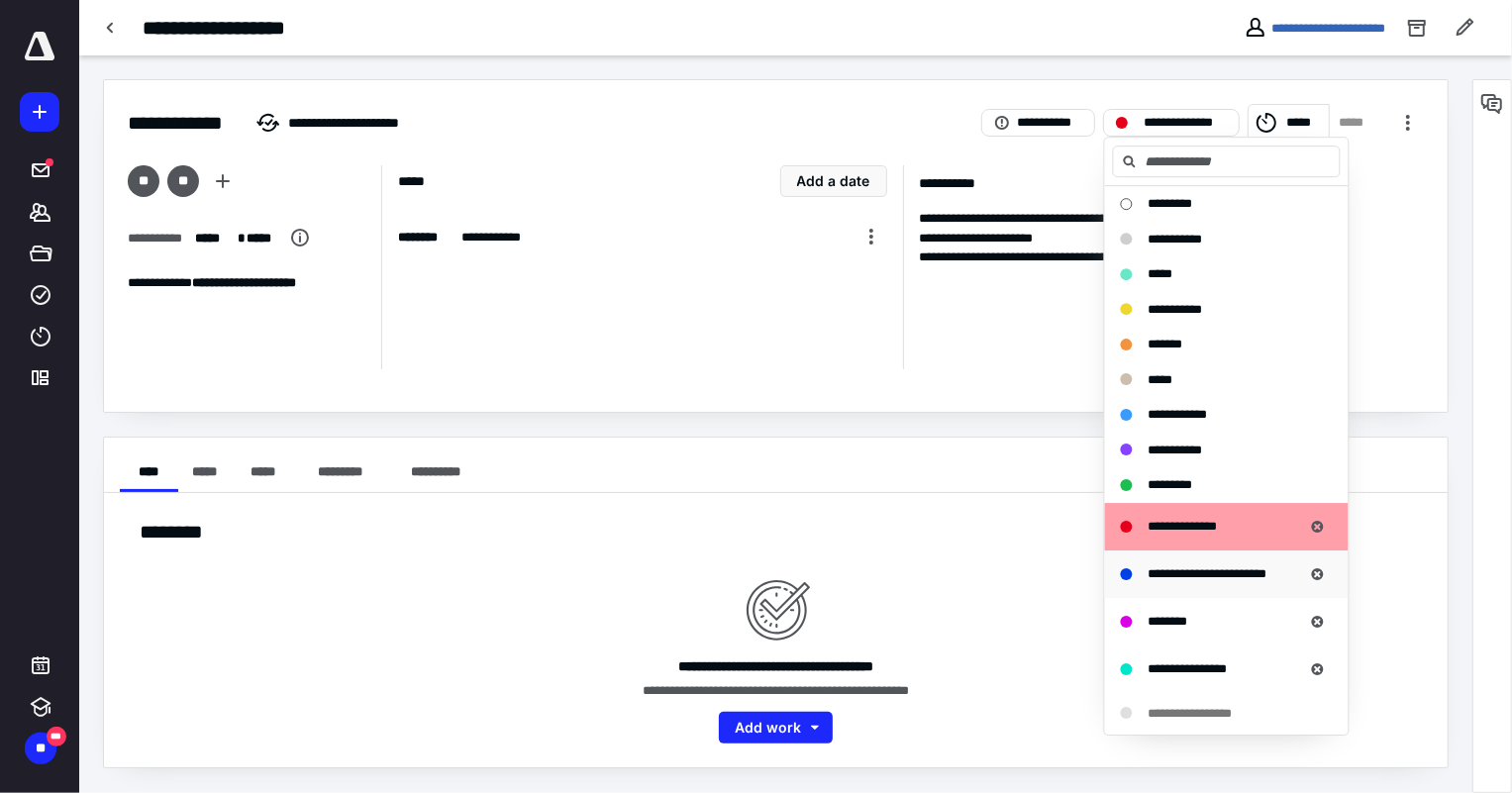 click on "**********" at bounding box center [1208, 574] 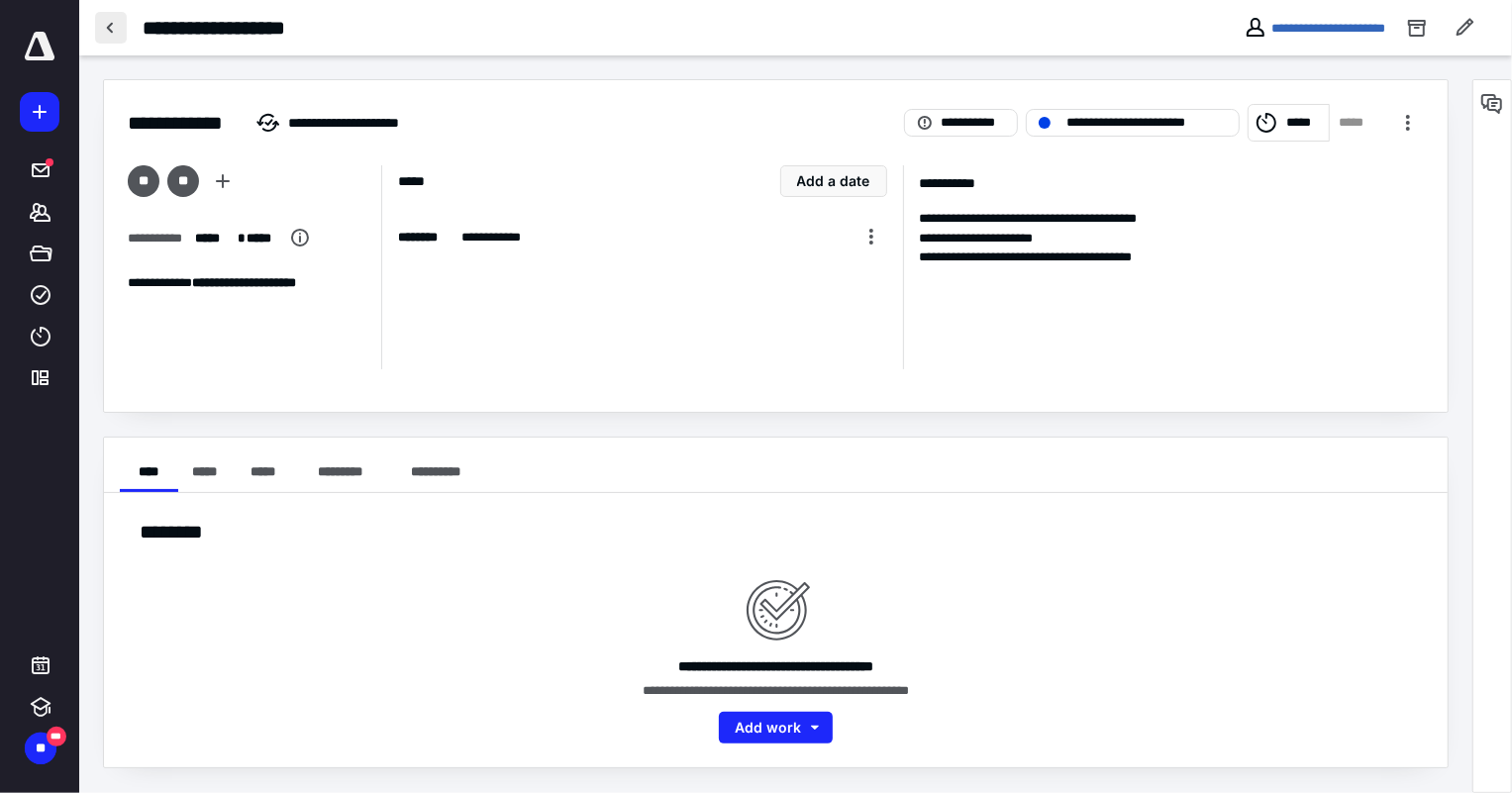 click at bounding box center [111, 28] 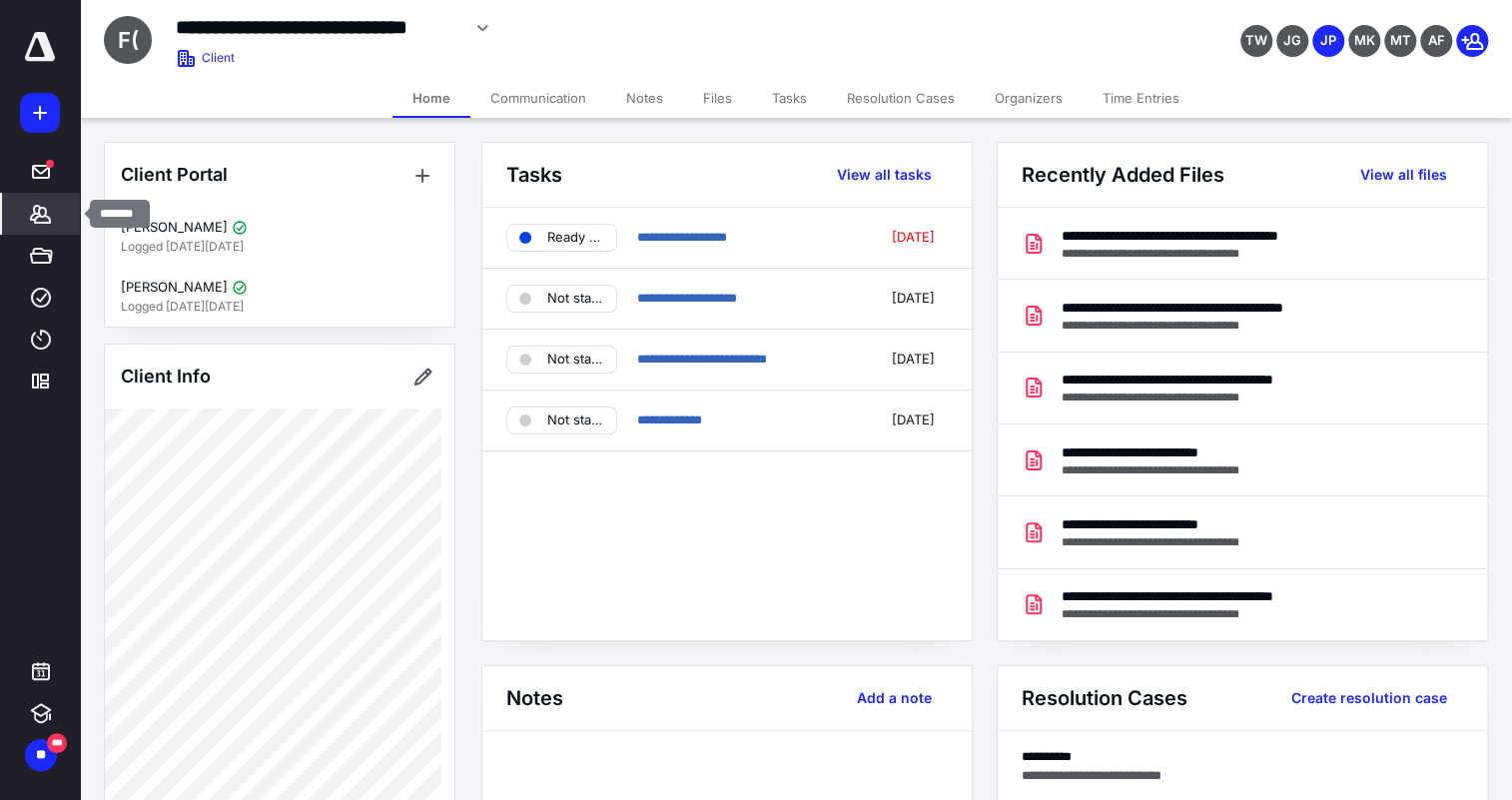 click 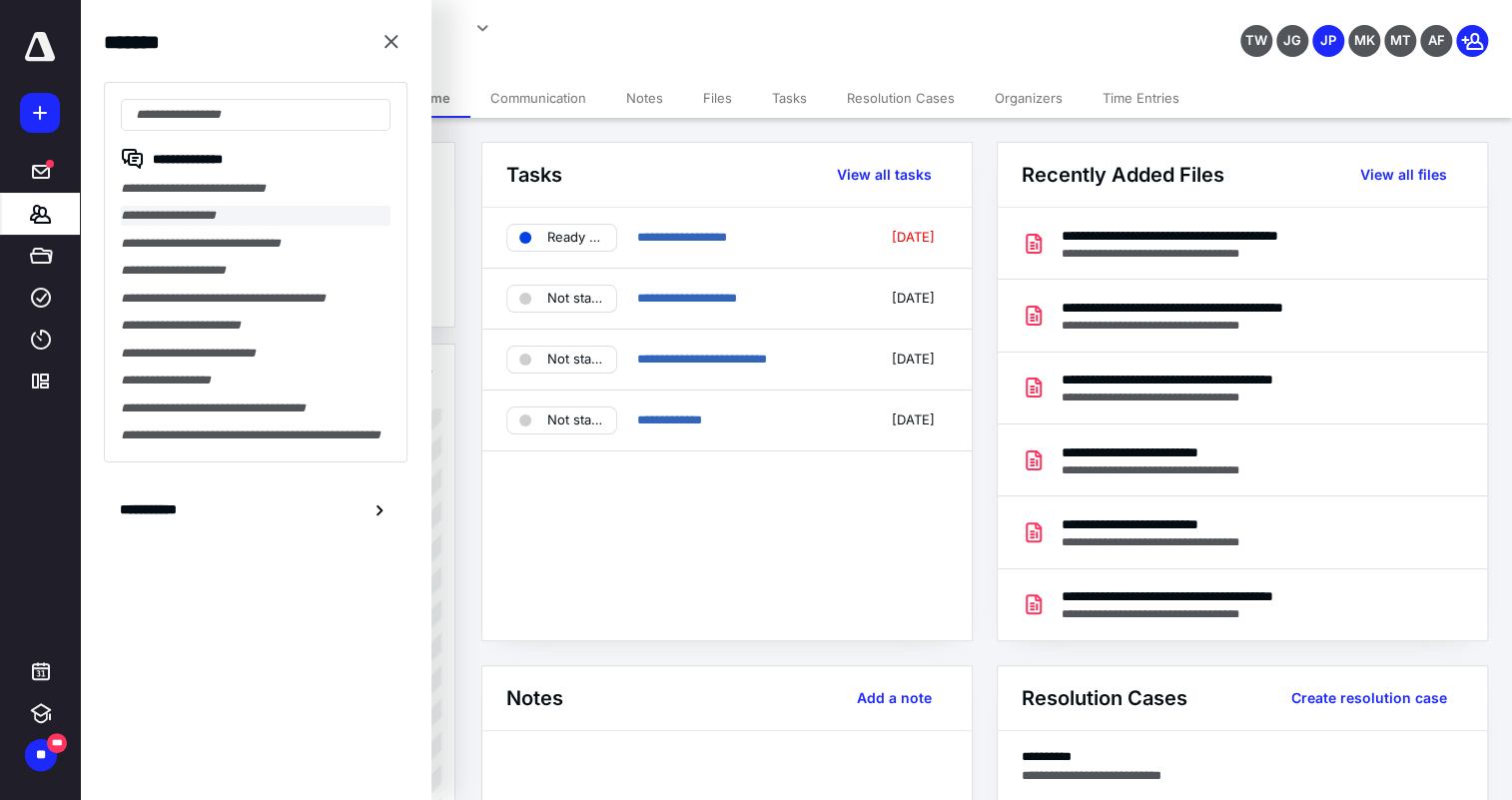 click on "**********" at bounding box center [256, 215] 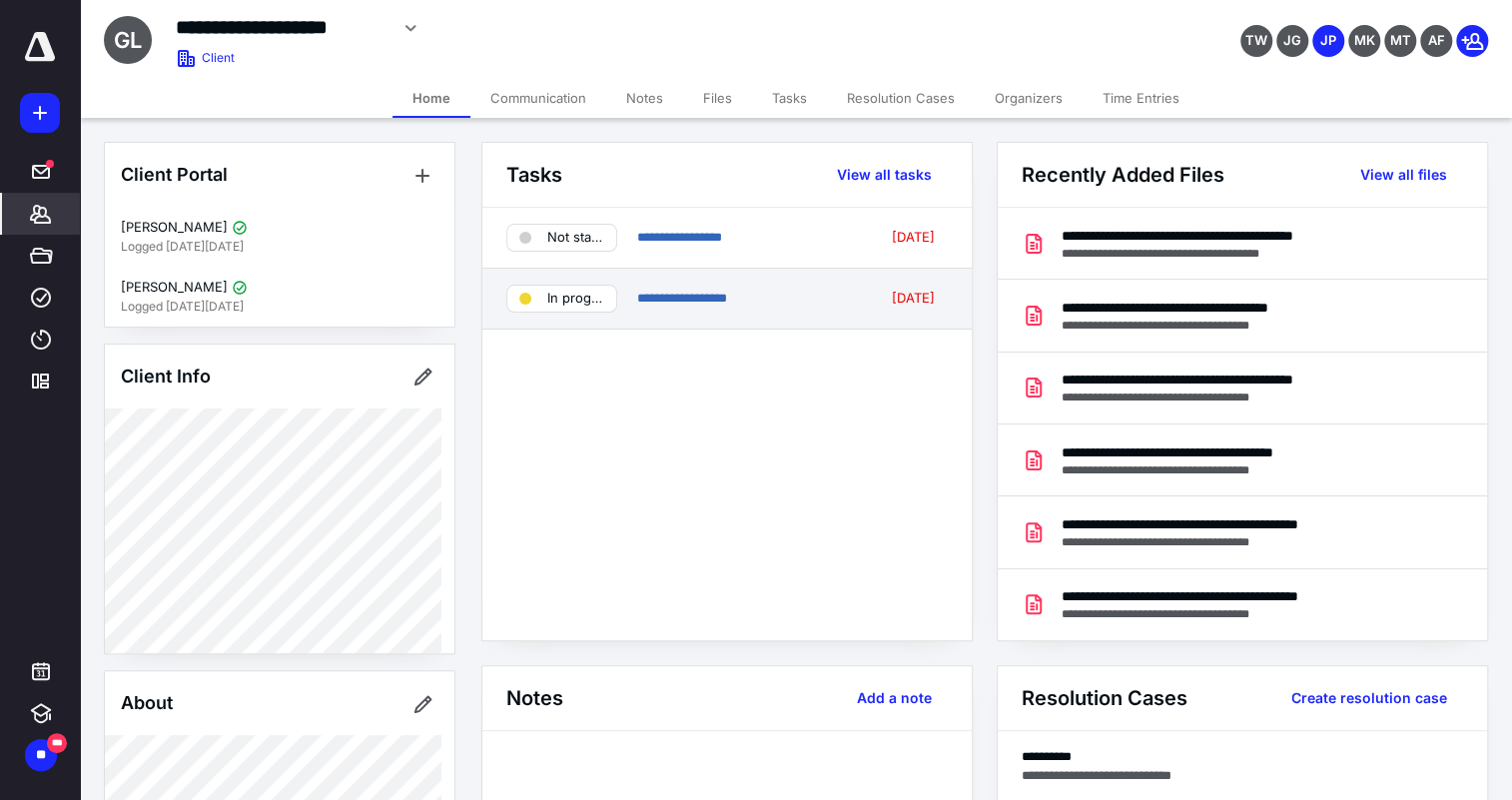 click at bounding box center (525, 299) 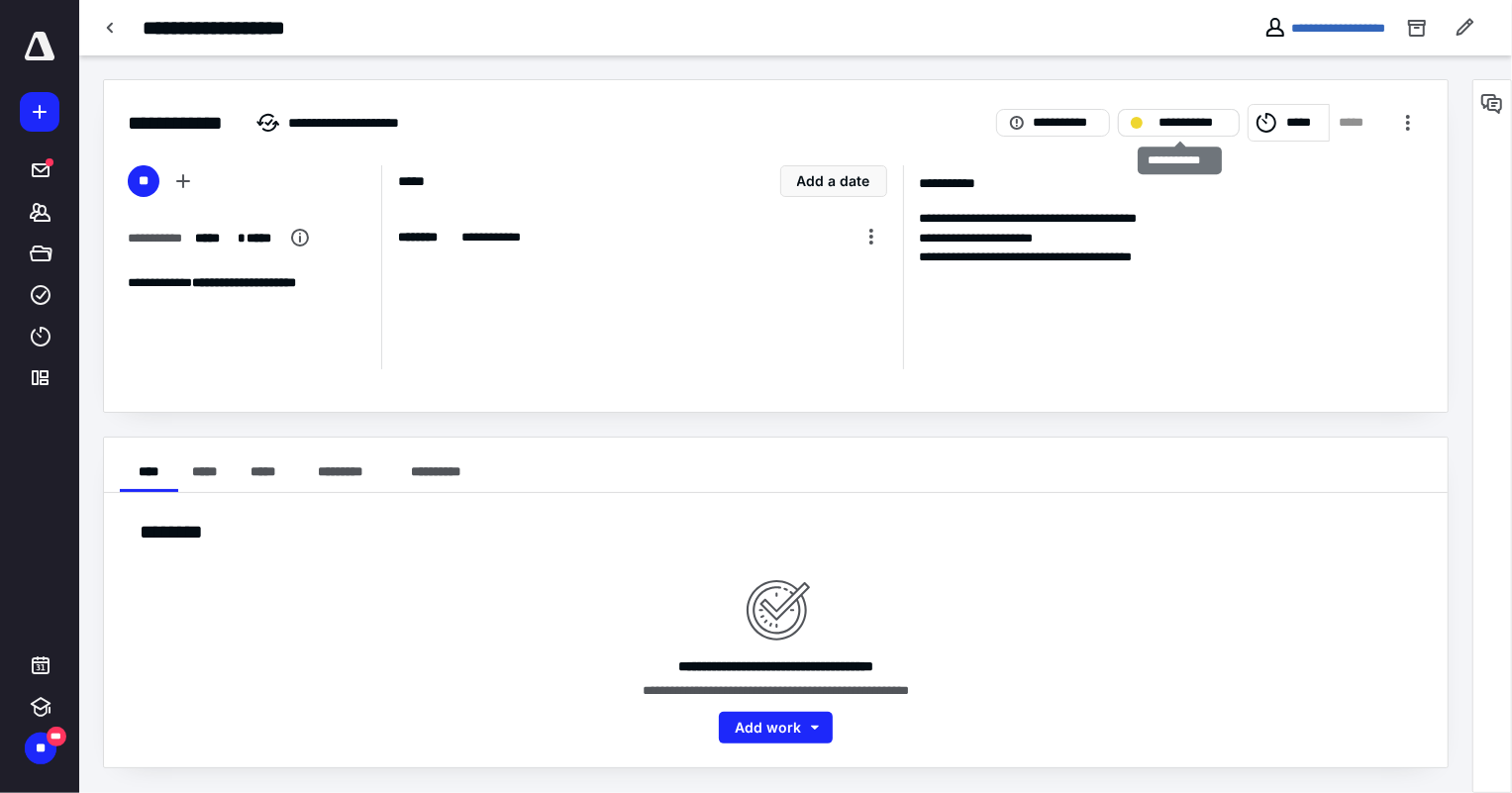 click on "**********" at bounding box center (1192, 123) 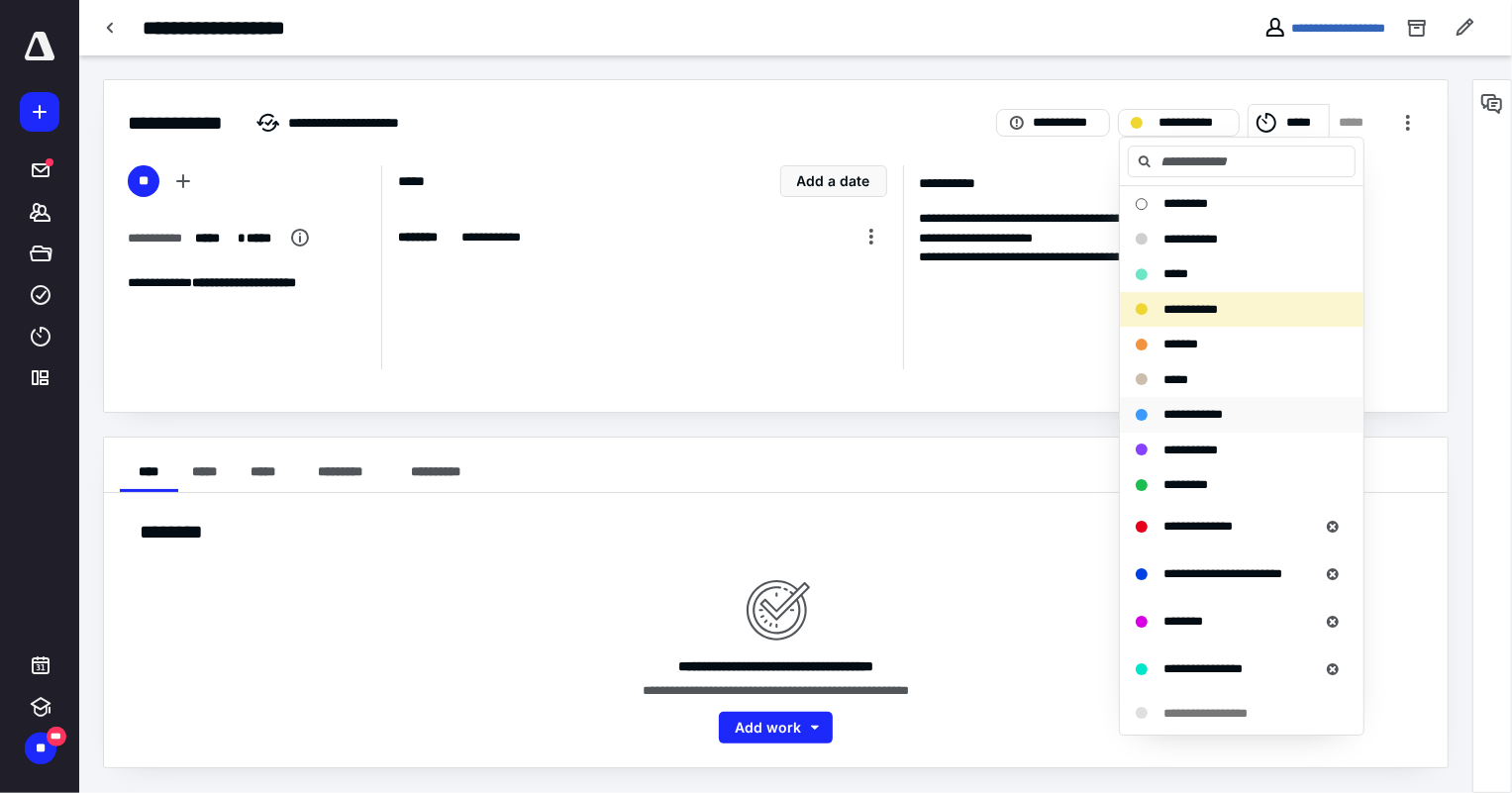 click on "**********" at bounding box center [1193, 414] 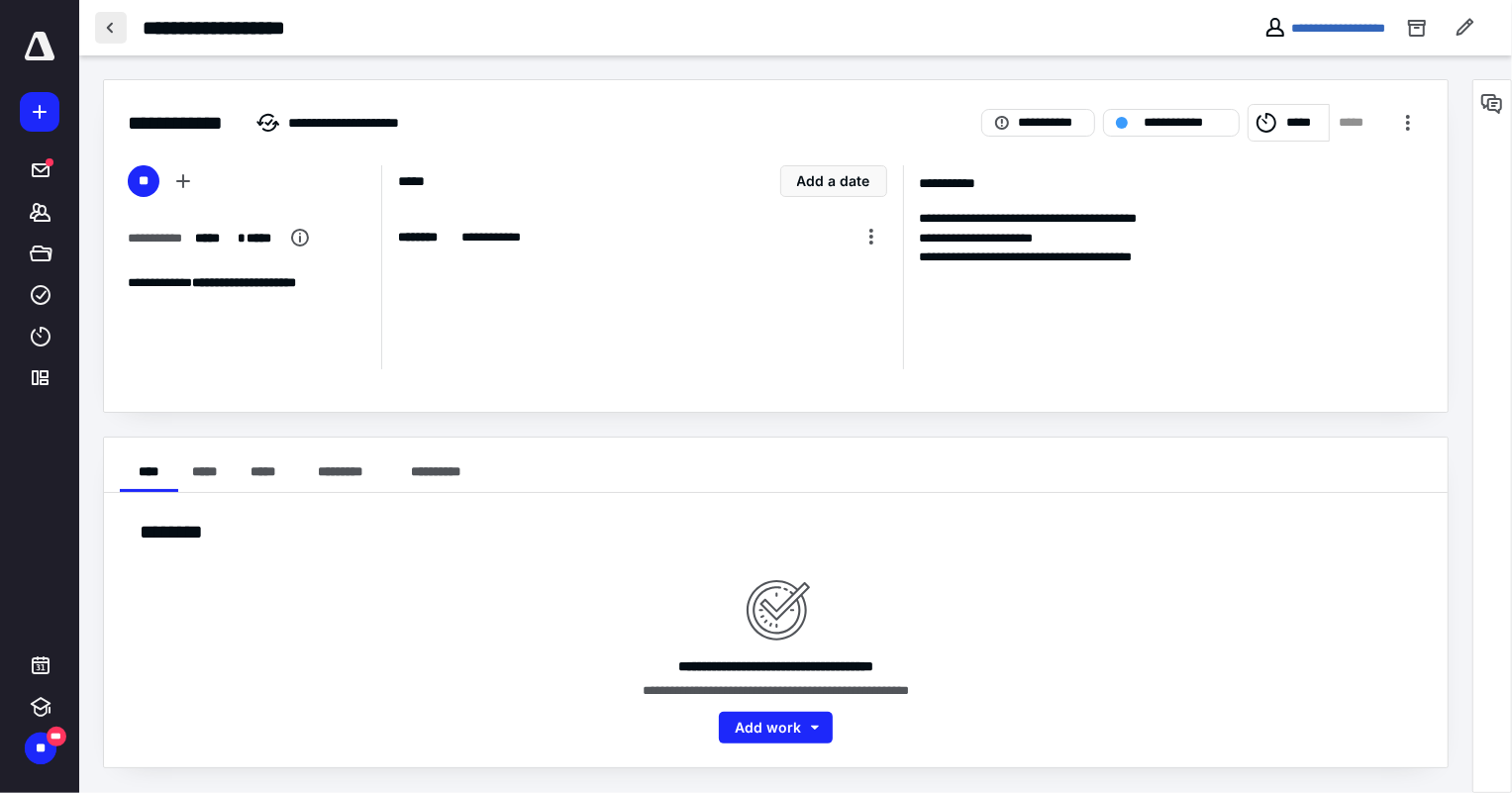 click at bounding box center [111, 28] 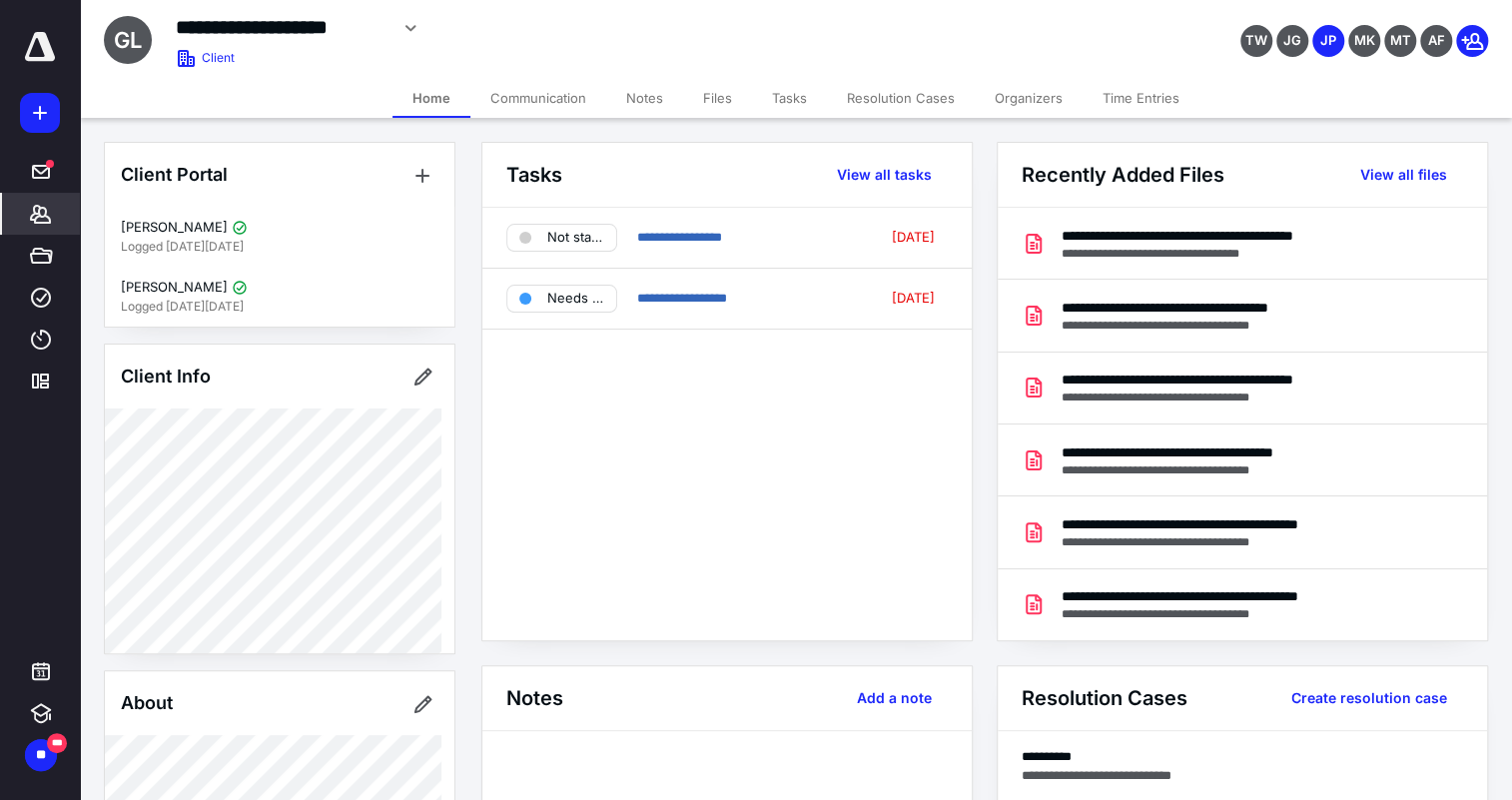 click 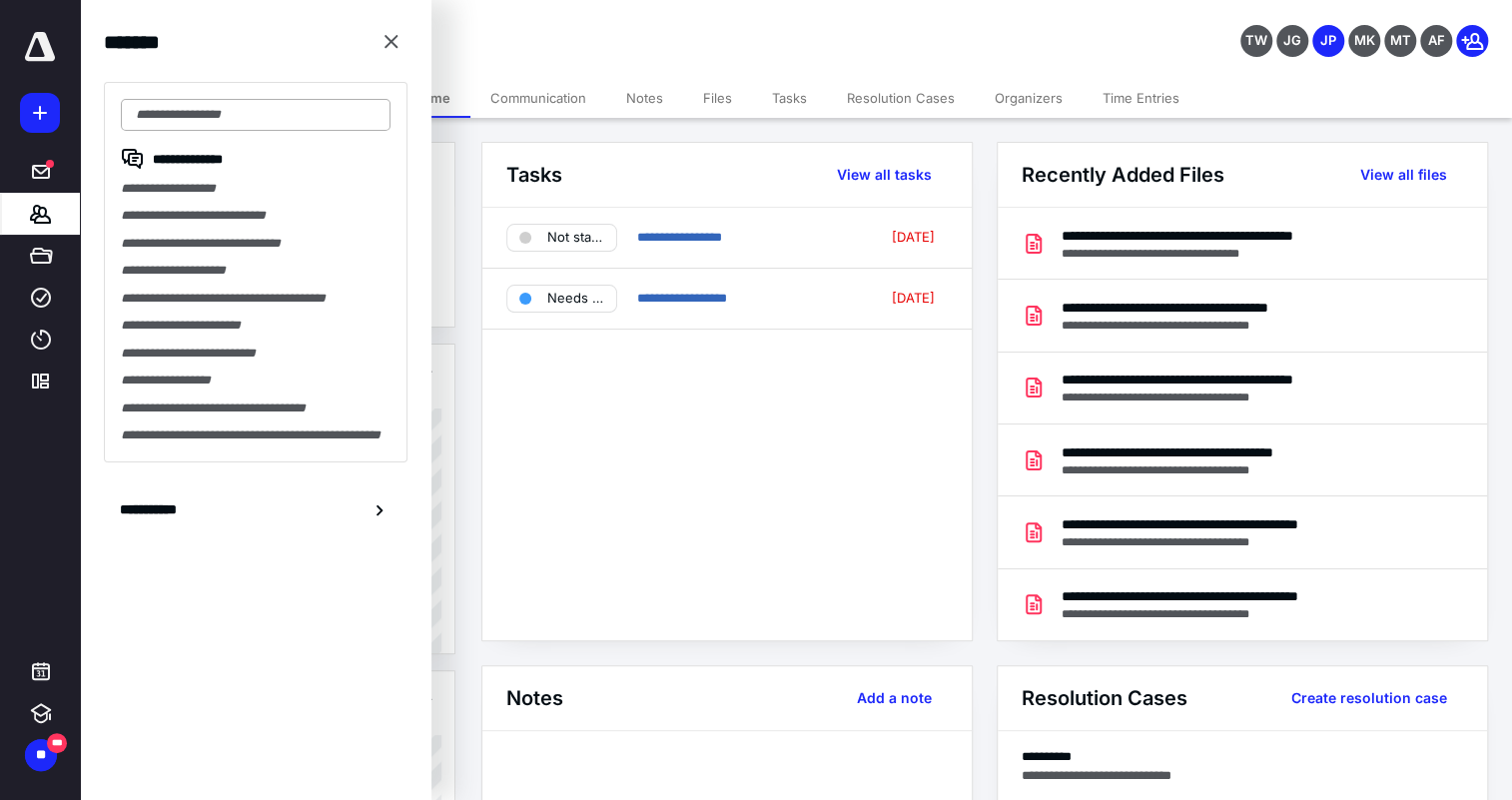 click at bounding box center [256, 115] 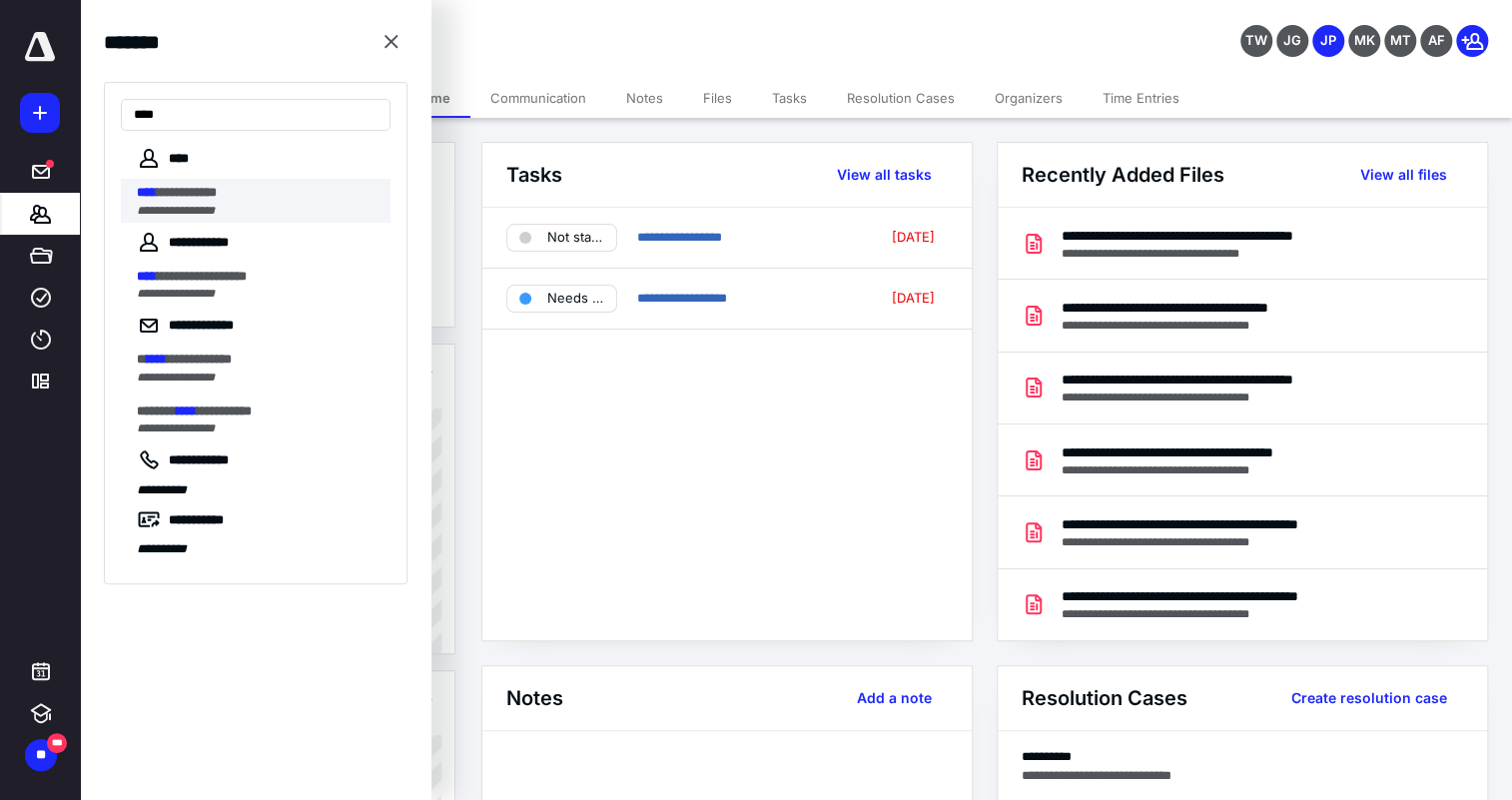 type on "****" 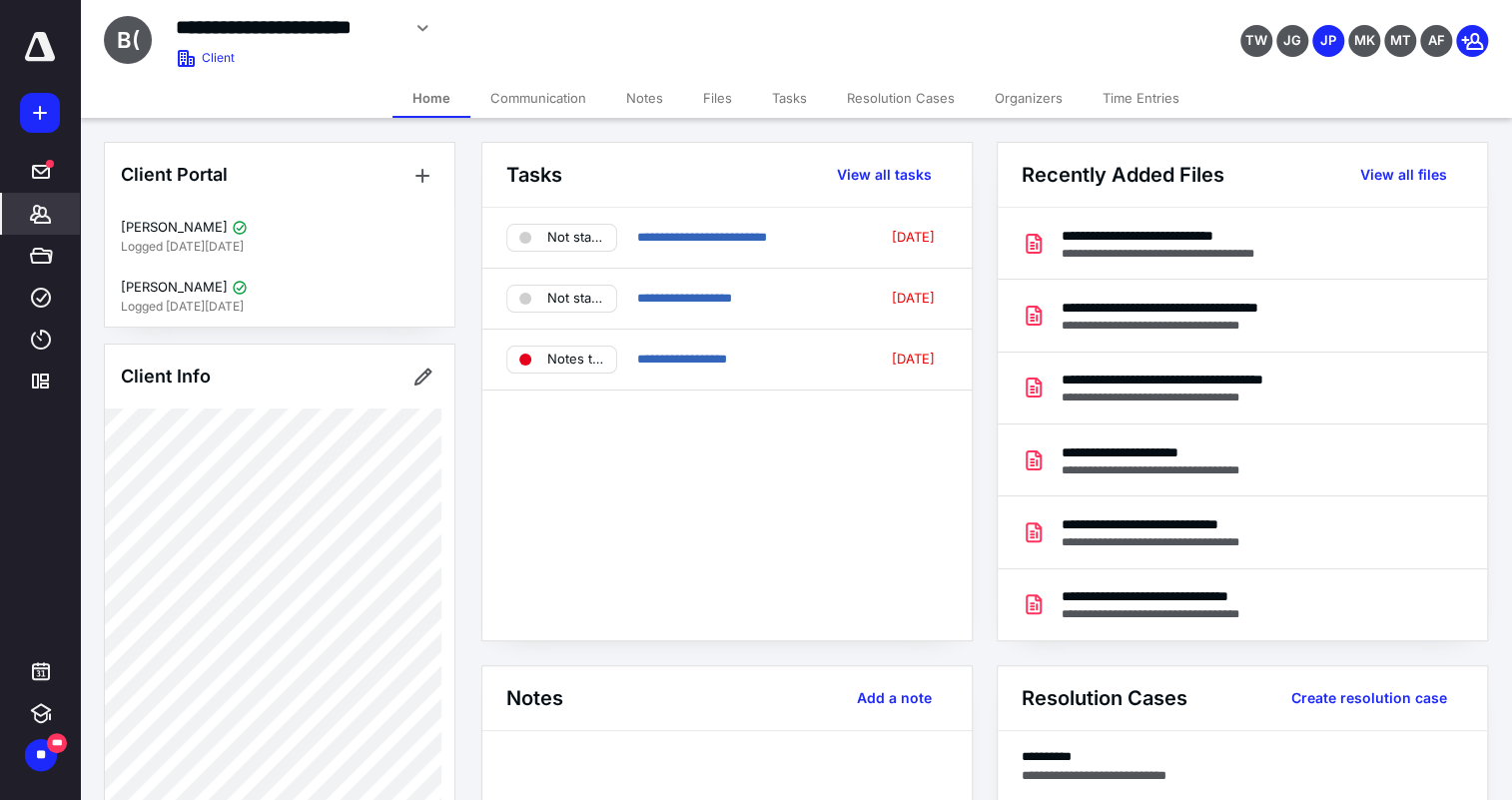 click on "Files" at bounding box center (717, 98) 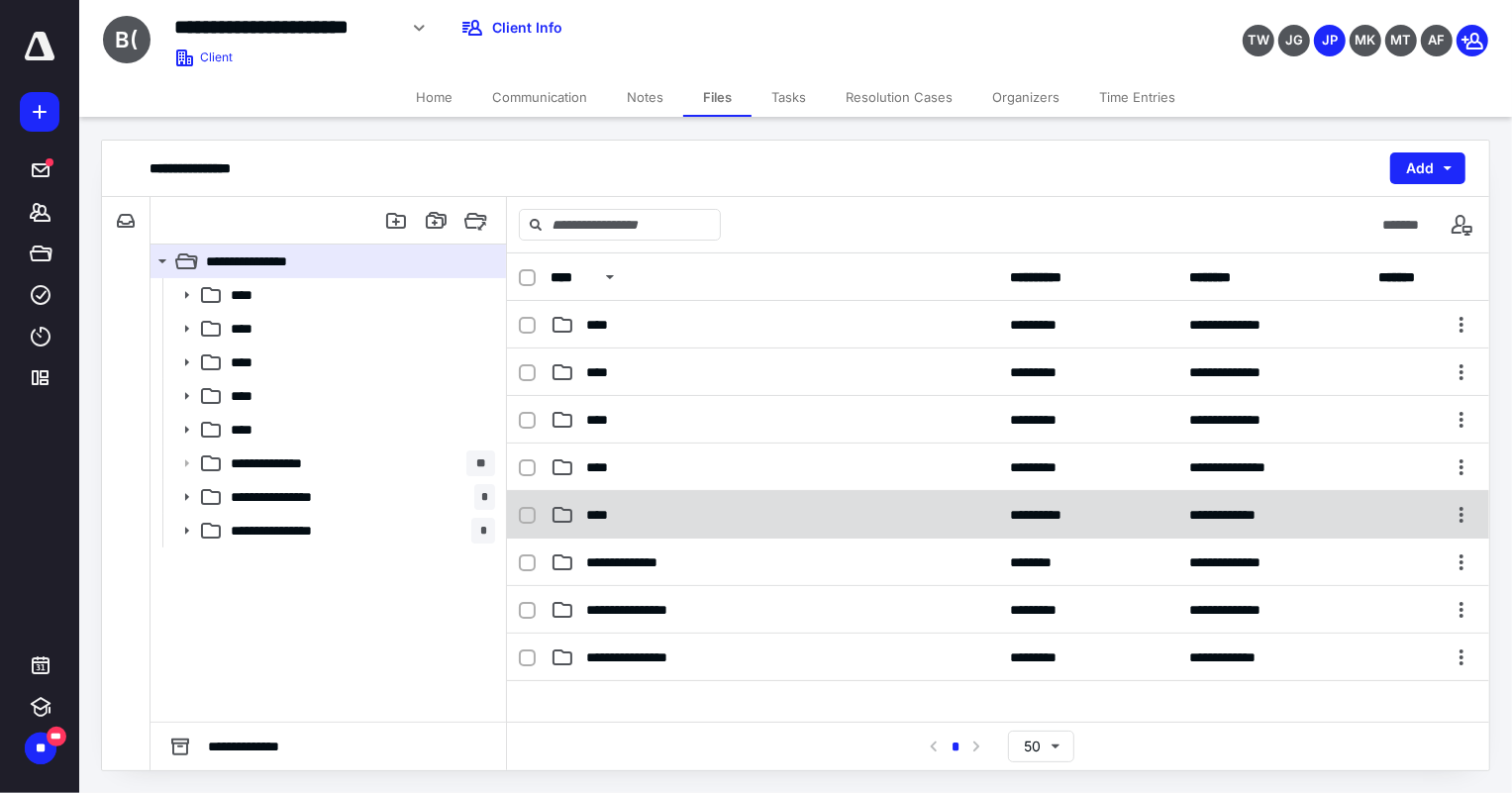 click on "****" at bounding box center (603, 515) 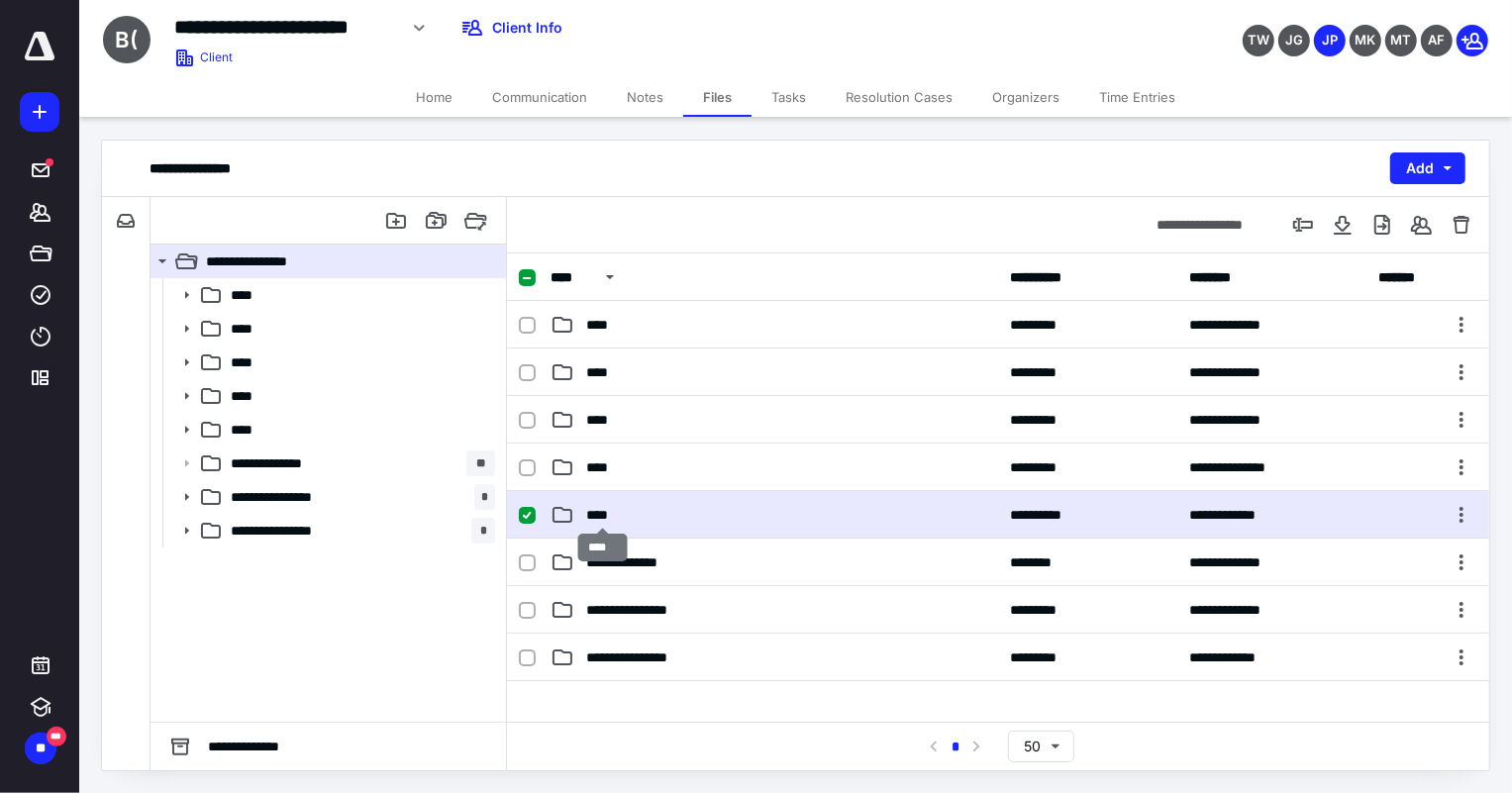 click on "****" at bounding box center [603, 515] 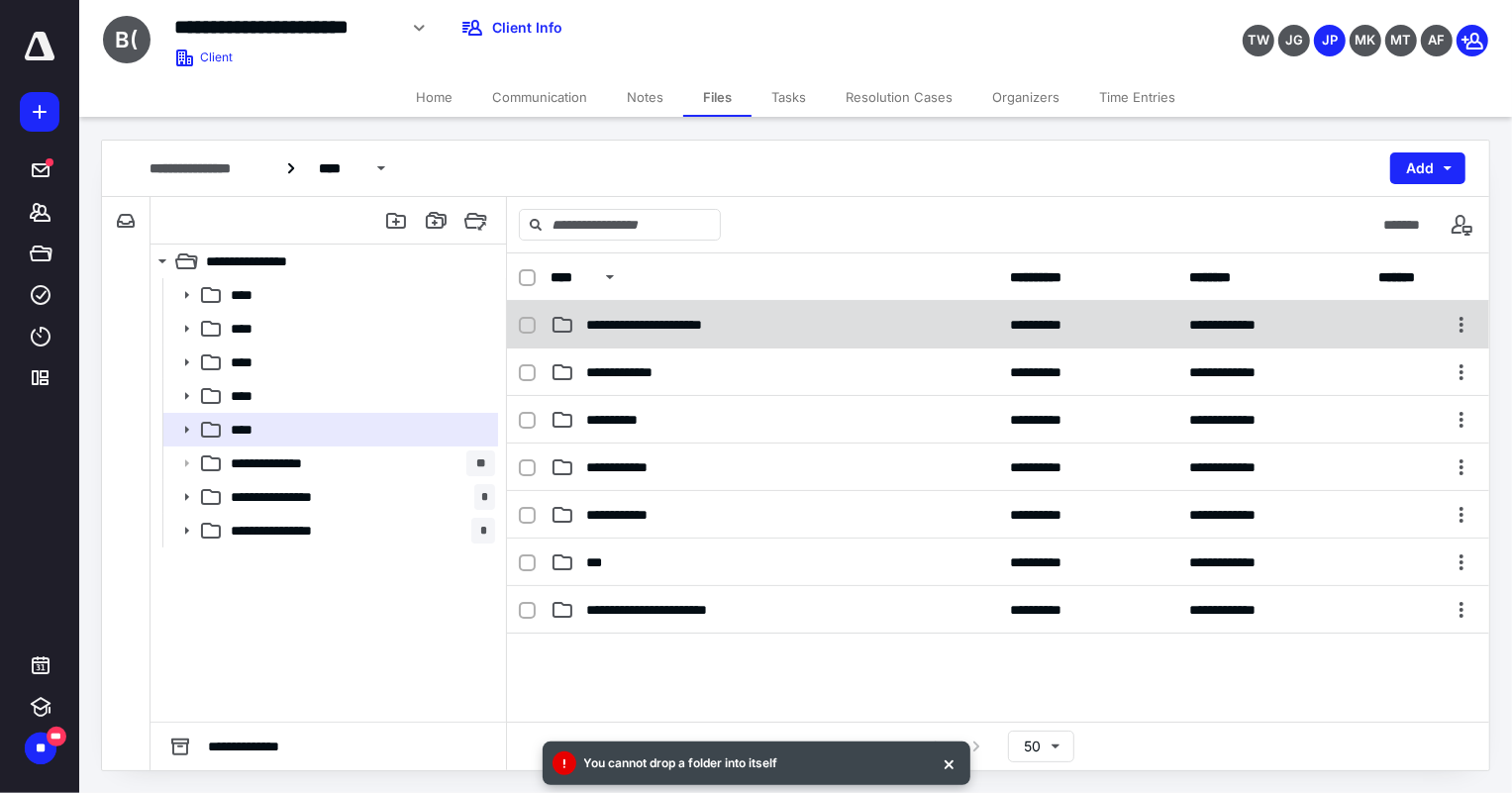 click on "**********" at bounding box center (998, 325) 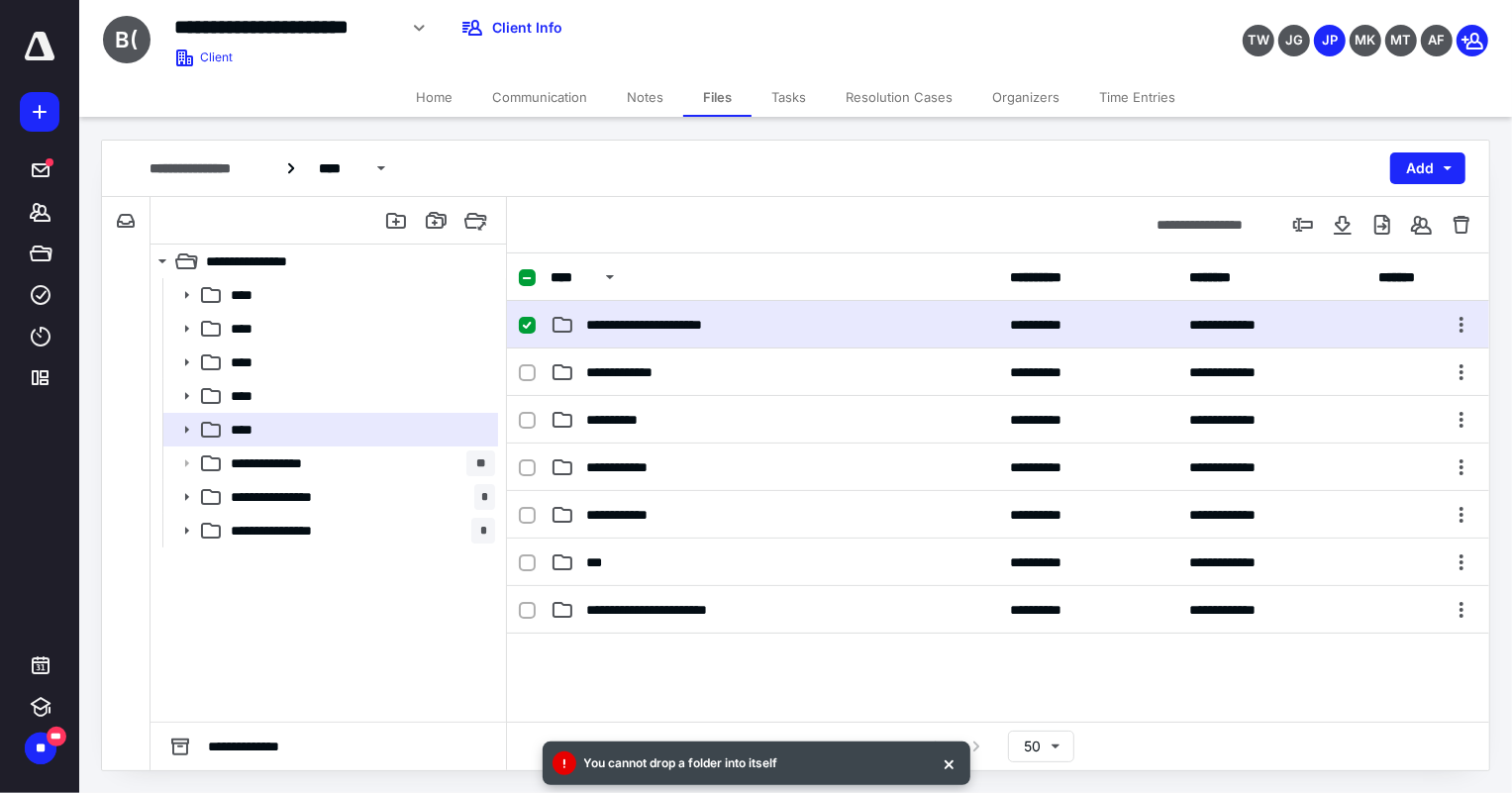 click on "**********" at bounding box center [672, 325] 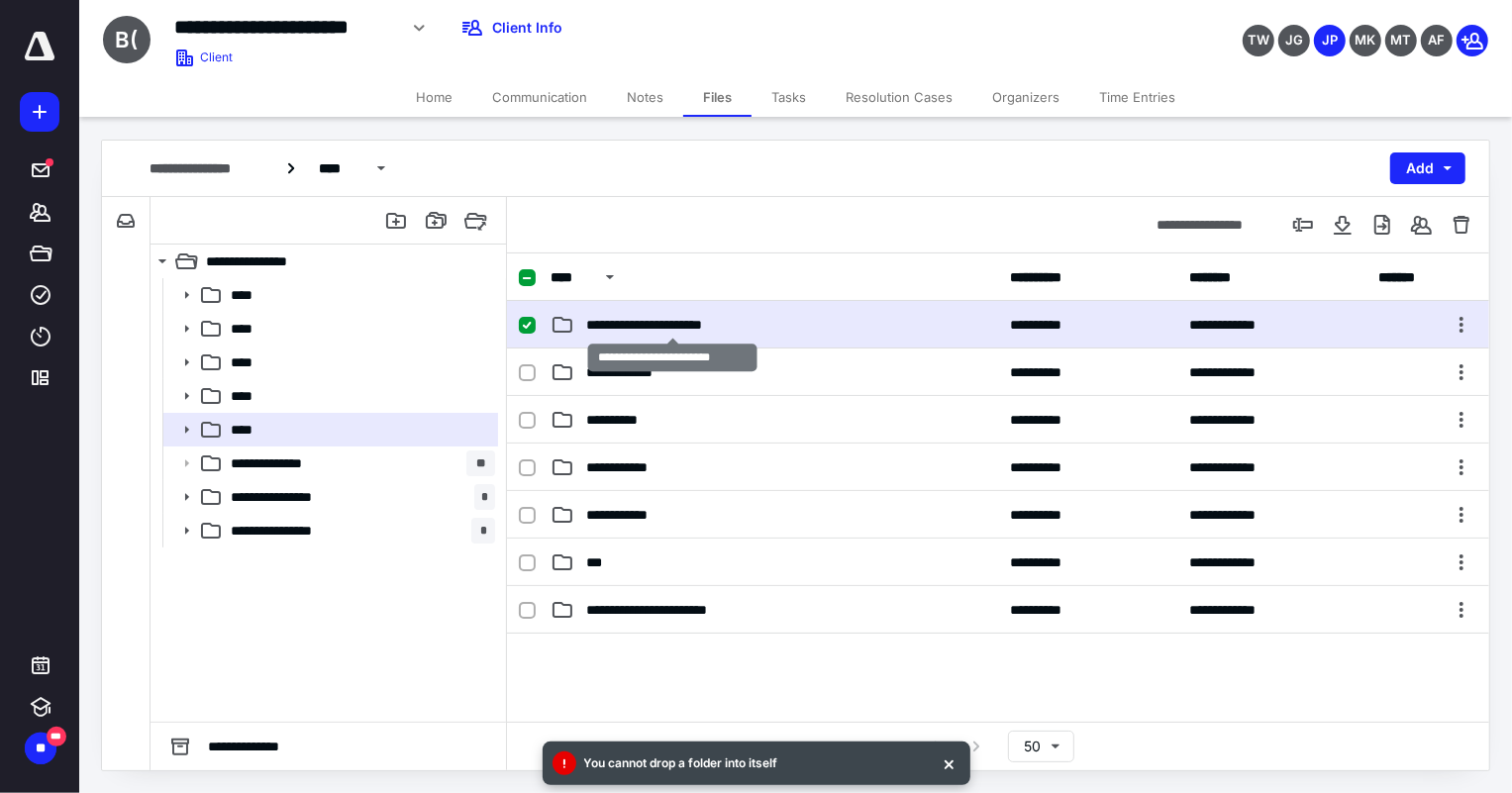 click on "**********" at bounding box center [672, 325] 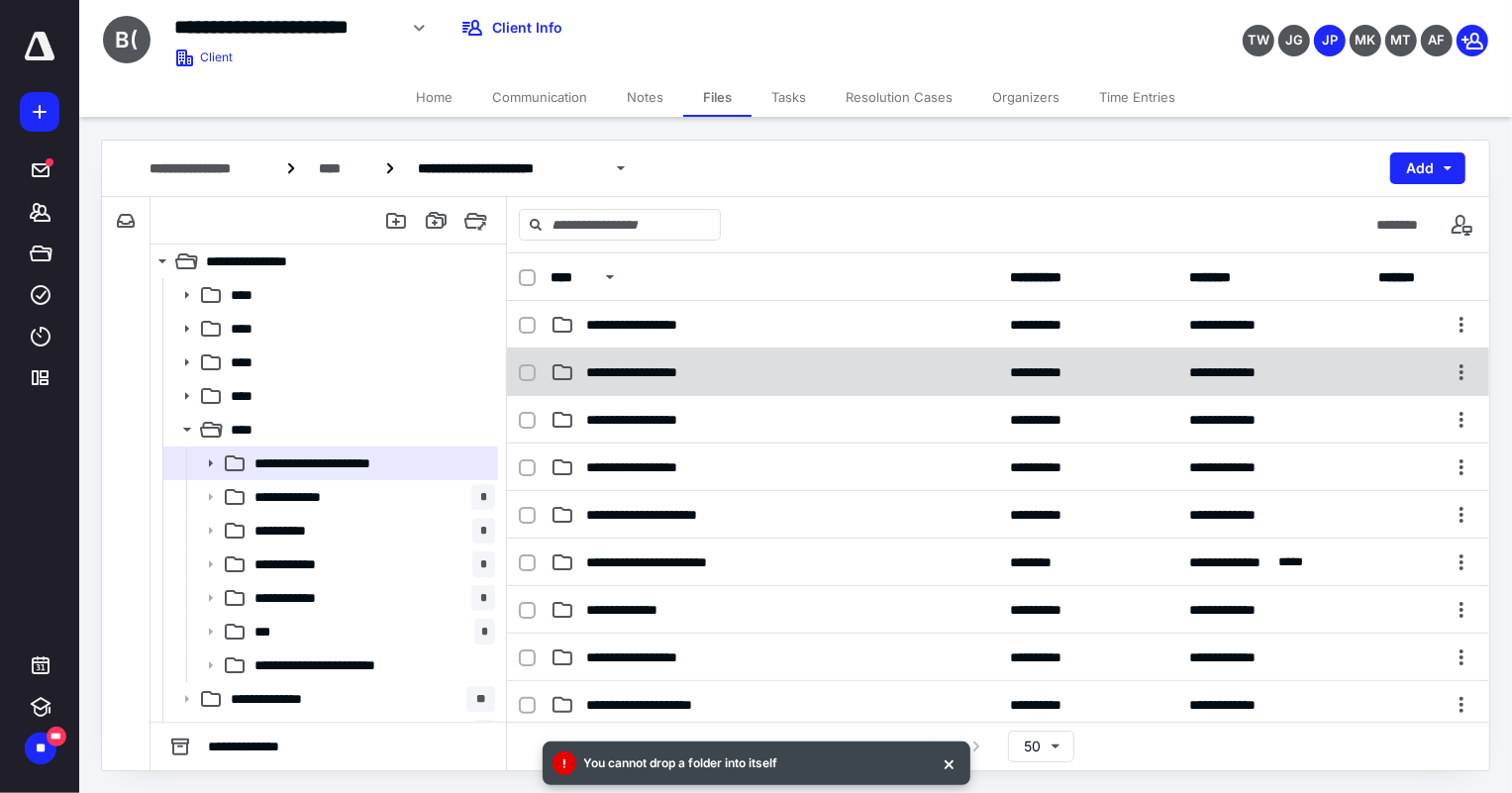 click on "**********" at bounding box center (654, 372) 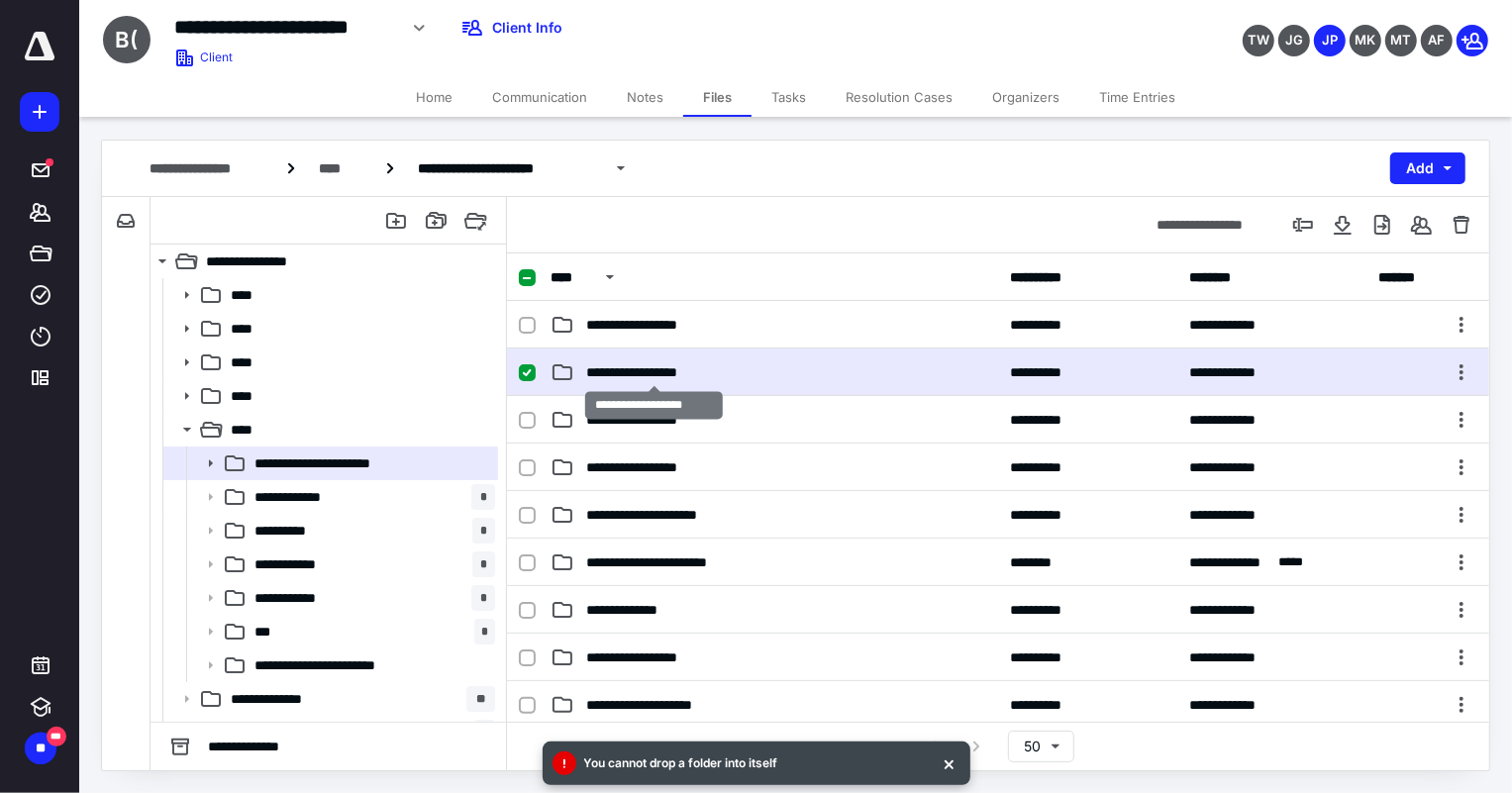 click on "**********" at bounding box center (654, 372) 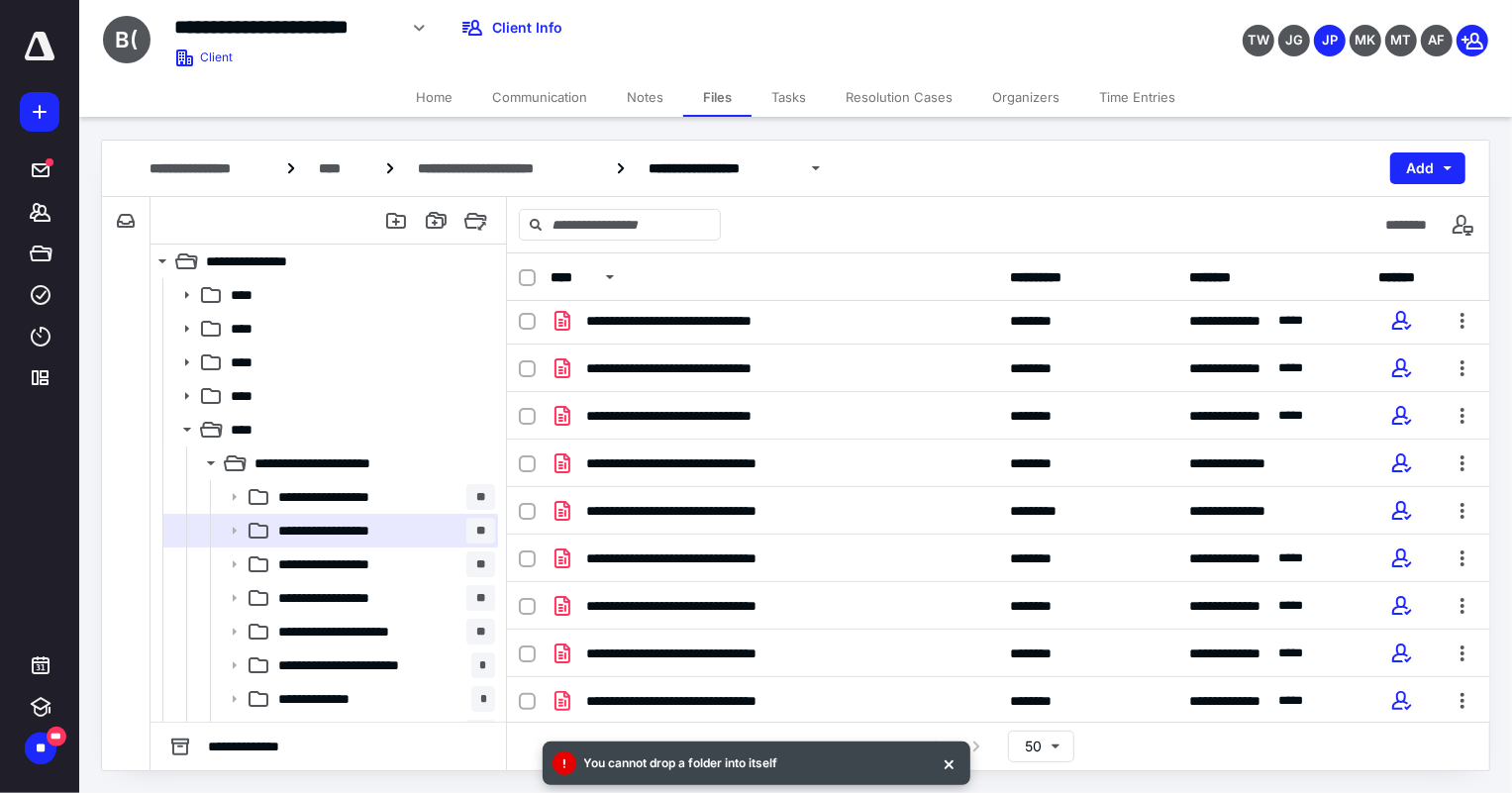 scroll, scrollTop: 148, scrollLeft: 0, axis: vertical 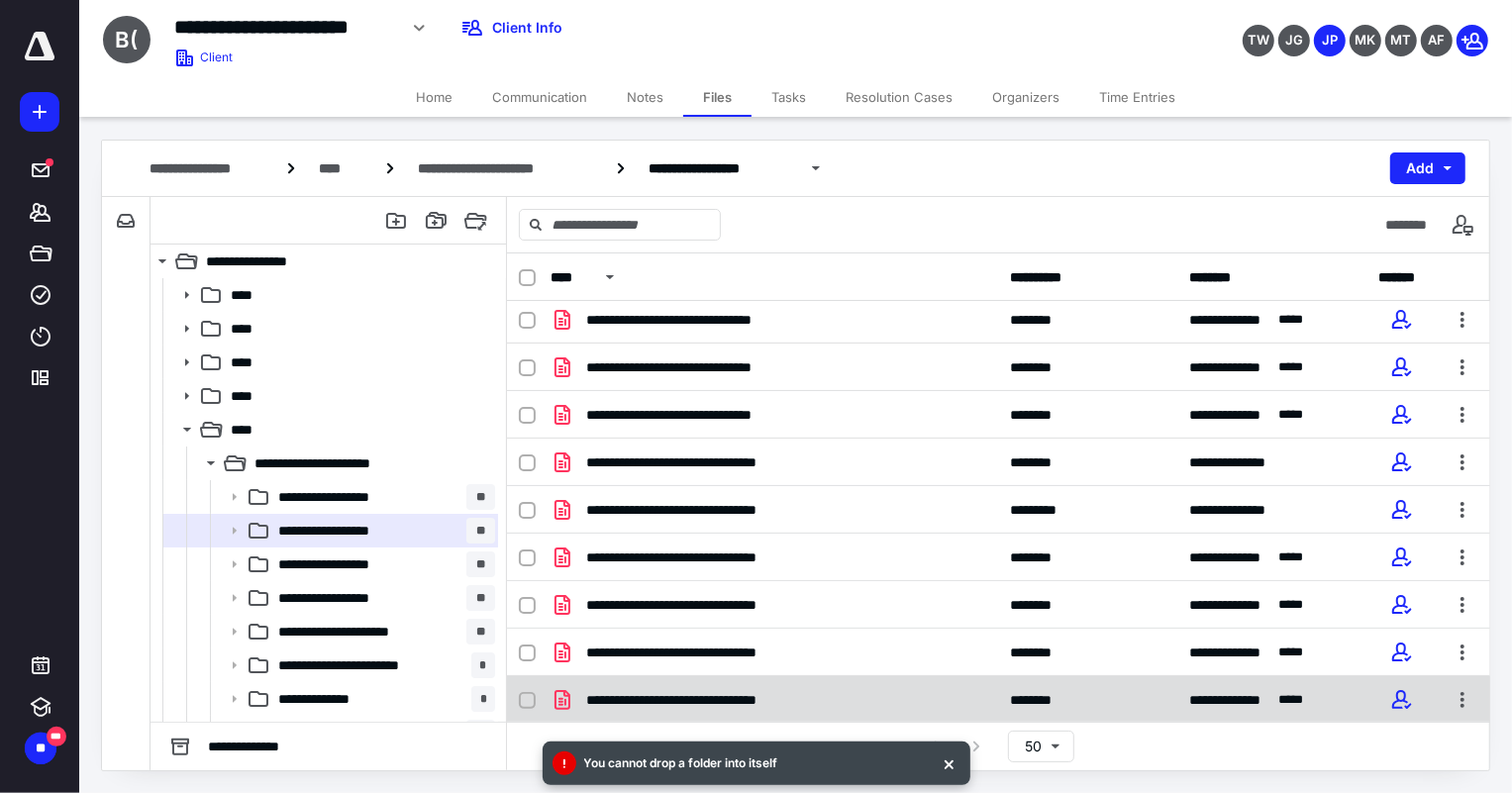 click on "**********" at bounding box center (720, 700) 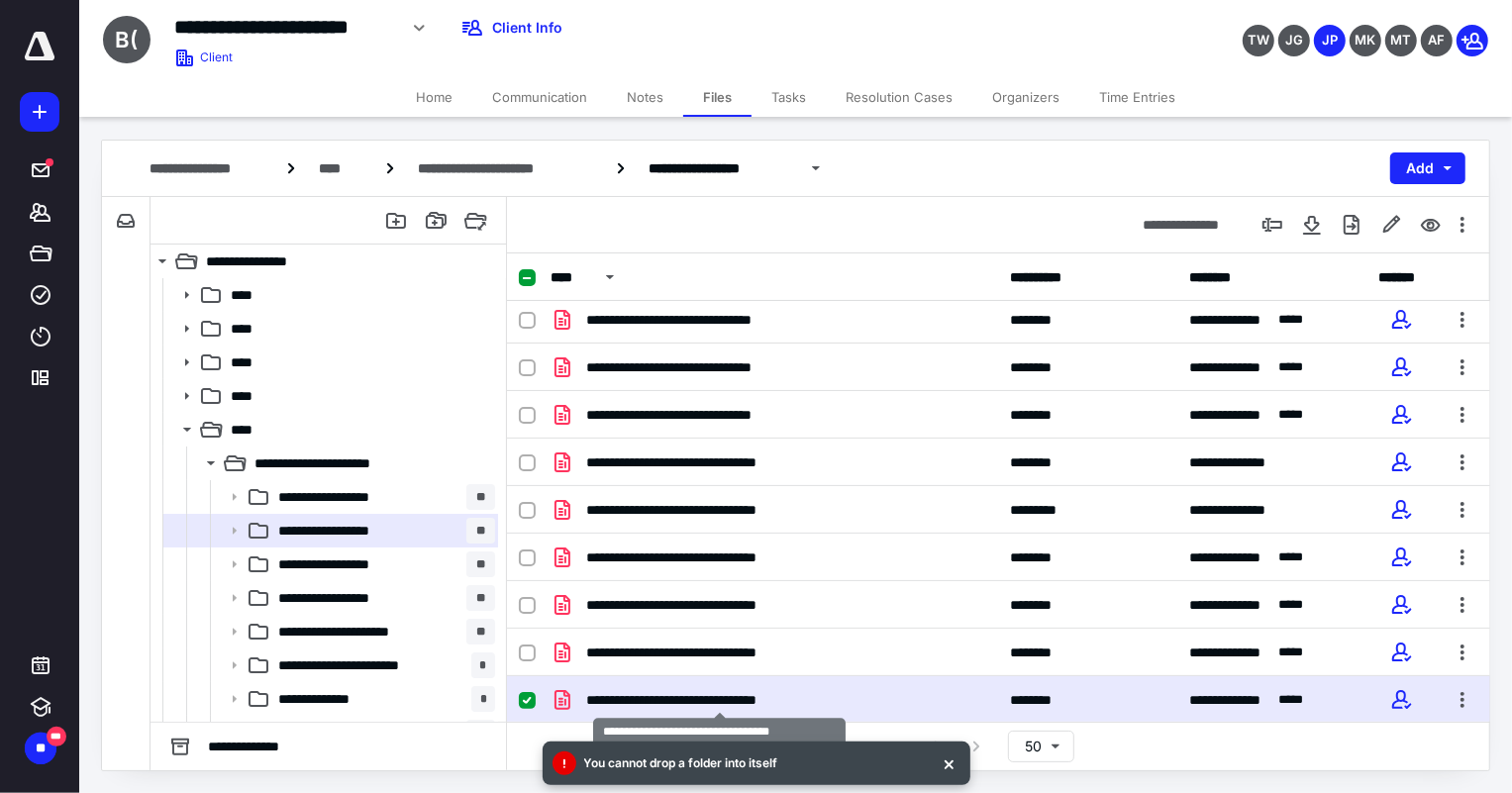 click on "**********" at bounding box center [720, 700] 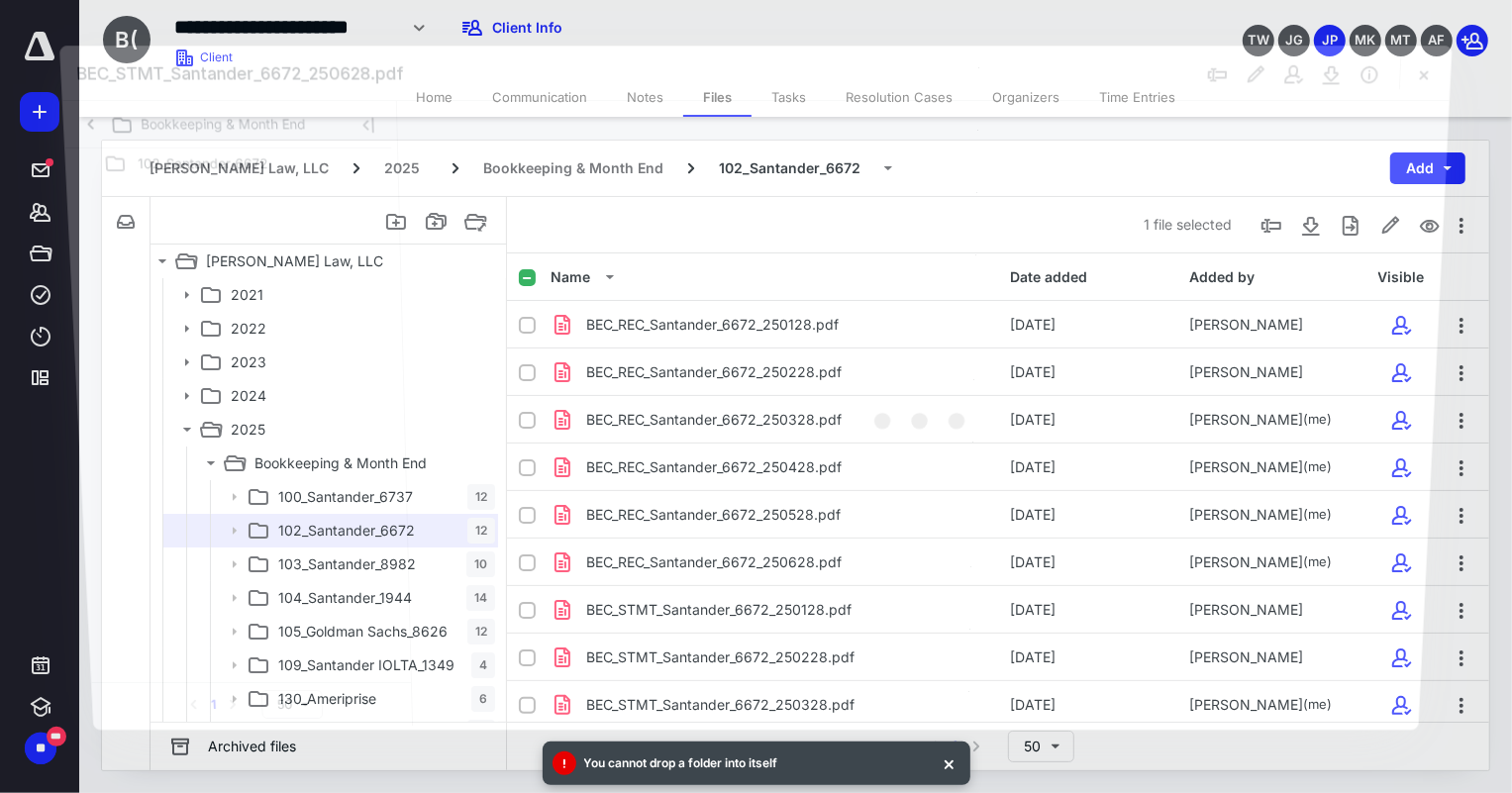scroll, scrollTop: 148, scrollLeft: 0, axis: vertical 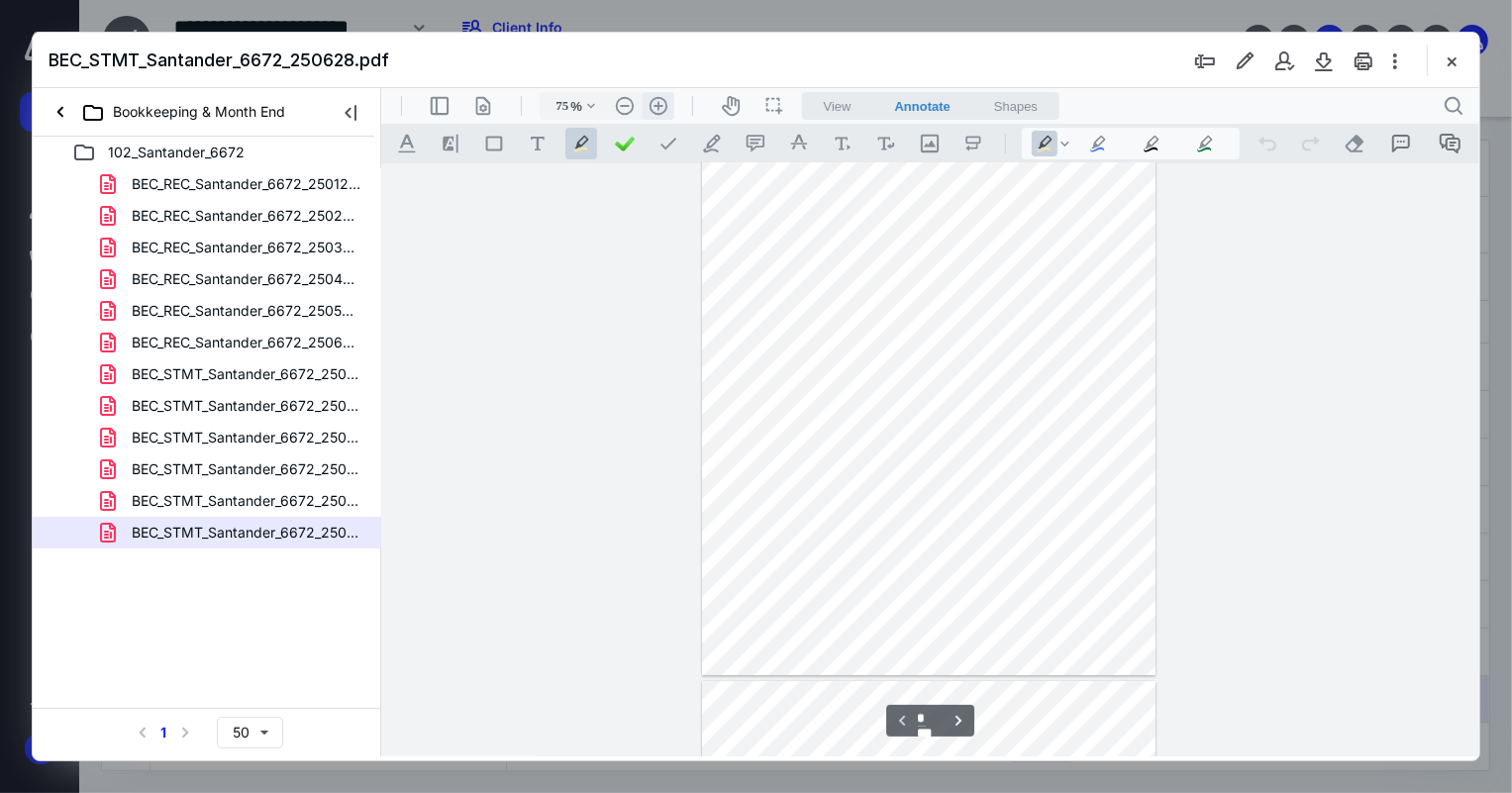 click on ".cls-1{fill:#abb0c4;} icon - header - zoom - in - line" at bounding box center (657, 105) 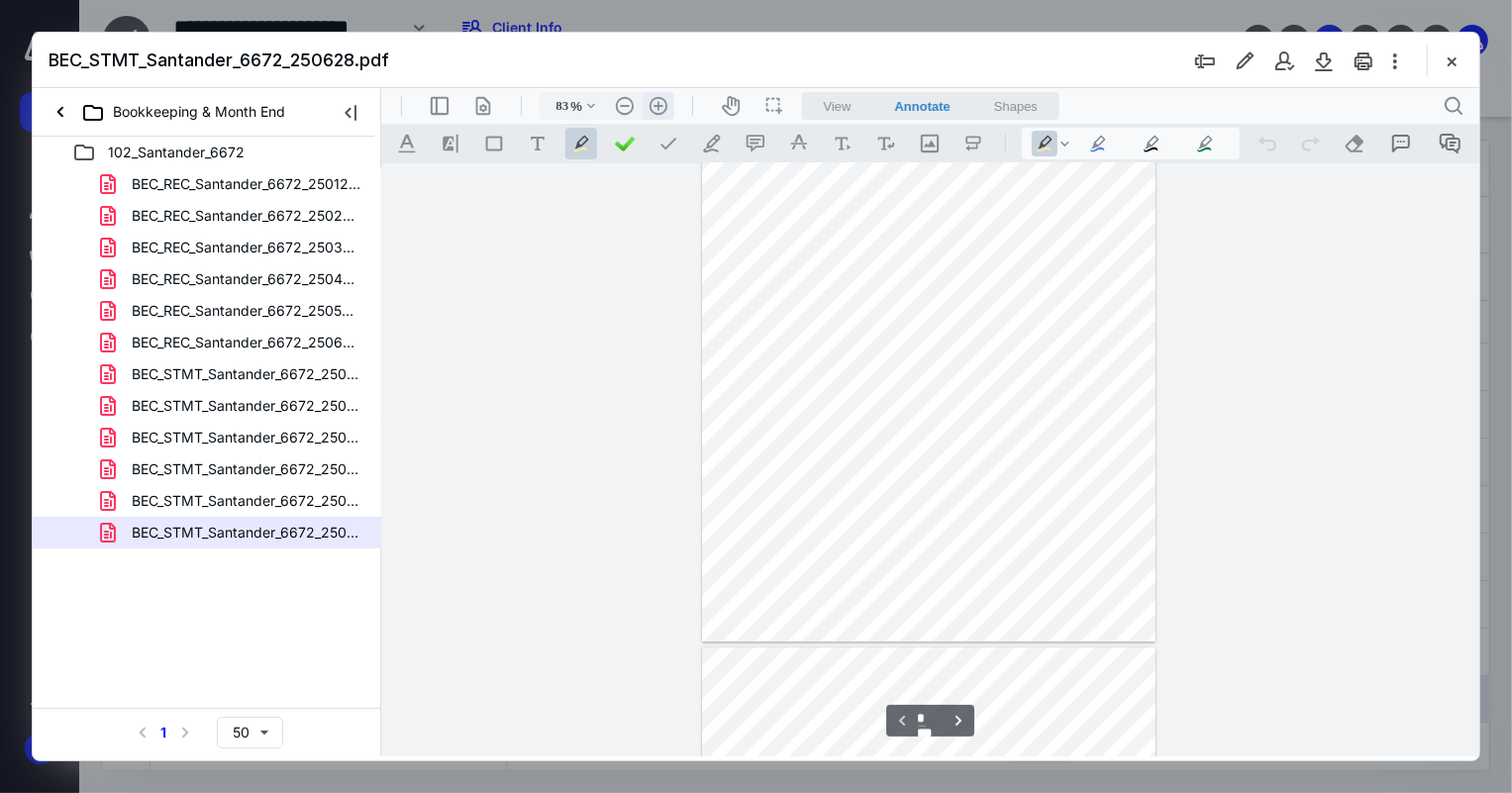 click on ".cls-1{fill:#abb0c4;} icon - header - zoom - in - line" at bounding box center (657, 105) 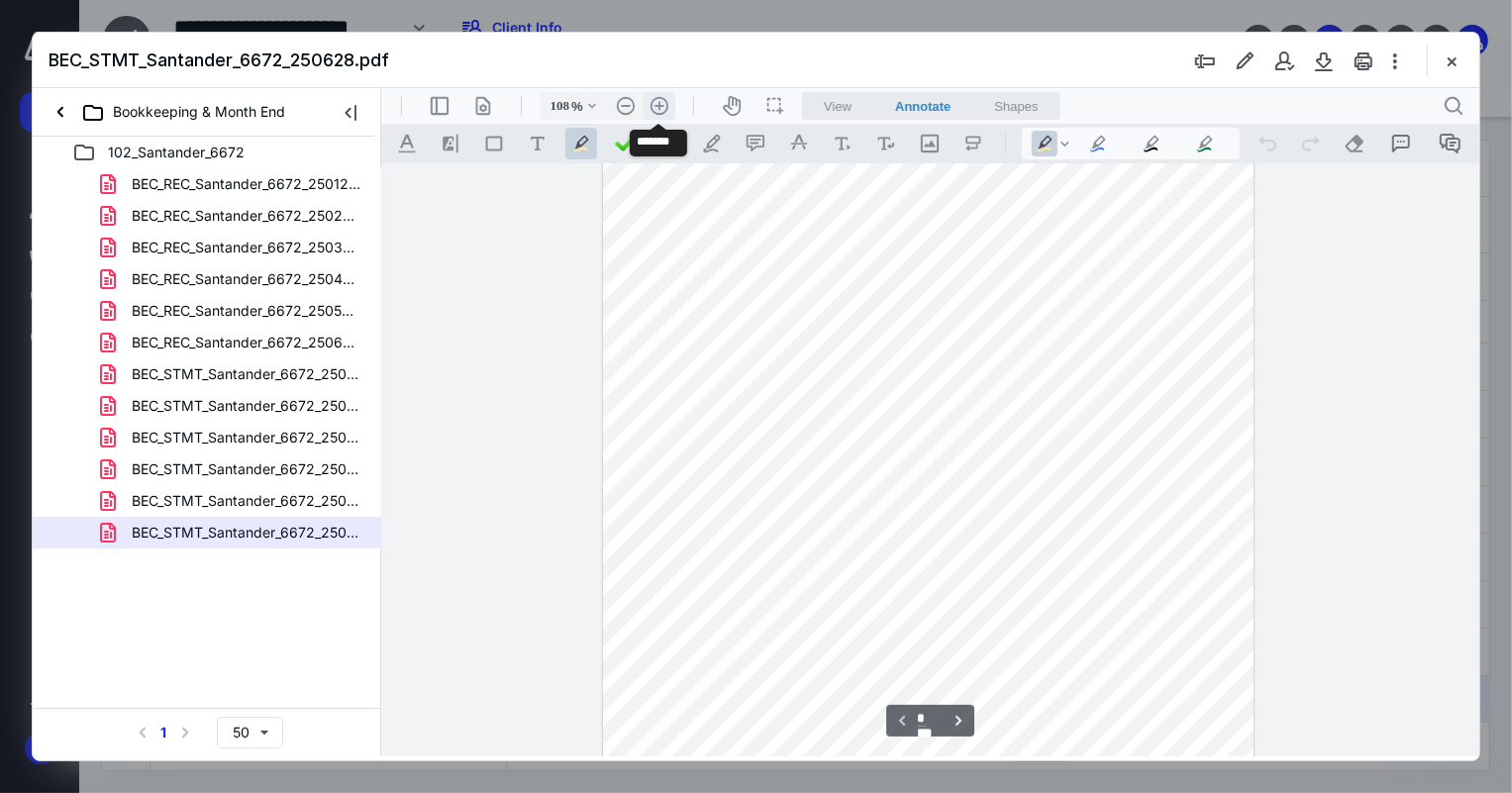 click on ".cls-1{fill:#abb0c4;} icon - header - zoom - in - line" at bounding box center [658, 105] 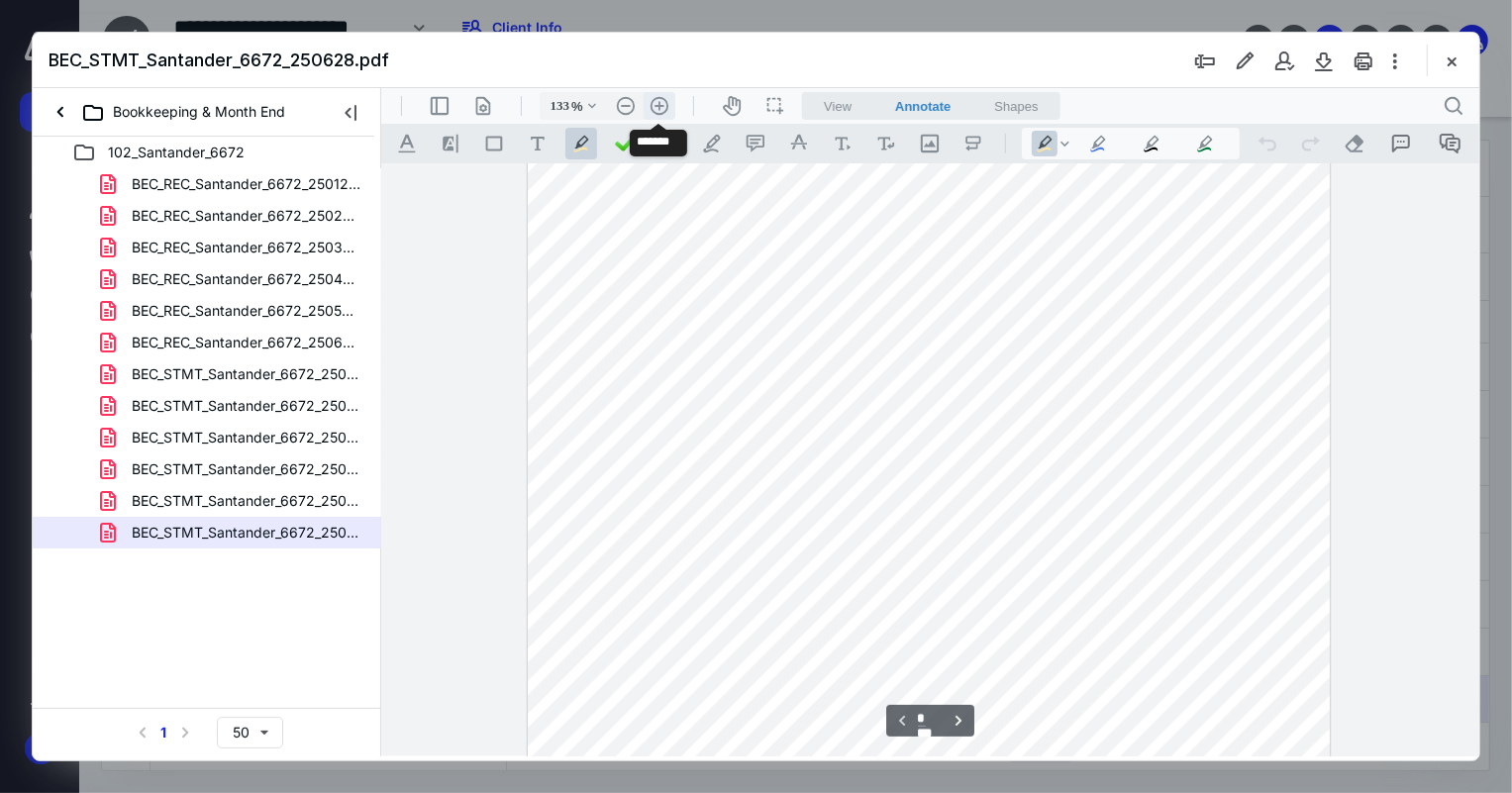 scroll, scrollTop: 337, scrollLeft: 0, axis: vertical 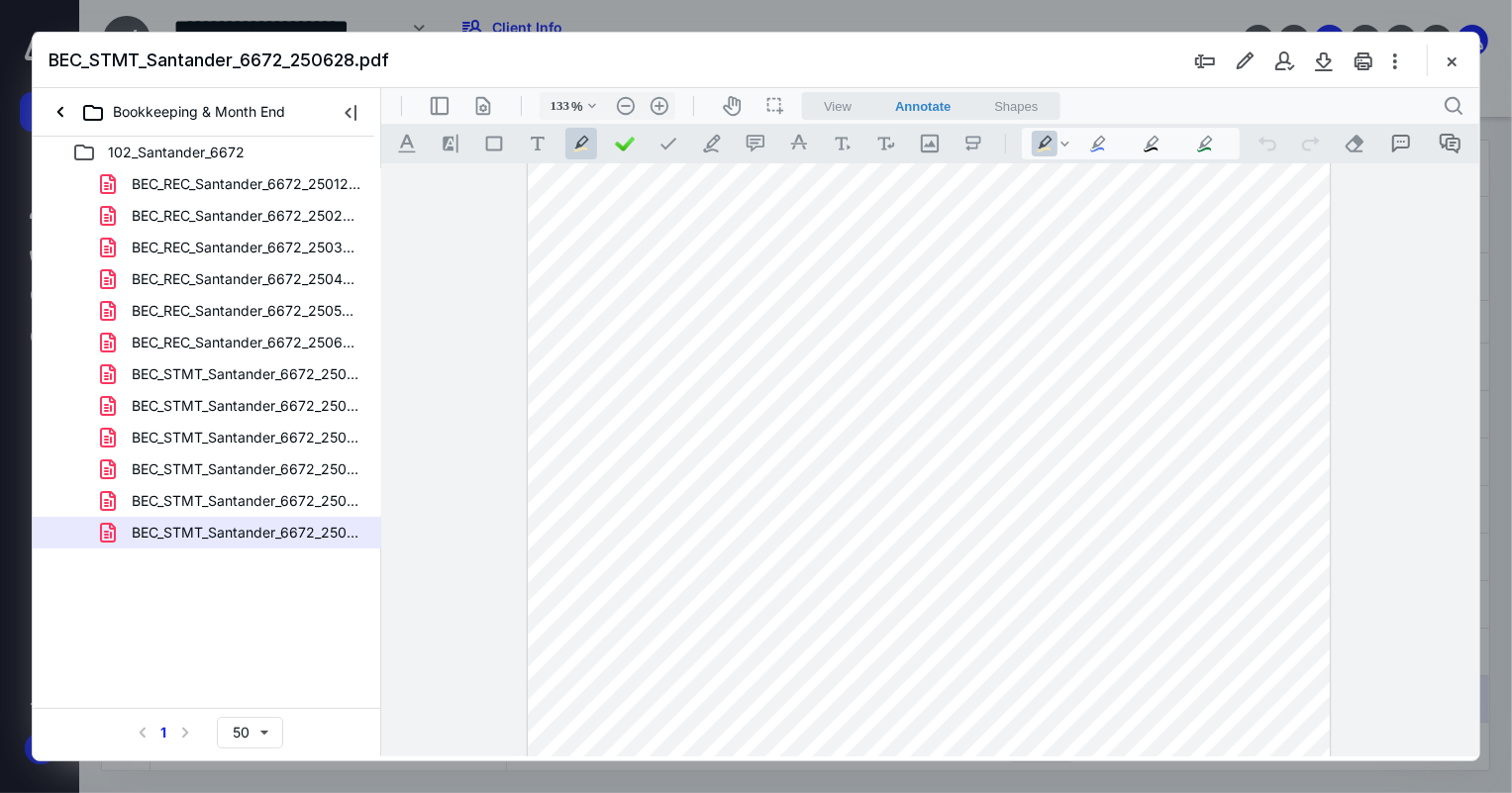 drag, startPoint x: 1467, startPoint y: 243, endPoint x: 1456, endPoint y: 217, distance: 28.231188 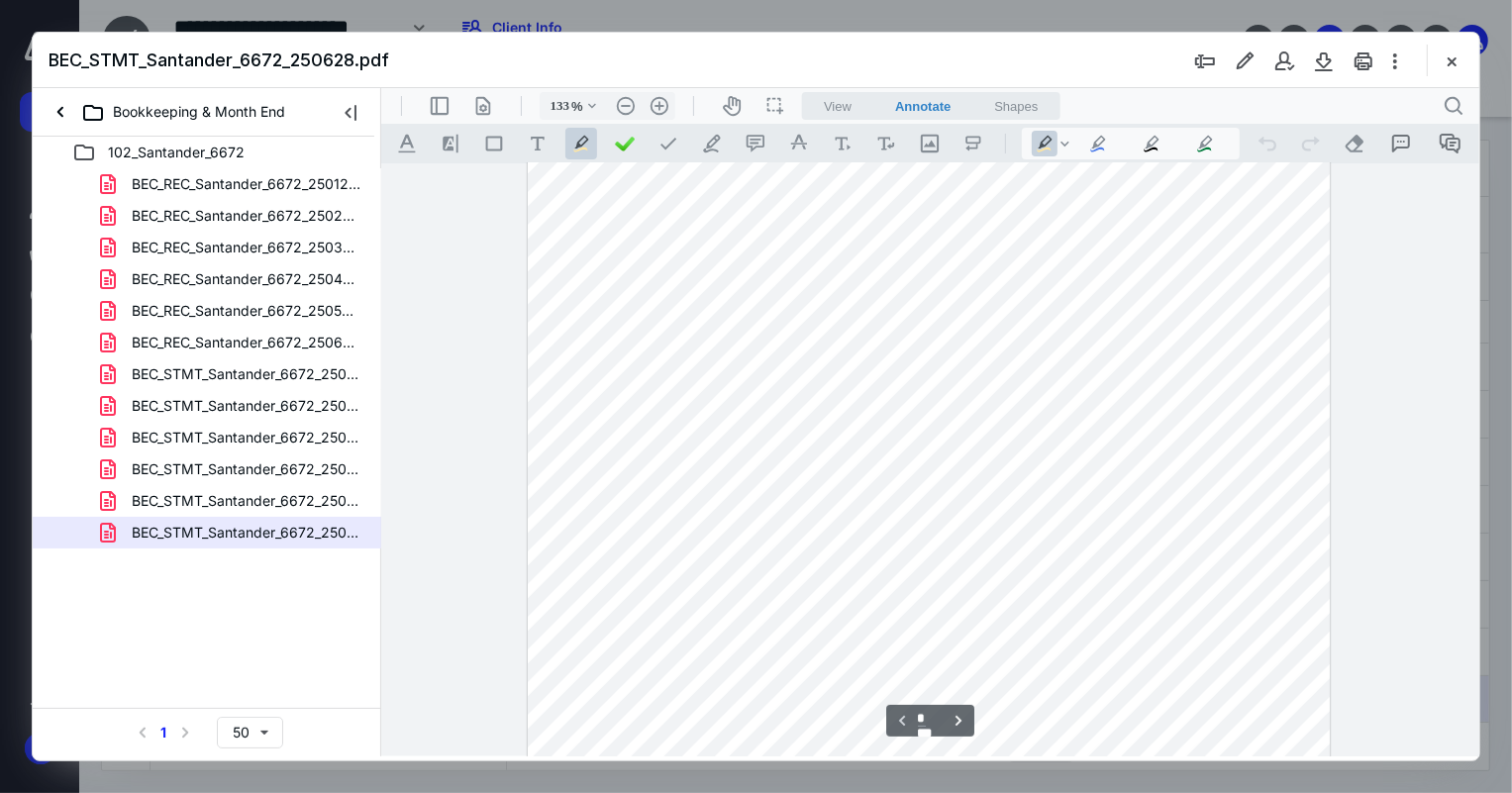 scroll, scrollTop: 175, scrollLeft: 0, axis: vertical 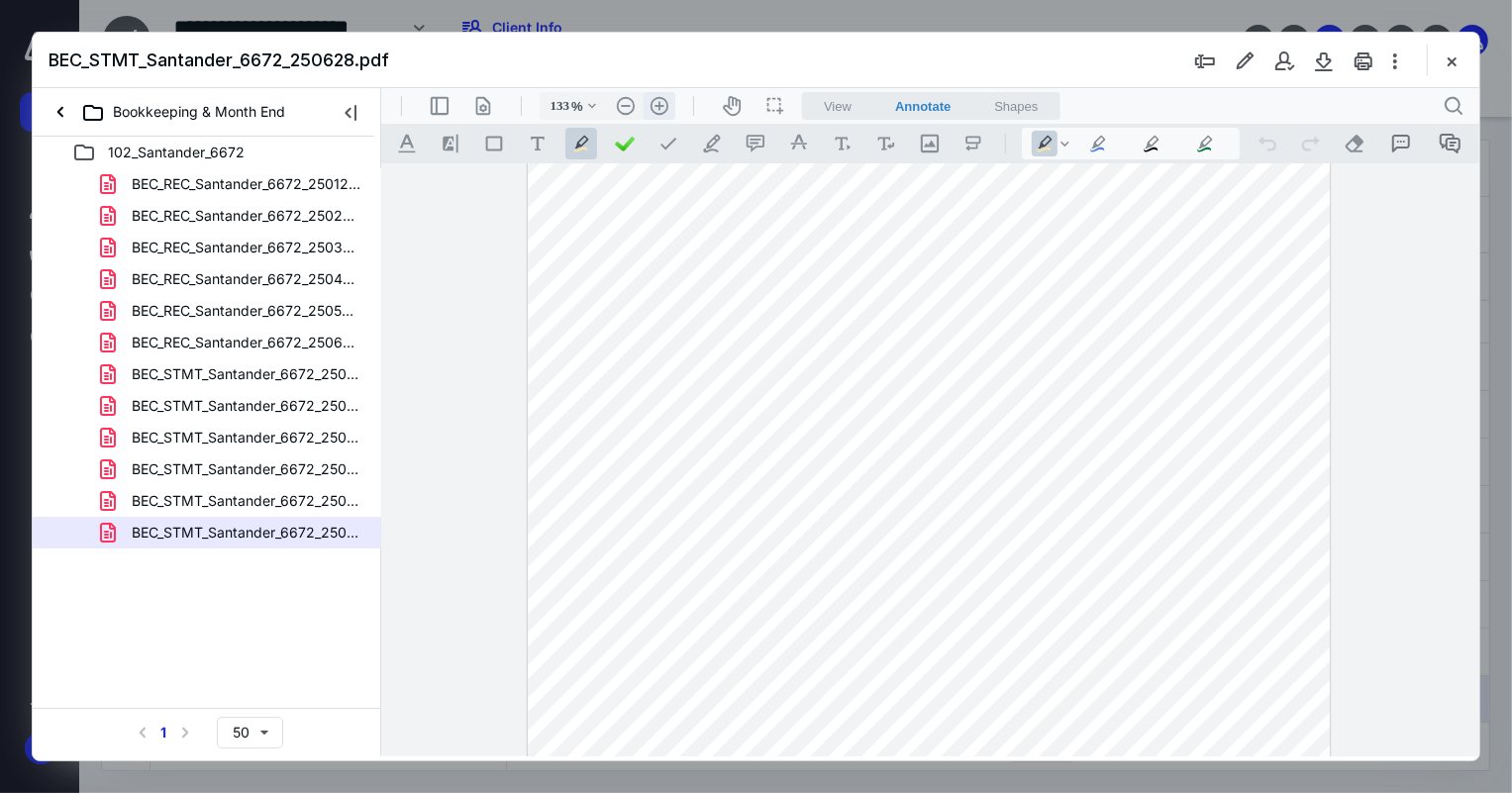 click on ".cls-1{fill:#abb0c4;} icon - header - zoom - in - line" at bounding box center (658, 105) 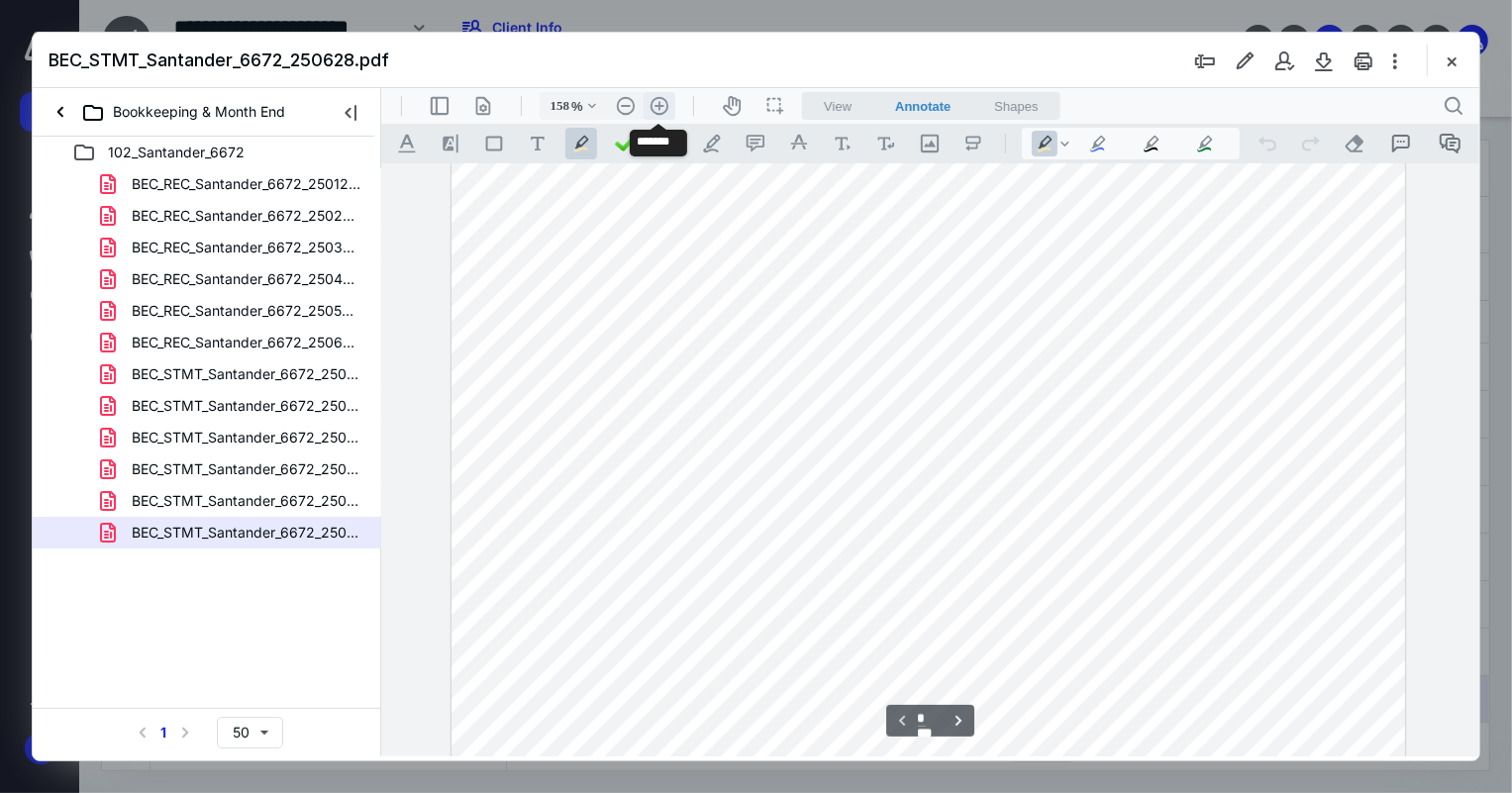 scroll, scrollTop: 257, scrollLeft: 0, axis: vertical 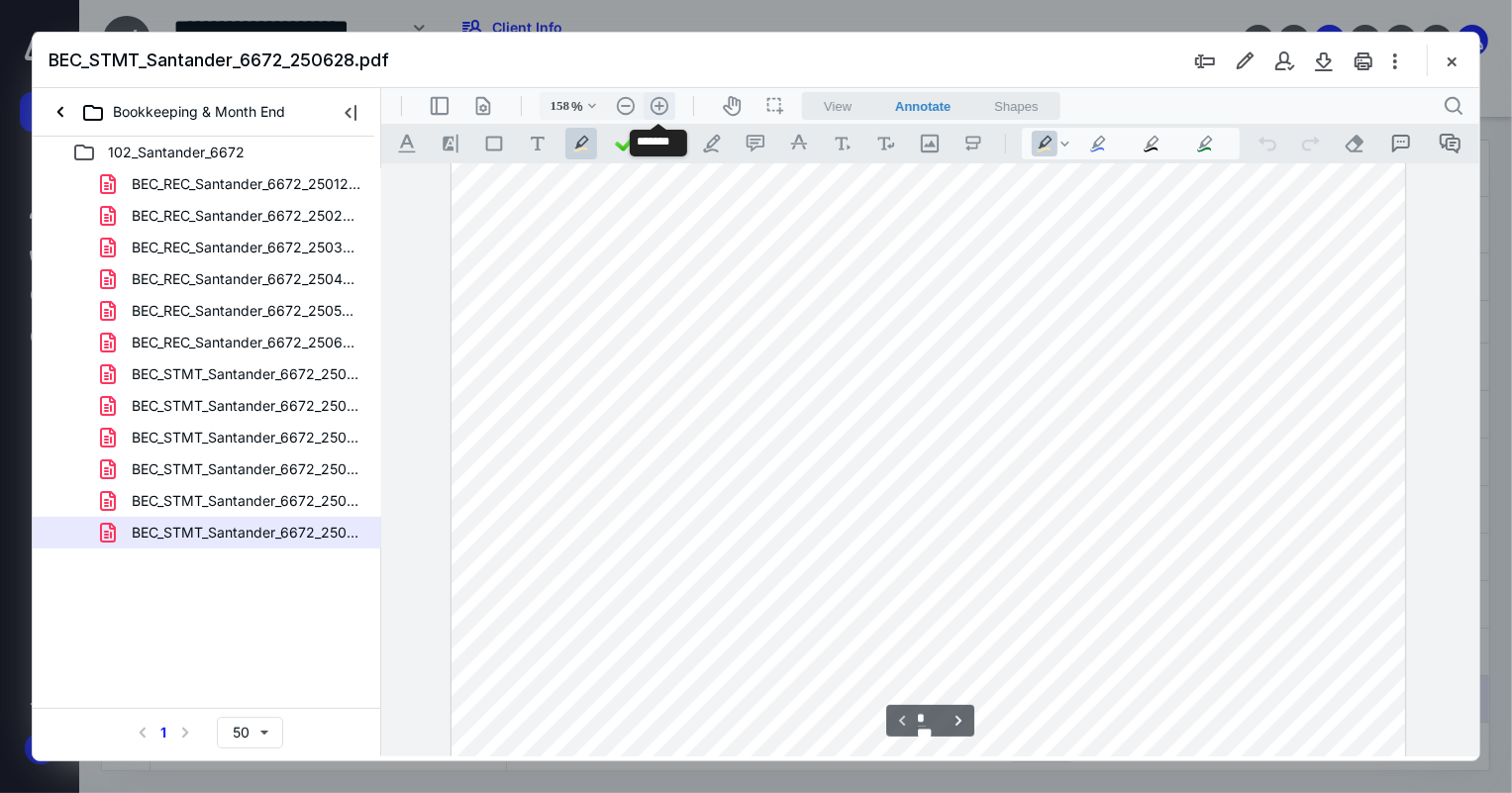 click on ".cls-1{fill:#abb0c4;} icon - header - zoom - in - line" at bounding box center [658, 105] 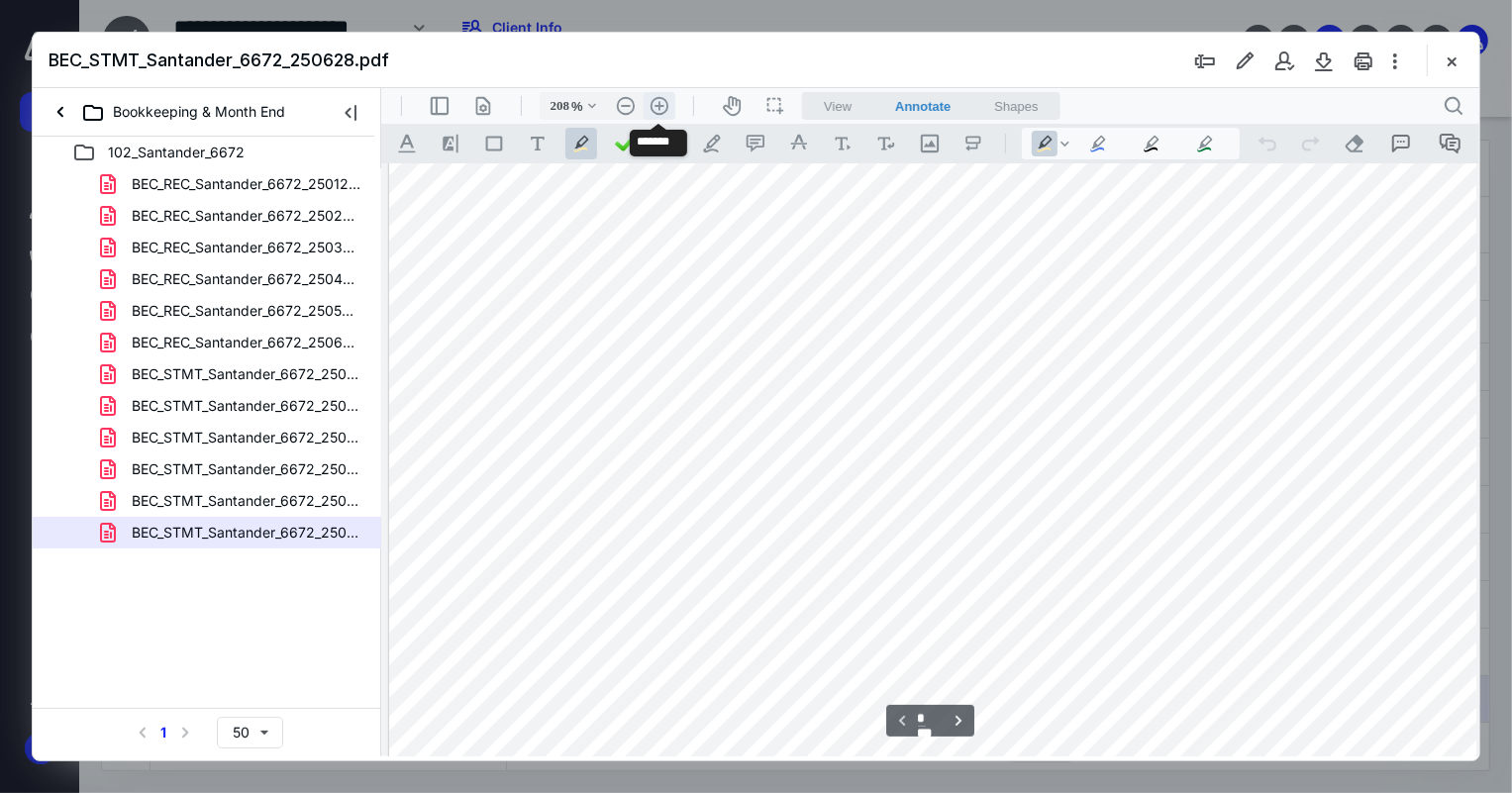 scroll, scrollTop: 421, scrollLeft: 93, axis: both 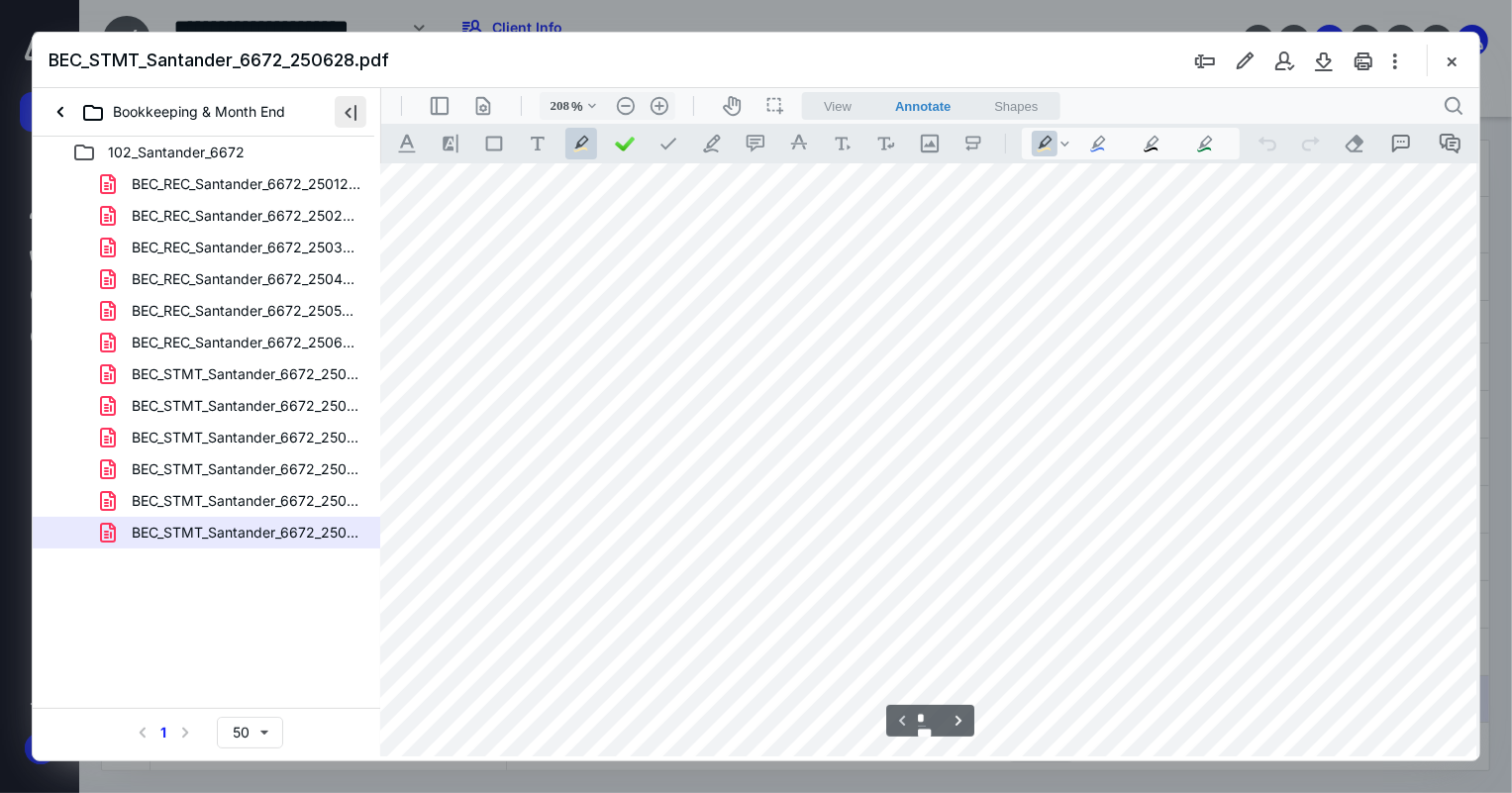 click at bounding box center (351, 112) 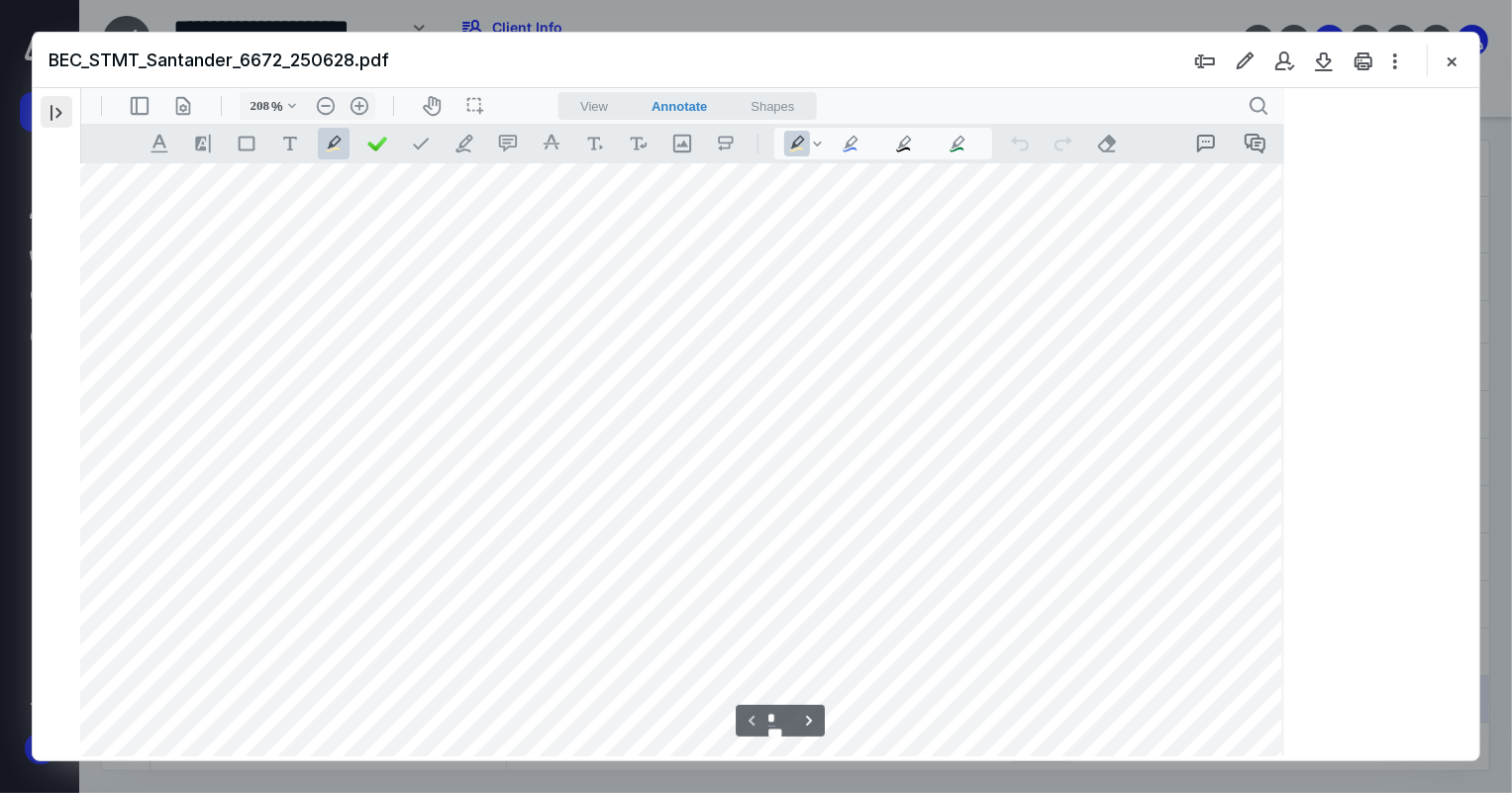 scroll, scrollTop: 421, scrollLeft: 0, axis: vertical 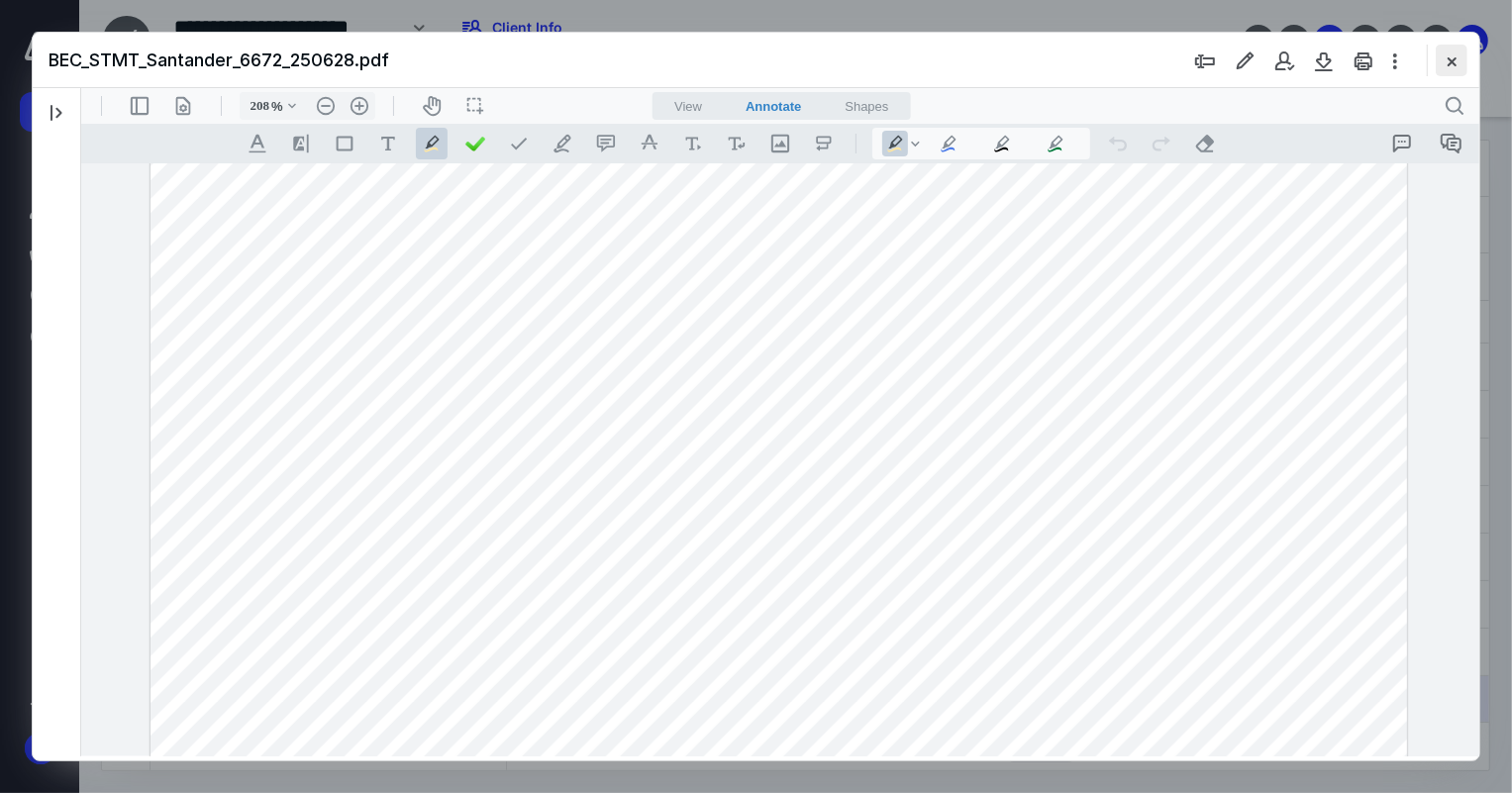 click at bounding box center (1452, 60) 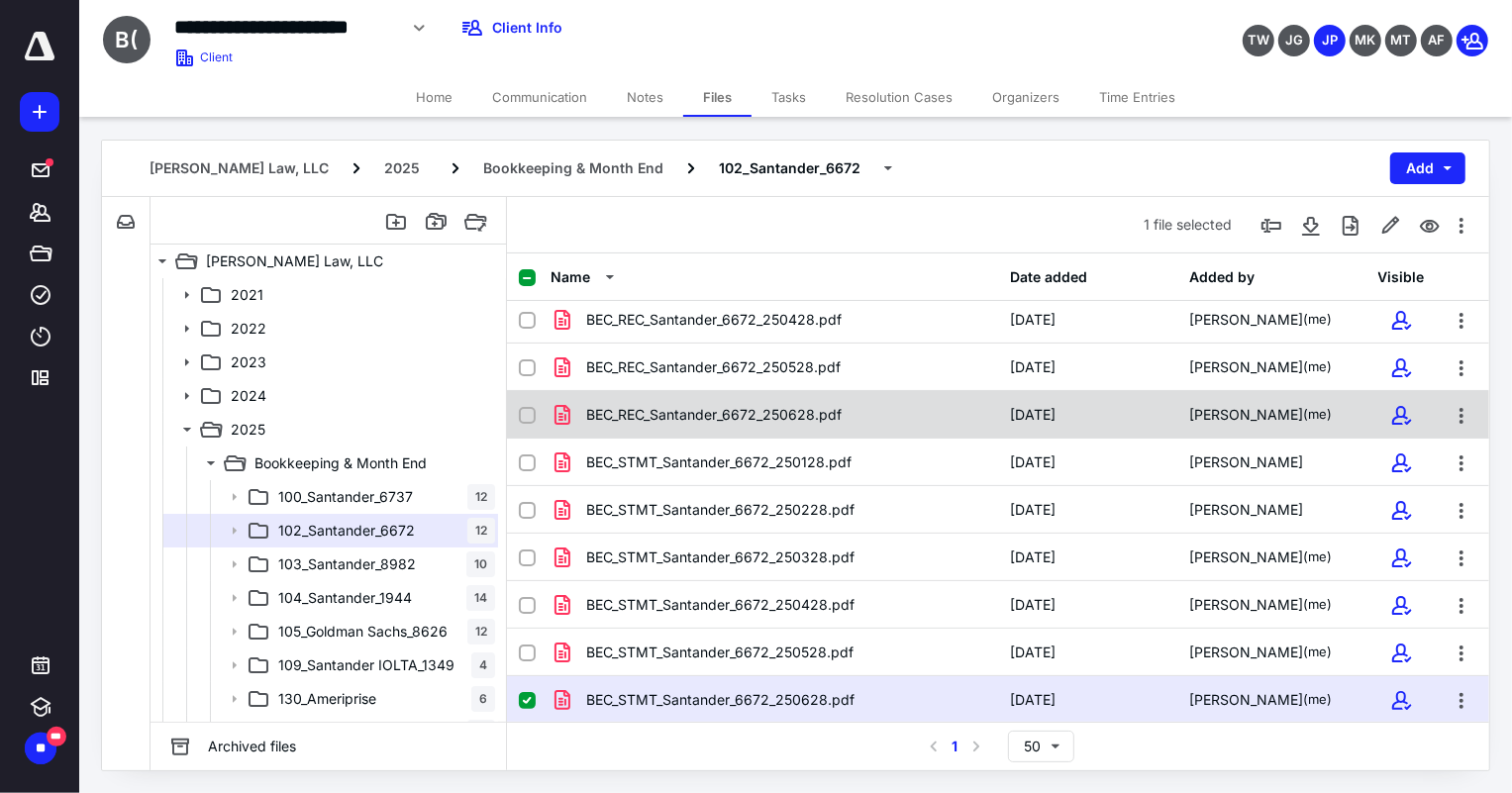 click on "BEC_REC_Santander_6672_250628.pdf" at bounding box center [714, 415] 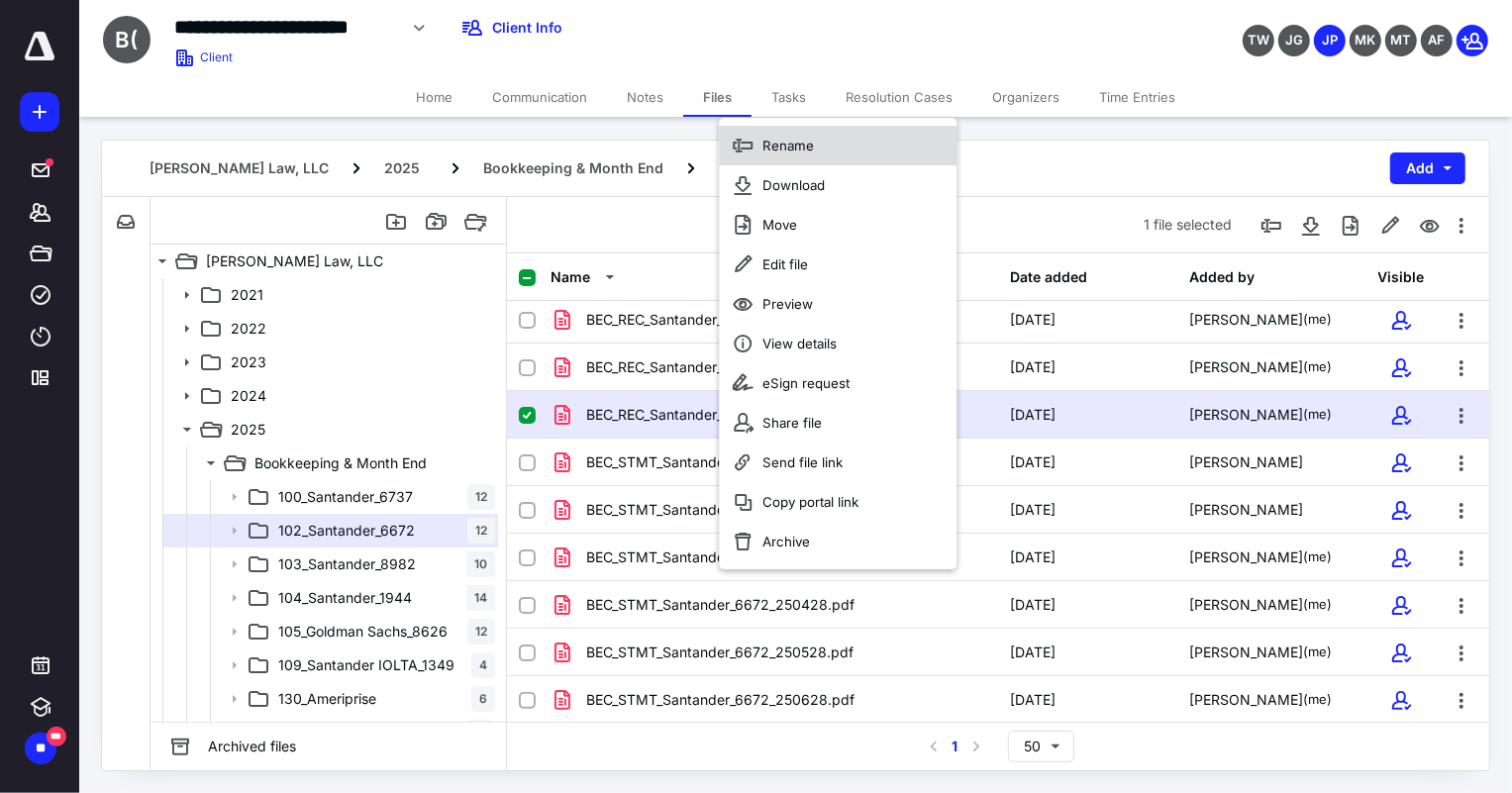 click on "Rename" at bounding box center (838, 146) 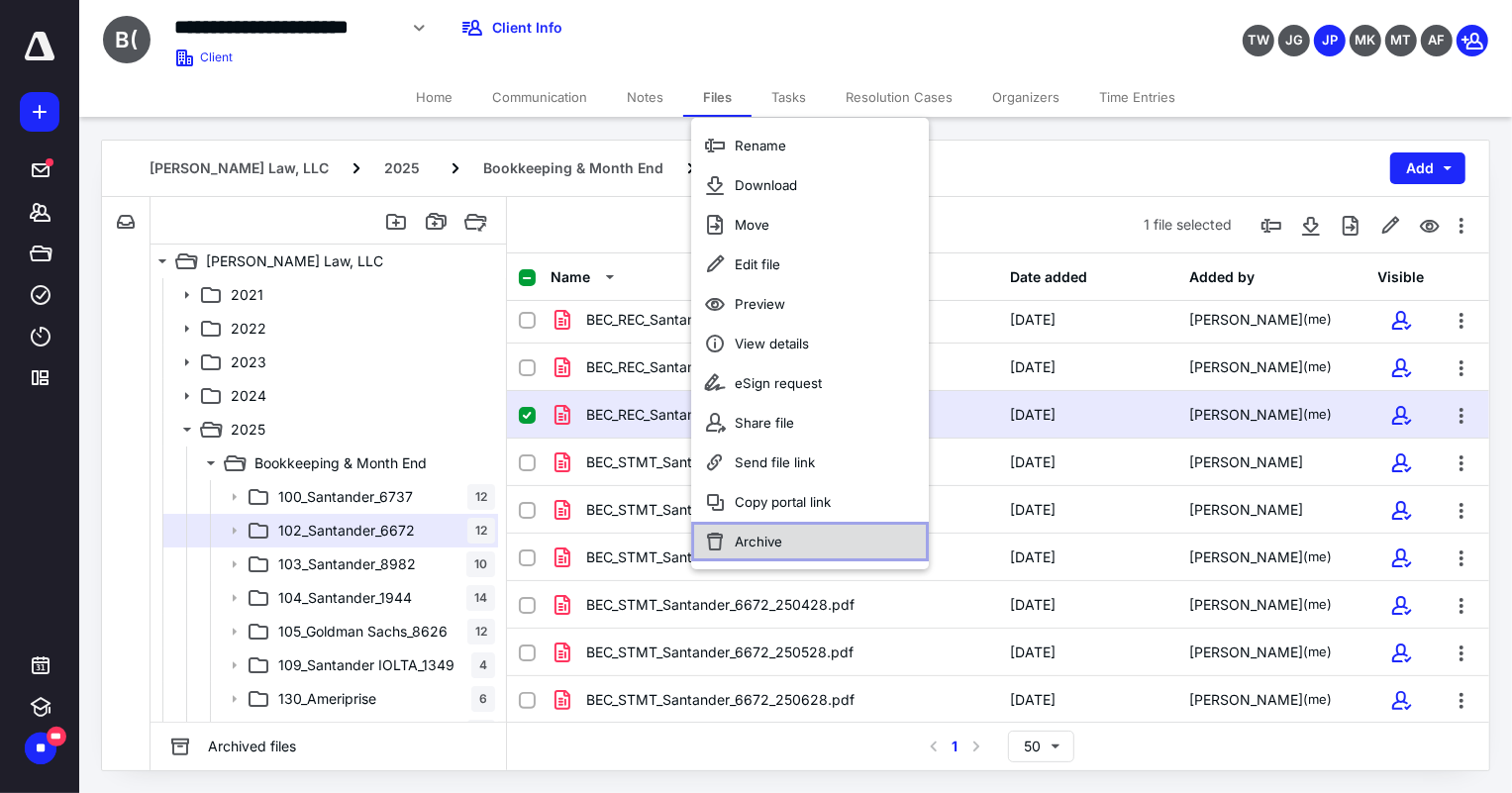 click on "Archive" at bounding box center (810, 542) 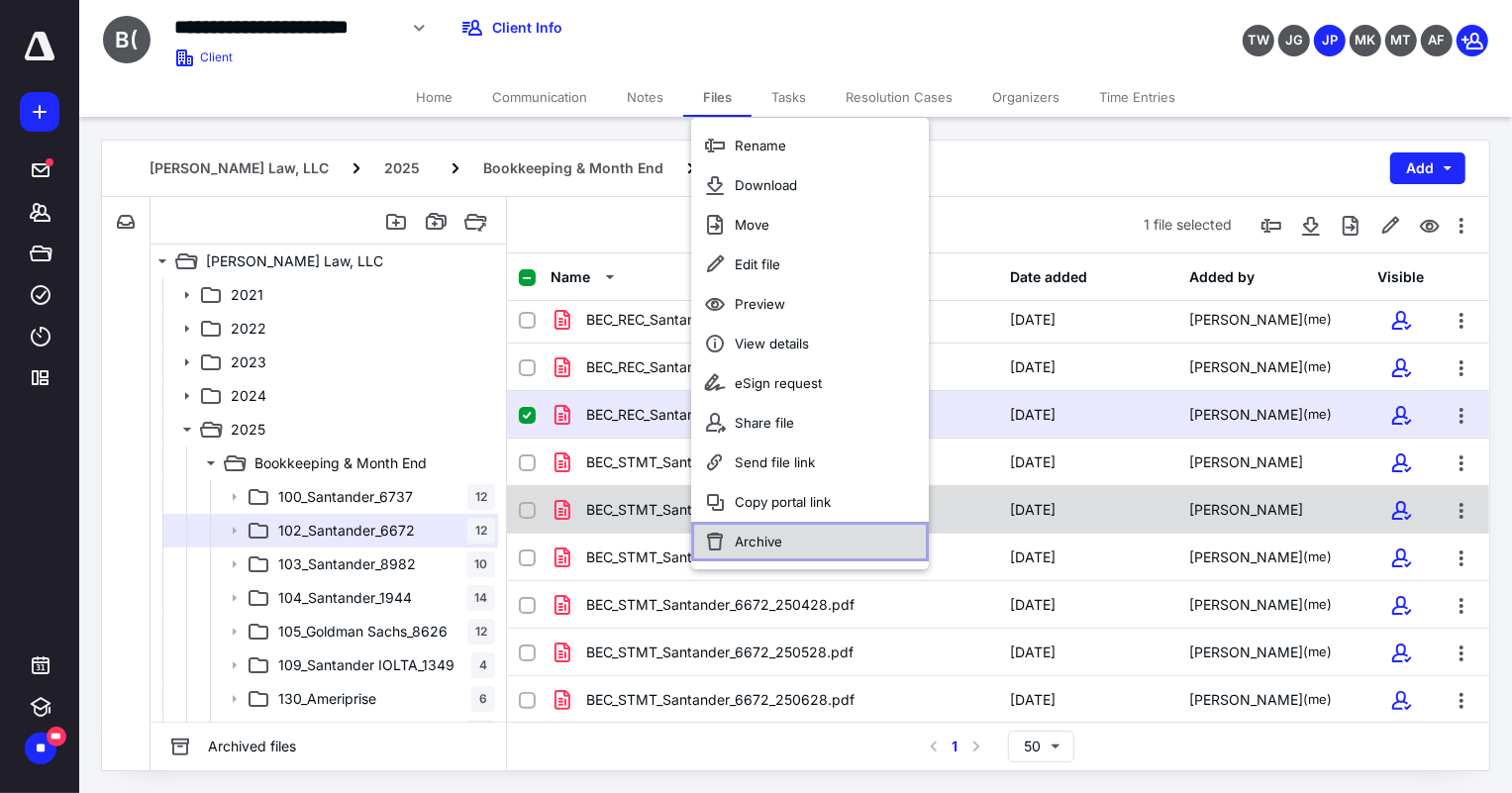 checkbox on "false" 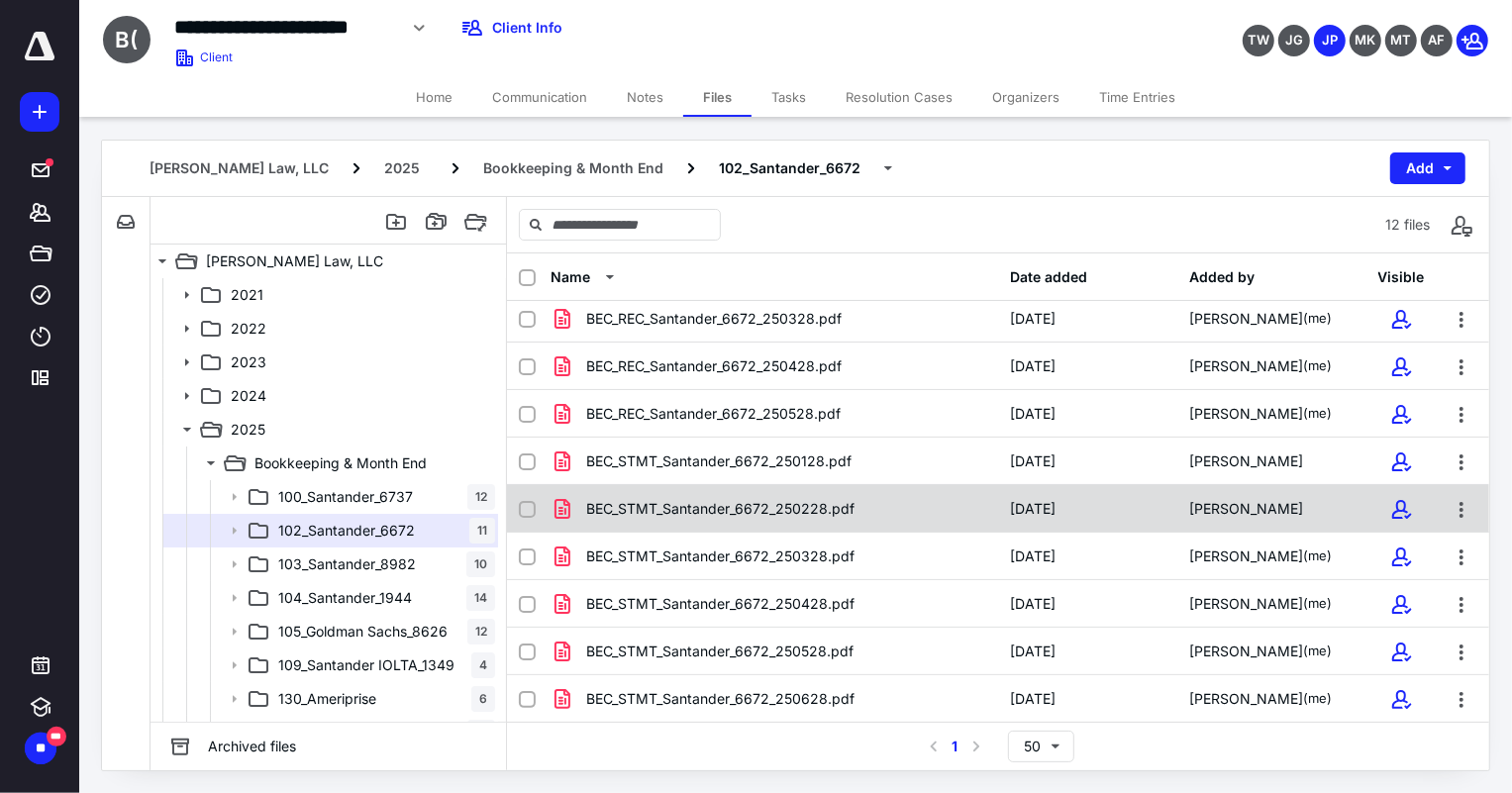scroll, scrollTop: 148, scrollLeft: 0, axis: vertical 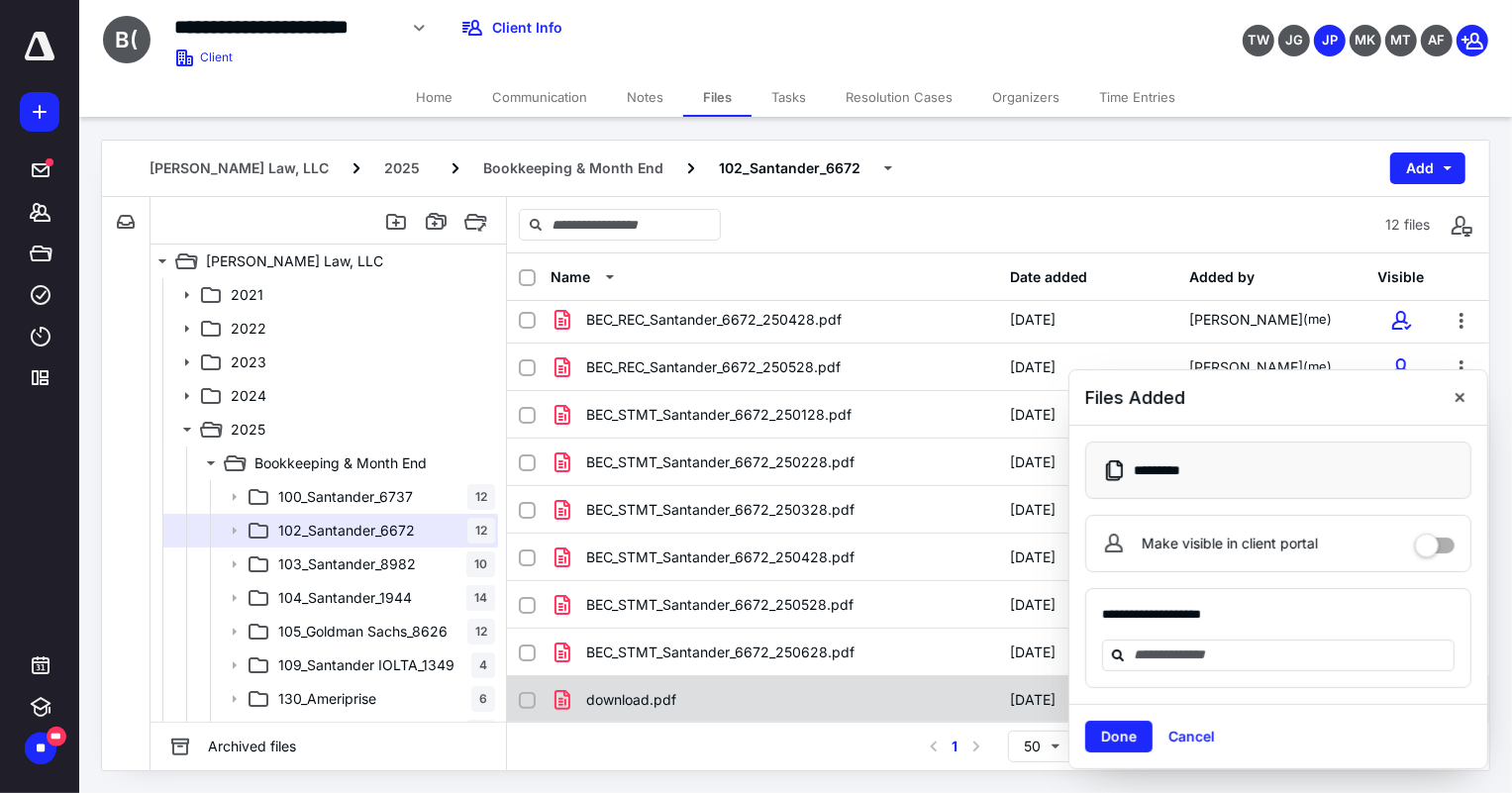 checkbox on "true" 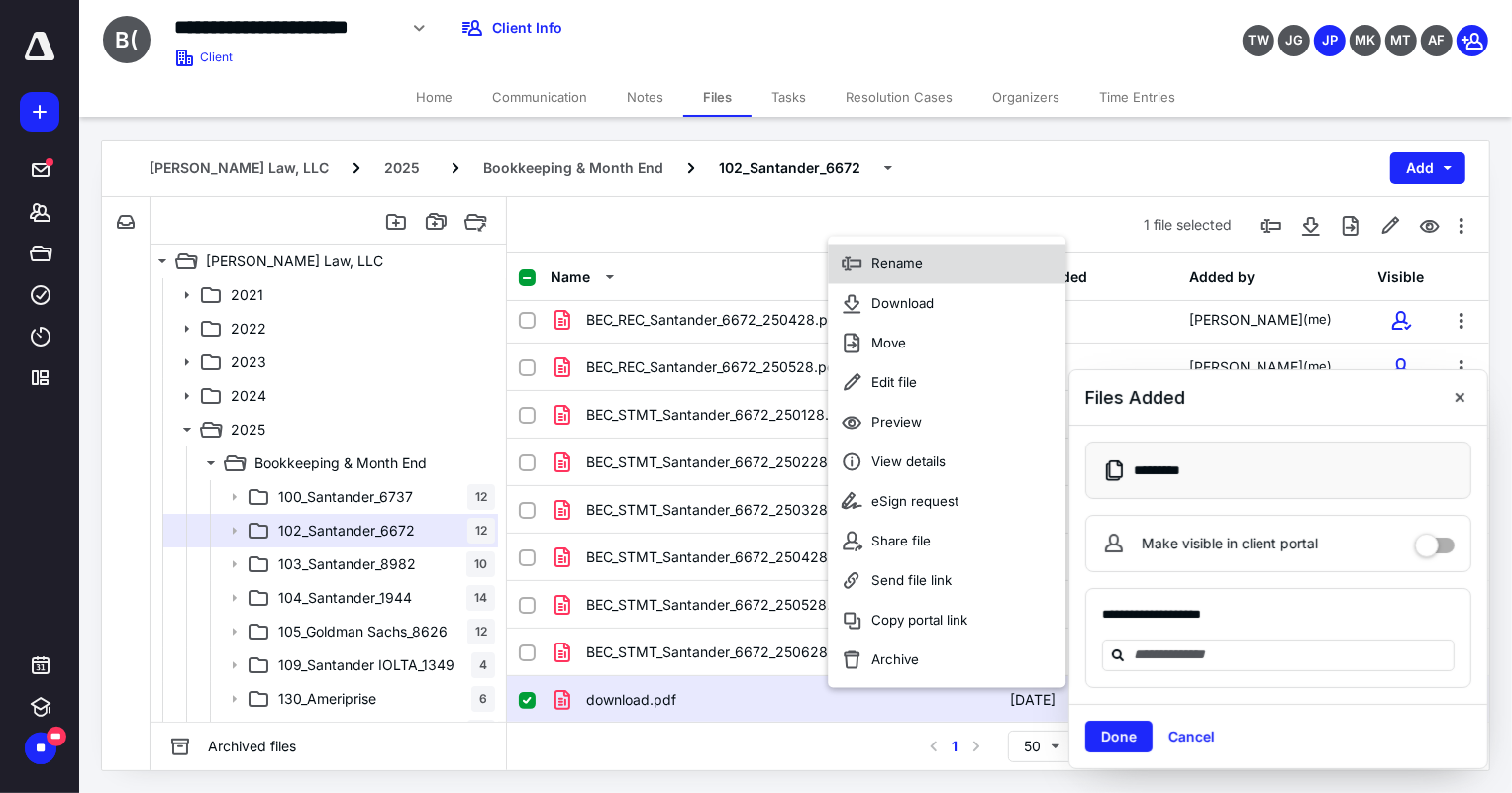 click on "Rename" at bounding box center (897, 263) 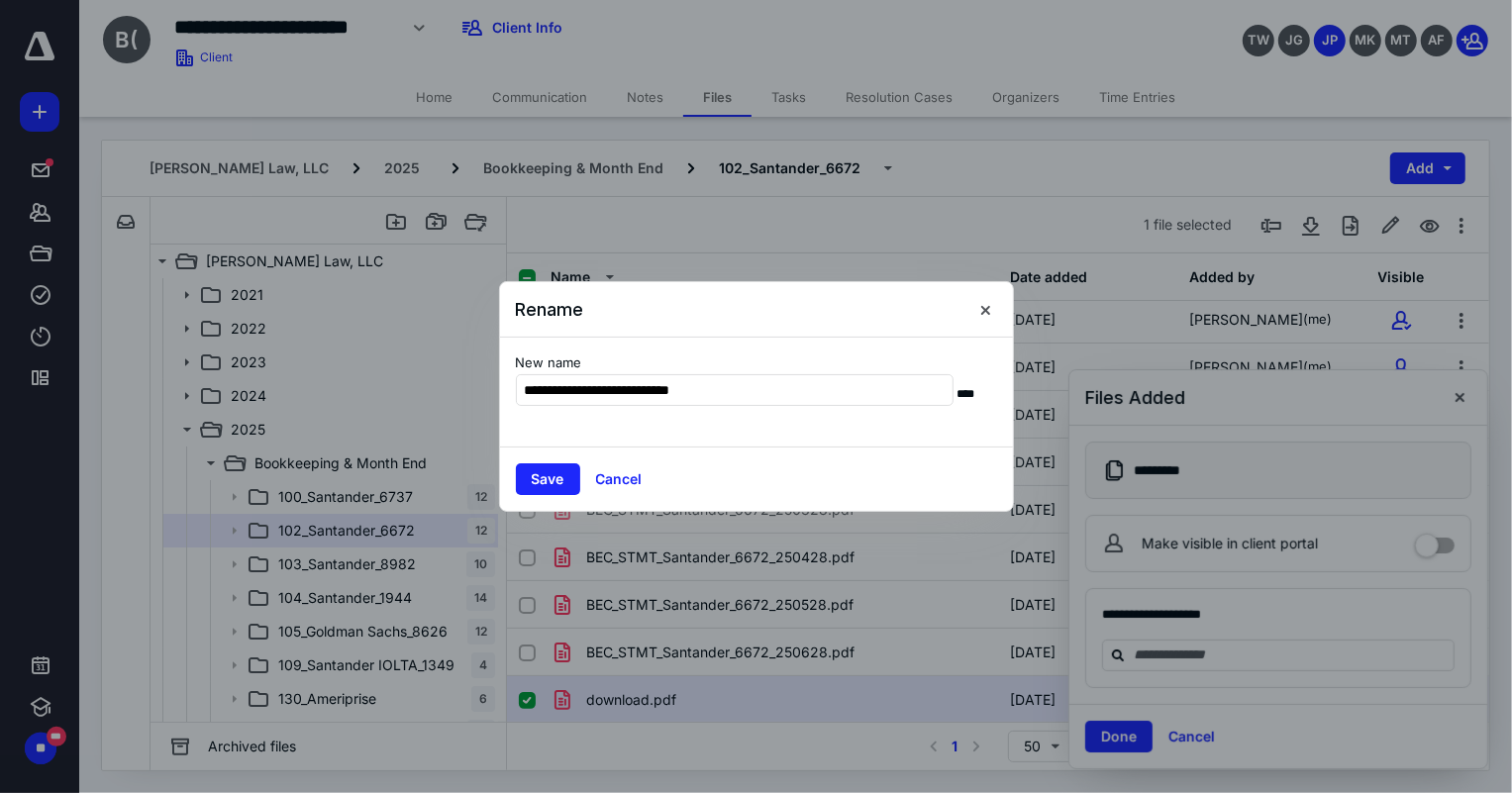 type on "**********" 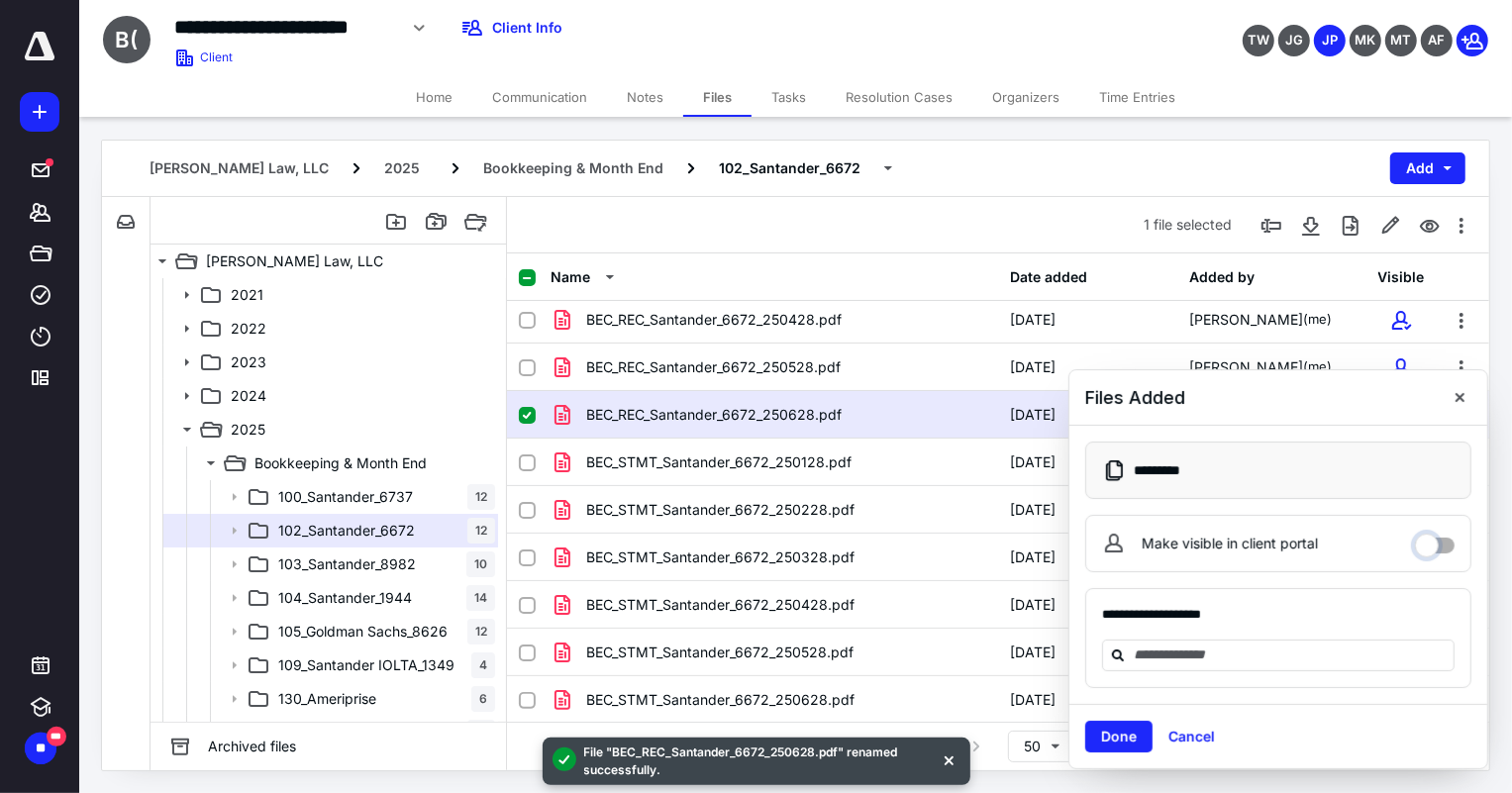 click on "Make visible in client portal" at bounding box center (1435, 541) 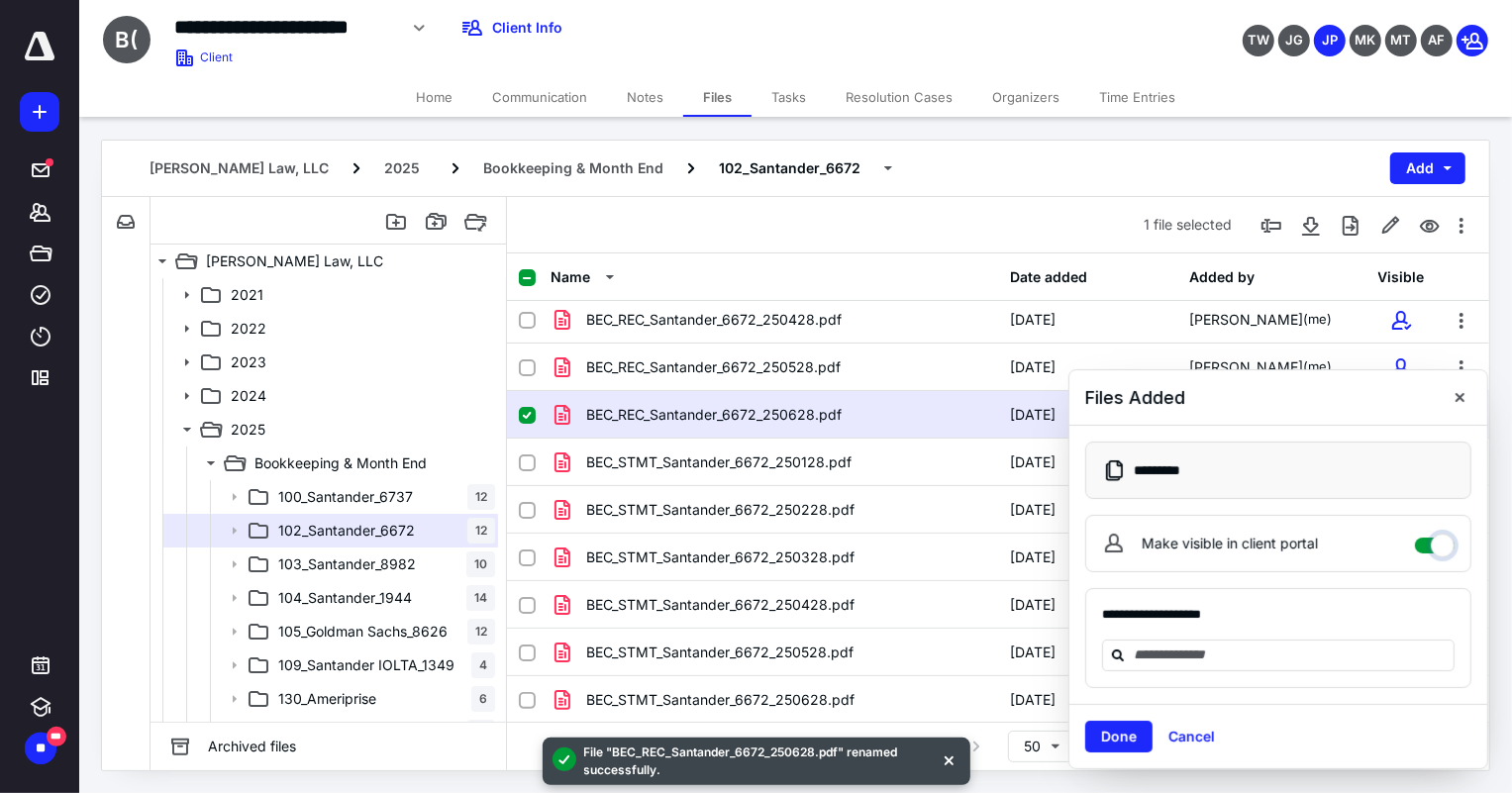 checkbox on "****" 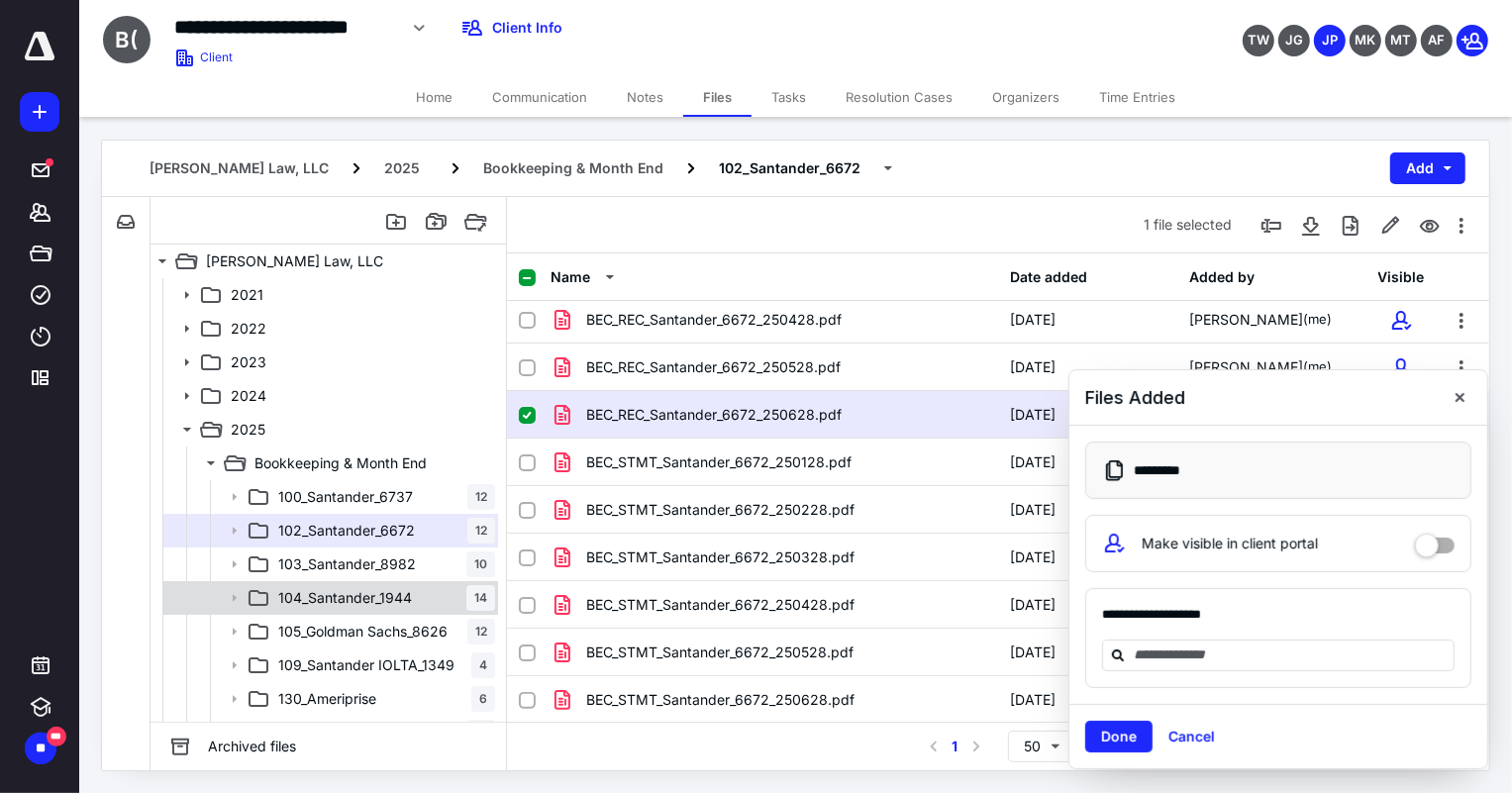 click on "104_Santander_1944" at bounding box center [345, 598] 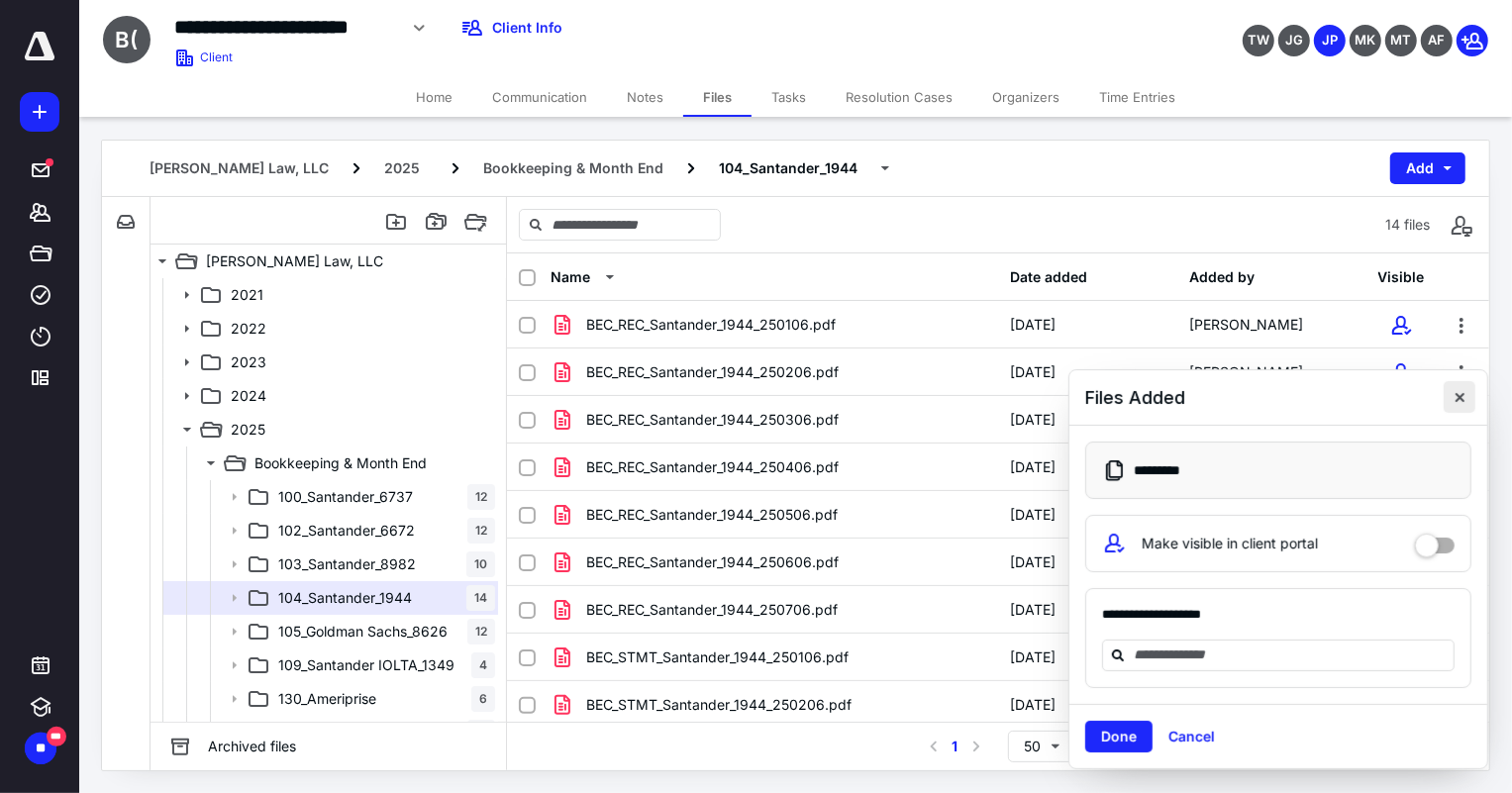 click at bounding box center (1460, 397) 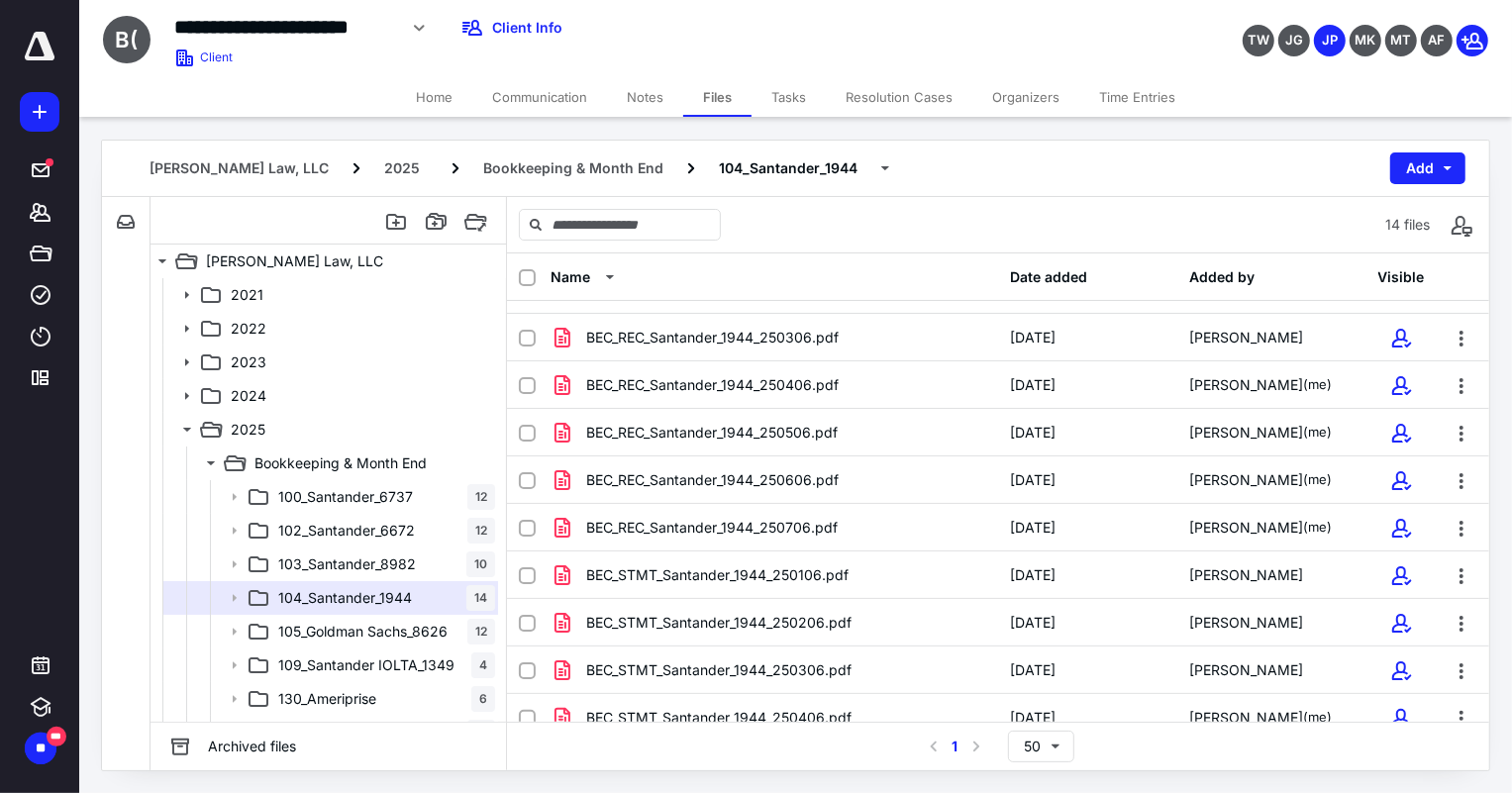 scroll, scrollTop: 242, scrollLeft: 0, axis: vertical 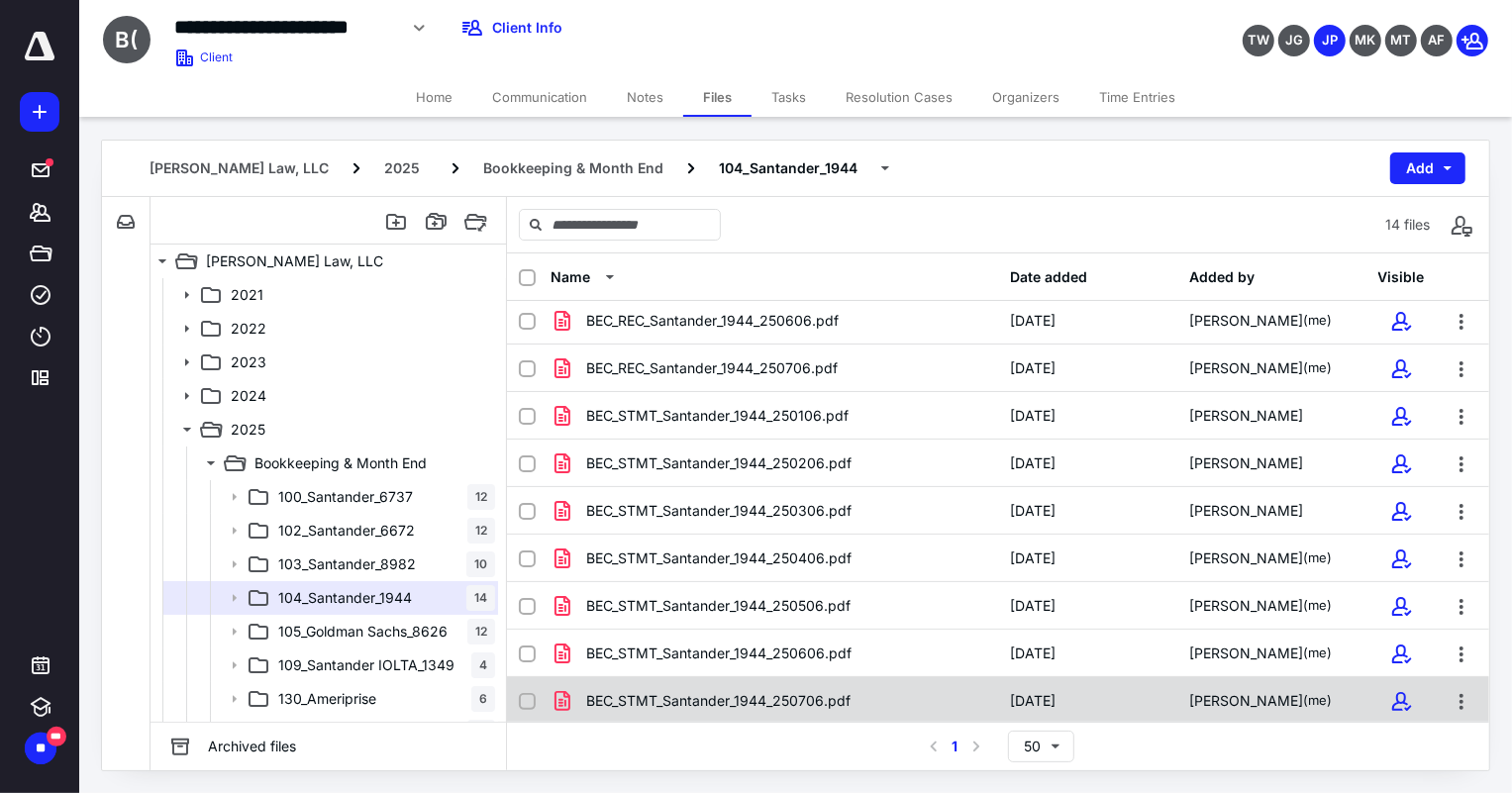 click on "BEC_STMT_Santander_1944_250706.pdf" at bounding box center [774, 701] 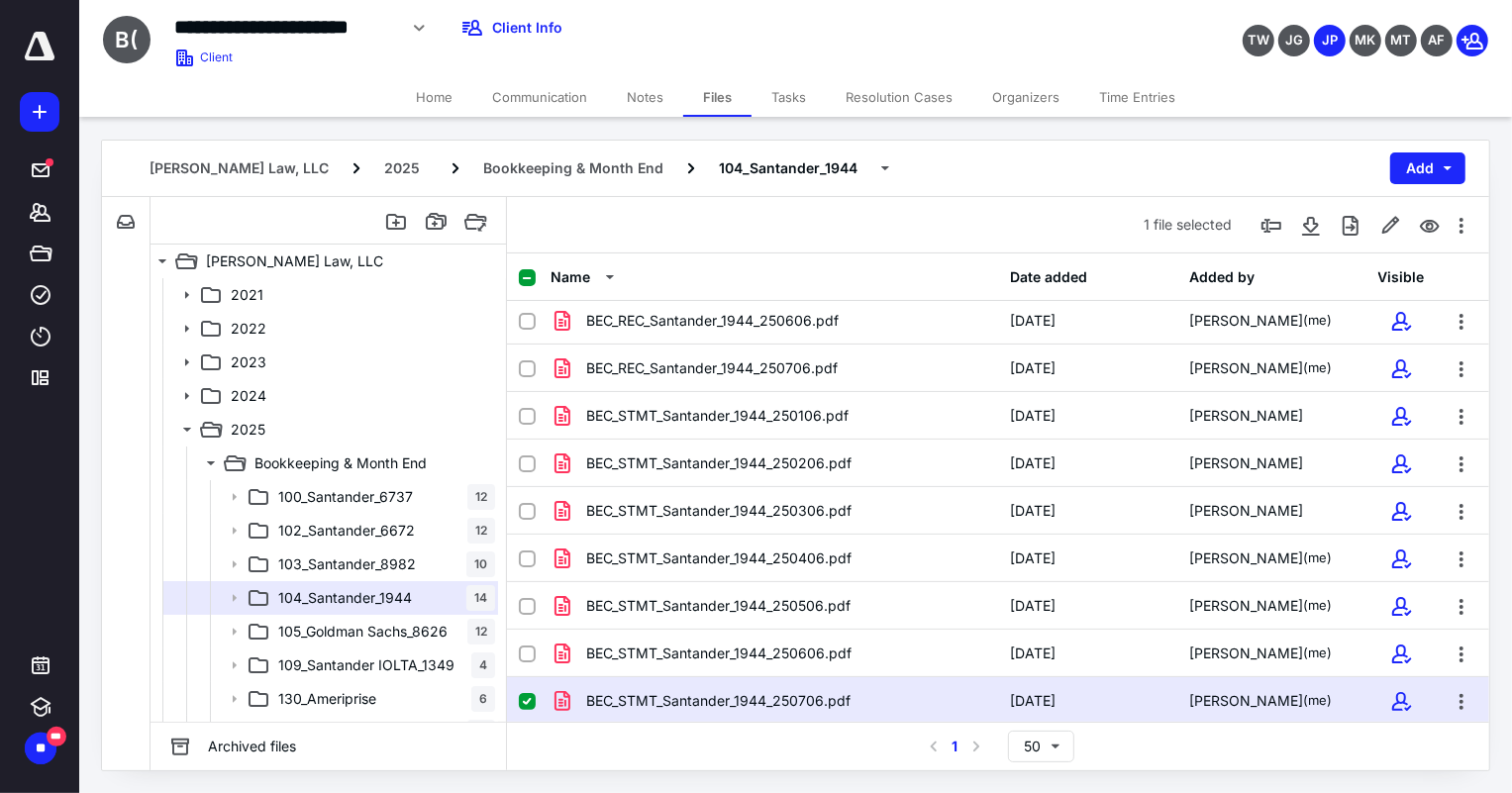 click on "BEC_STMT_Santander_1944_250706.pdf" at bounding box center [774, 701] 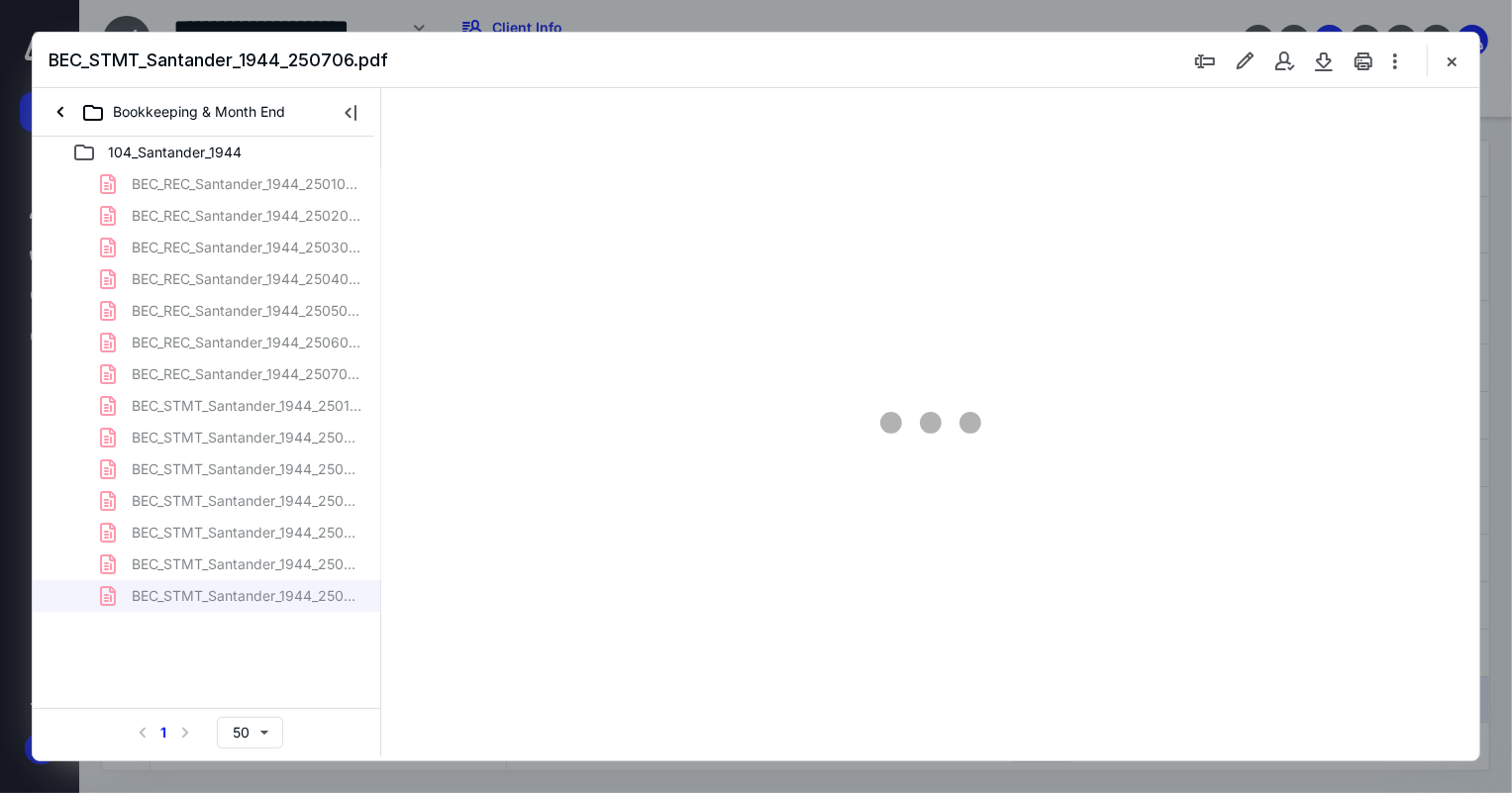 scroll, scrollTop: 0, scrollLeft: 0, axis: both 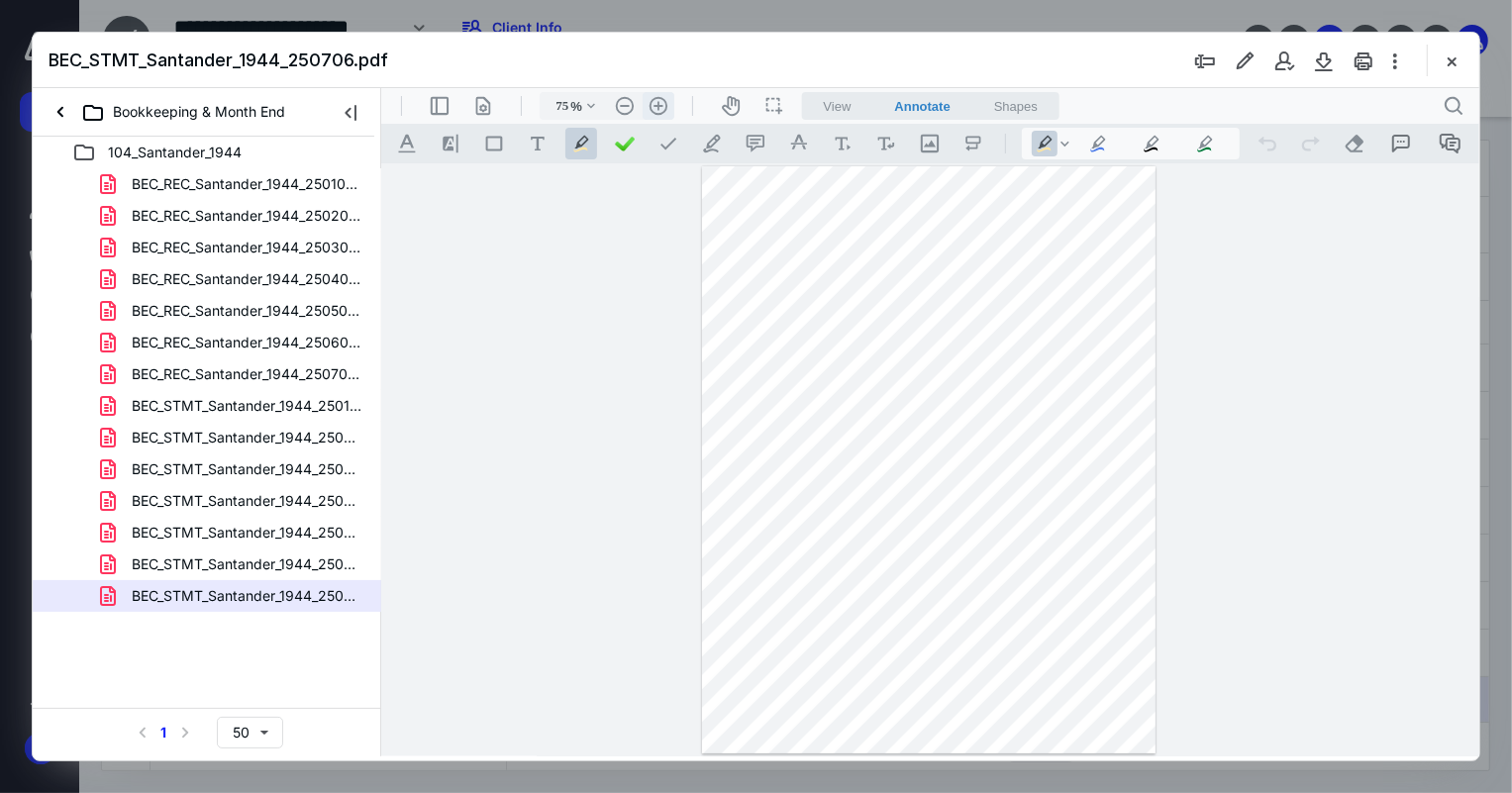 click on ".cls-1{fill:#abb0c4;} icon - header - zoom - in - line" at bounding box center (657, 105) 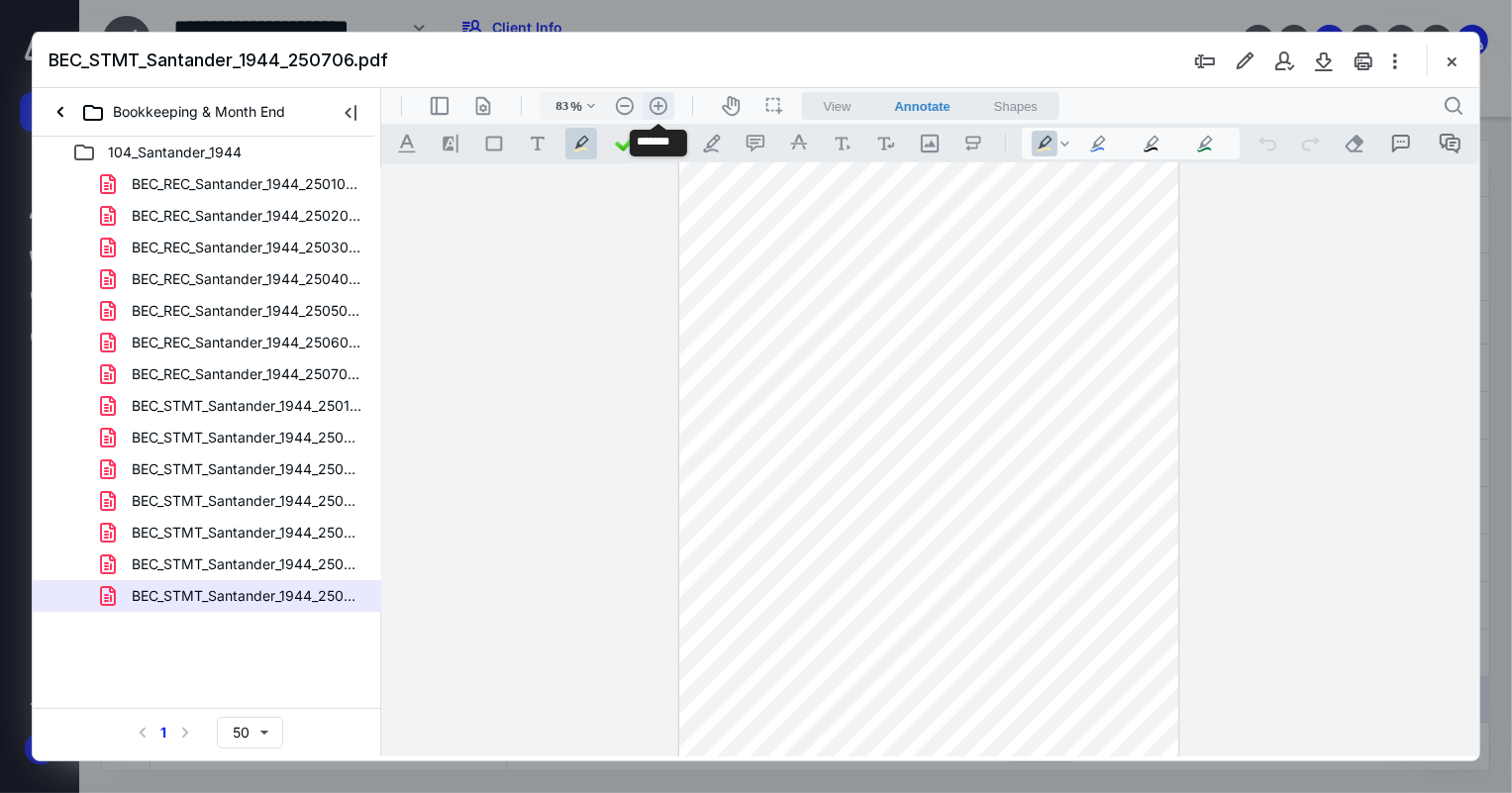 click on ".cls-1{fill:#abb0c4;} icon - header - zoom - in - line" at bounding box center [657, 105] 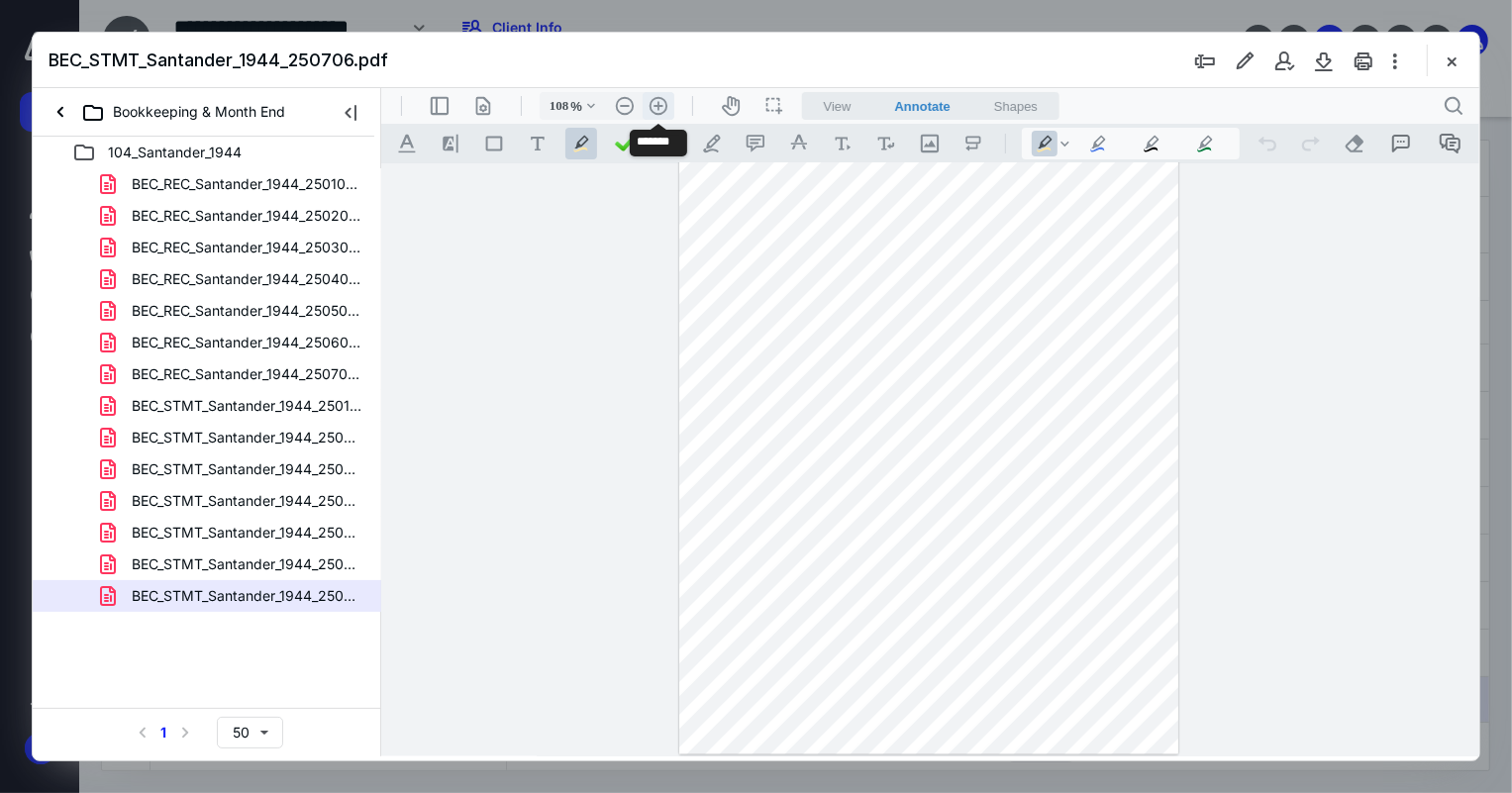 click on ".cls-1{fill:#abb0c4;} icon - header - zoom - in - line" at bounding box center [657, 105] 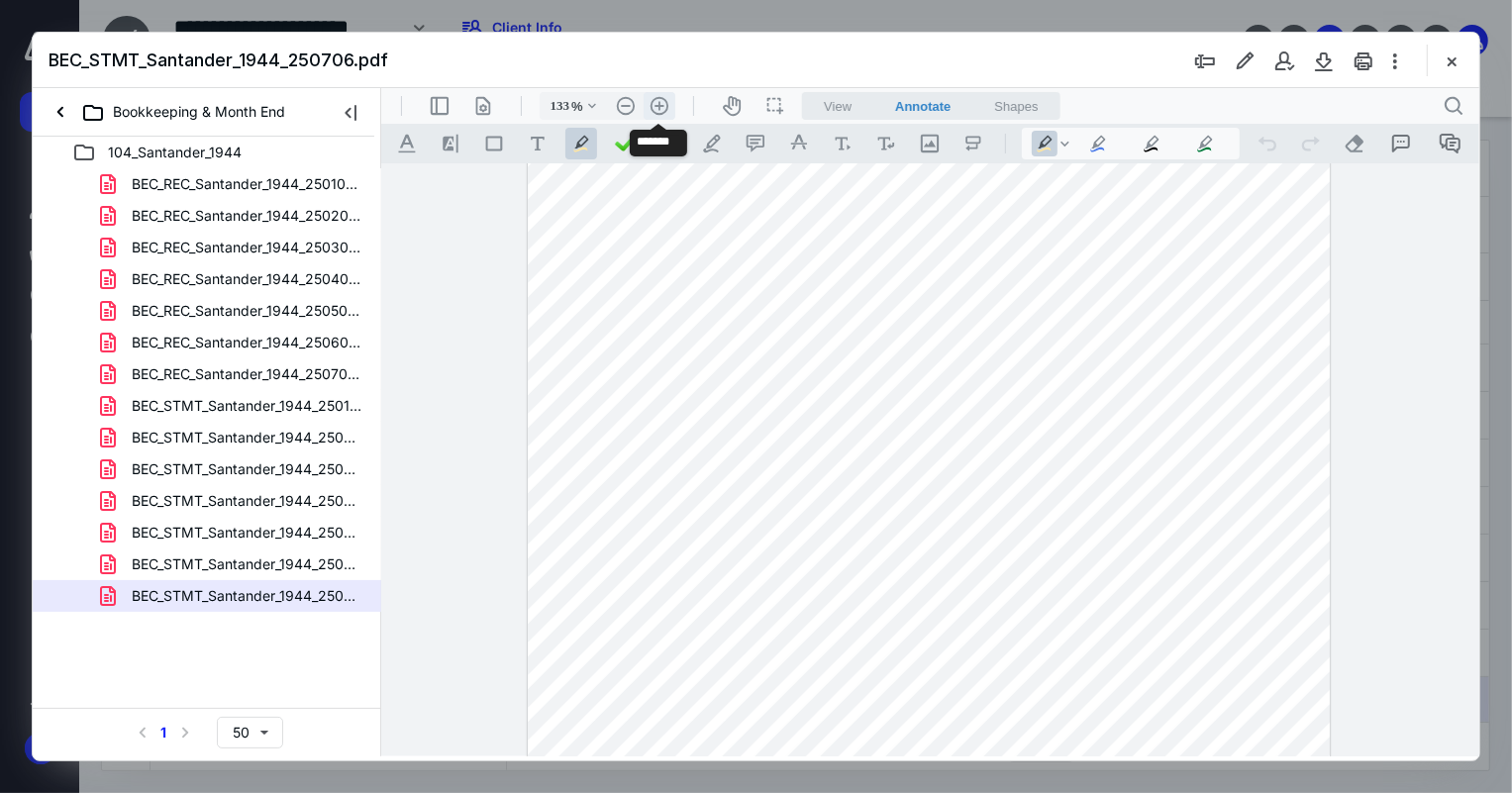 click on ".cls-1{fill:#abb0c4;} icon - header - zoom - in - line" at bounding box center (658, 105) 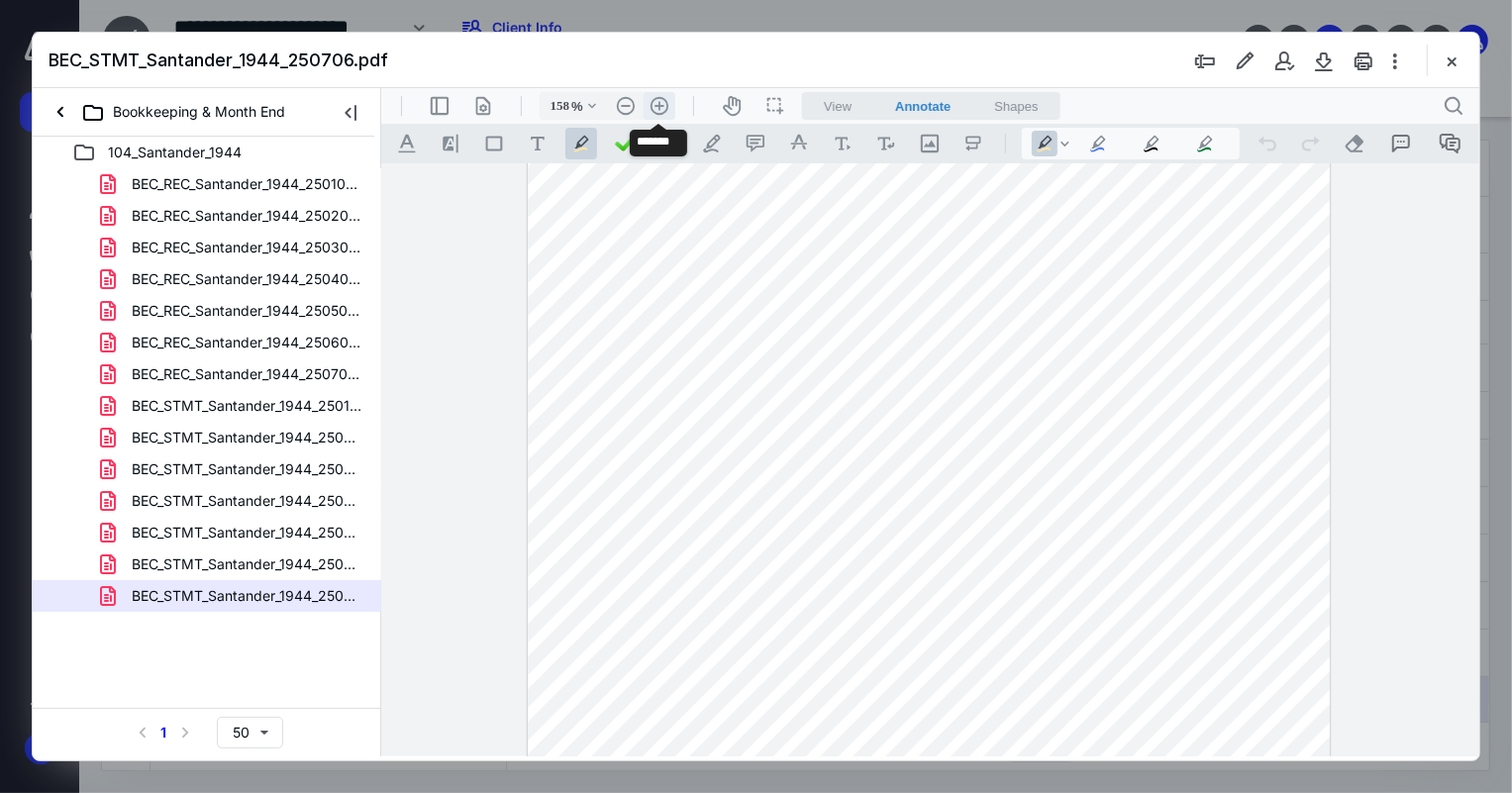 scroll, scrollTop: 285, scrollLeft: 0, axis: vertical 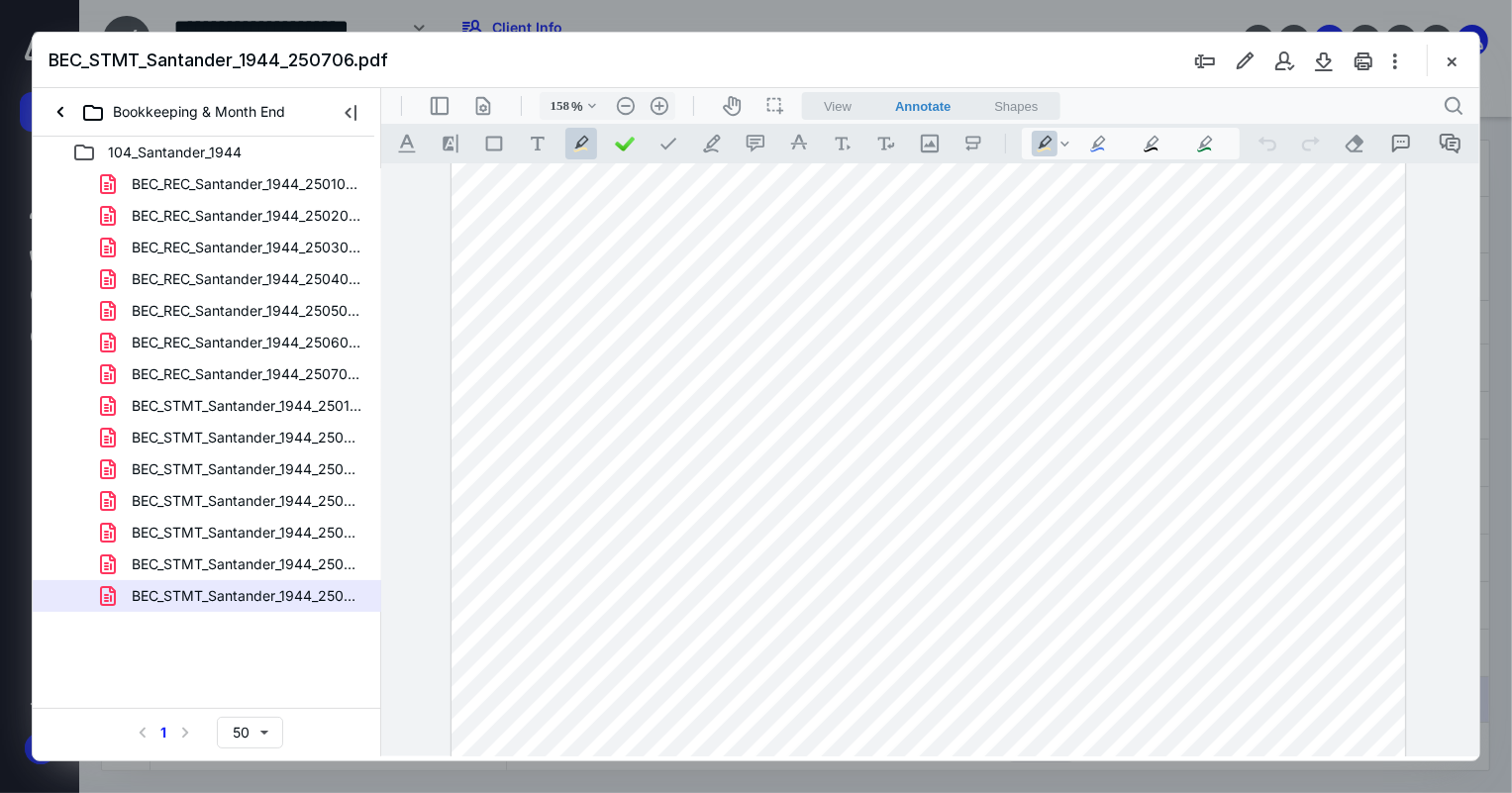 drag, startPoint x: 1457, startPoint y: 52, endPoint x: 1263, endPoint y: 105, distance: 201.10942 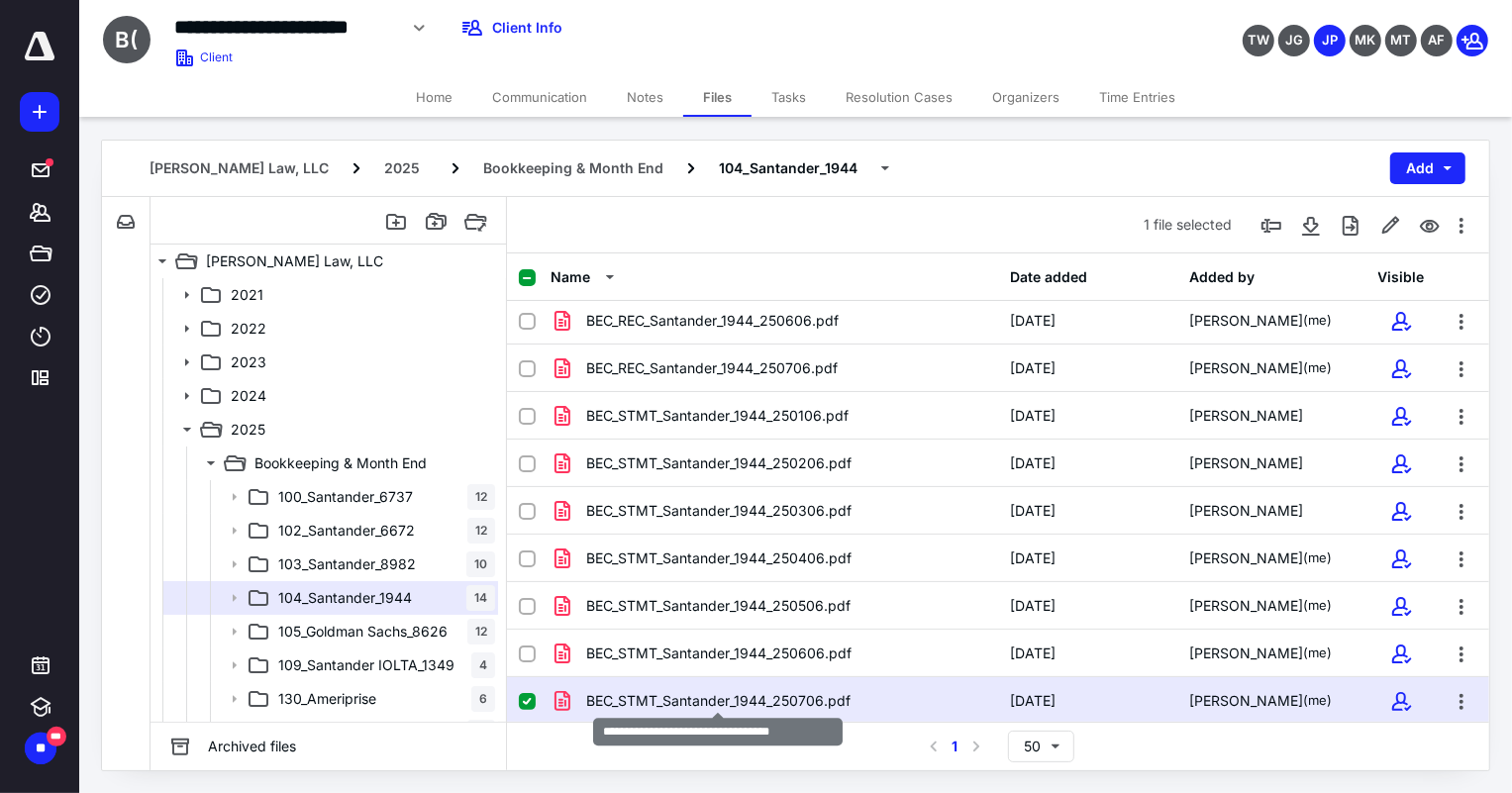click on "BEC_STMT_Santander_1944_250706.pdf" at bounding box center [718, 701] 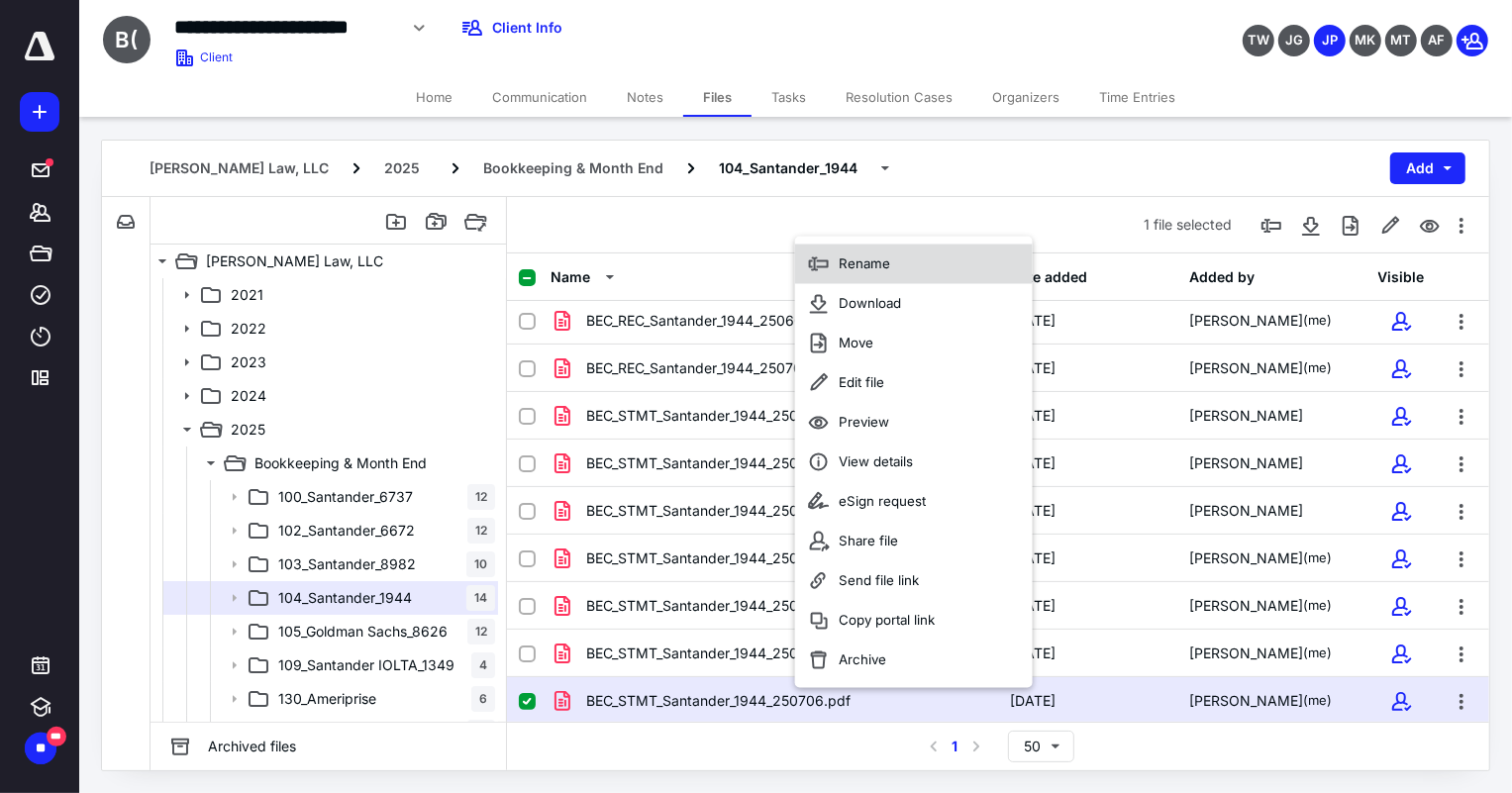 click on "Rename" at bounding box center [914, 263] 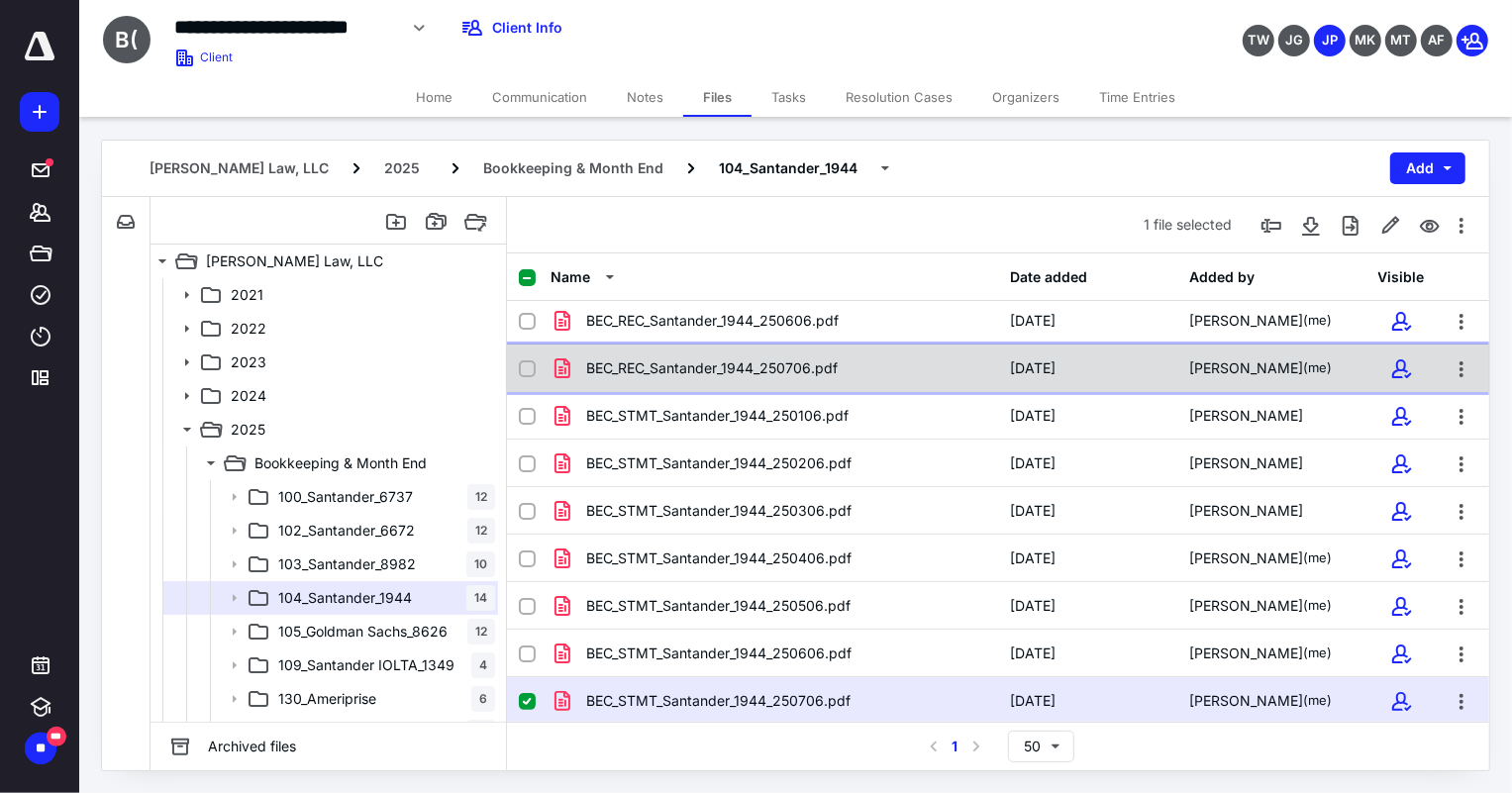 click on "BEC_REC_Santander_1944_250706.pdf" at bounding box center [712, 368] 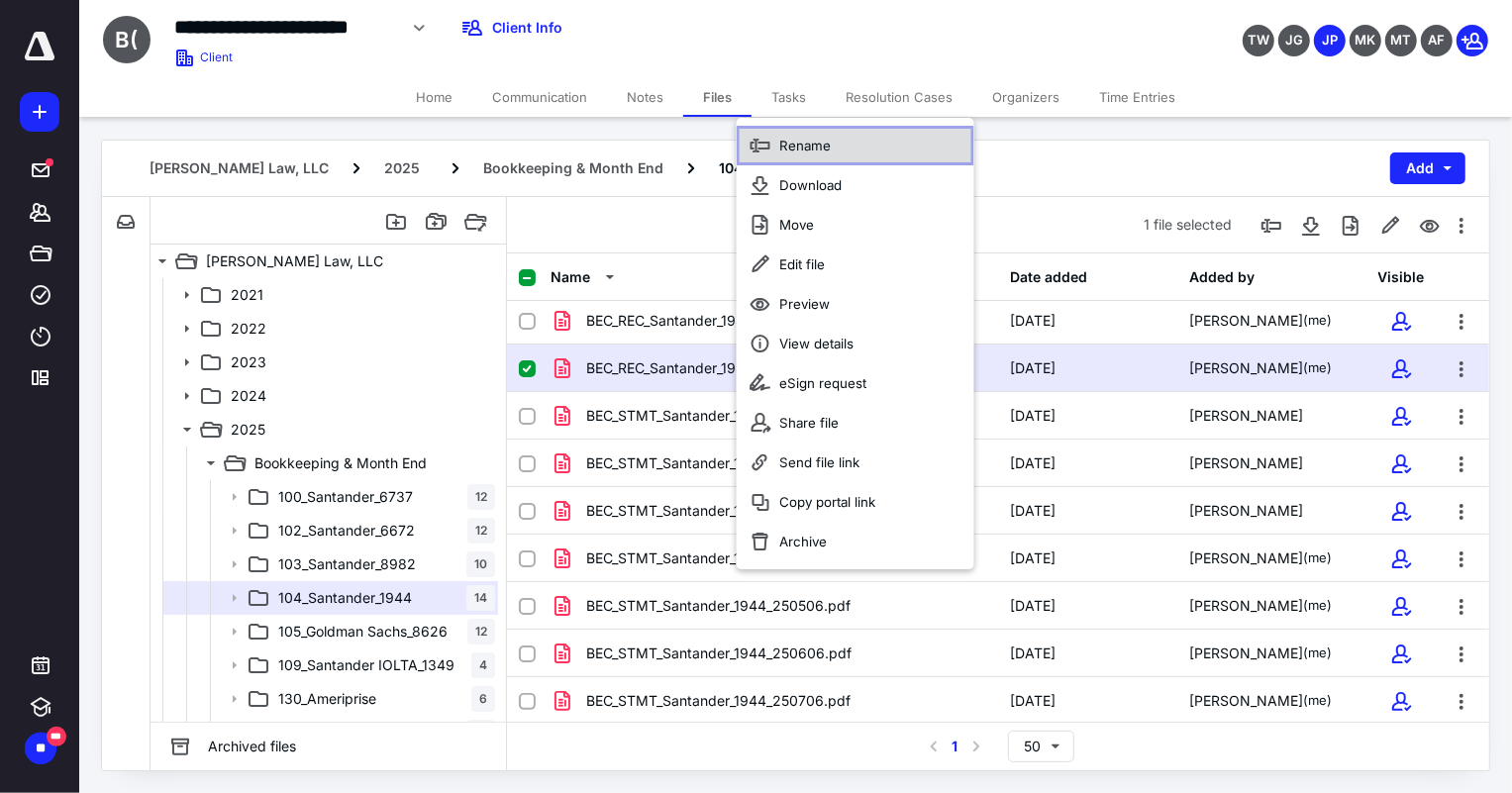 click on "Rename" at bounding box center [806, 146] 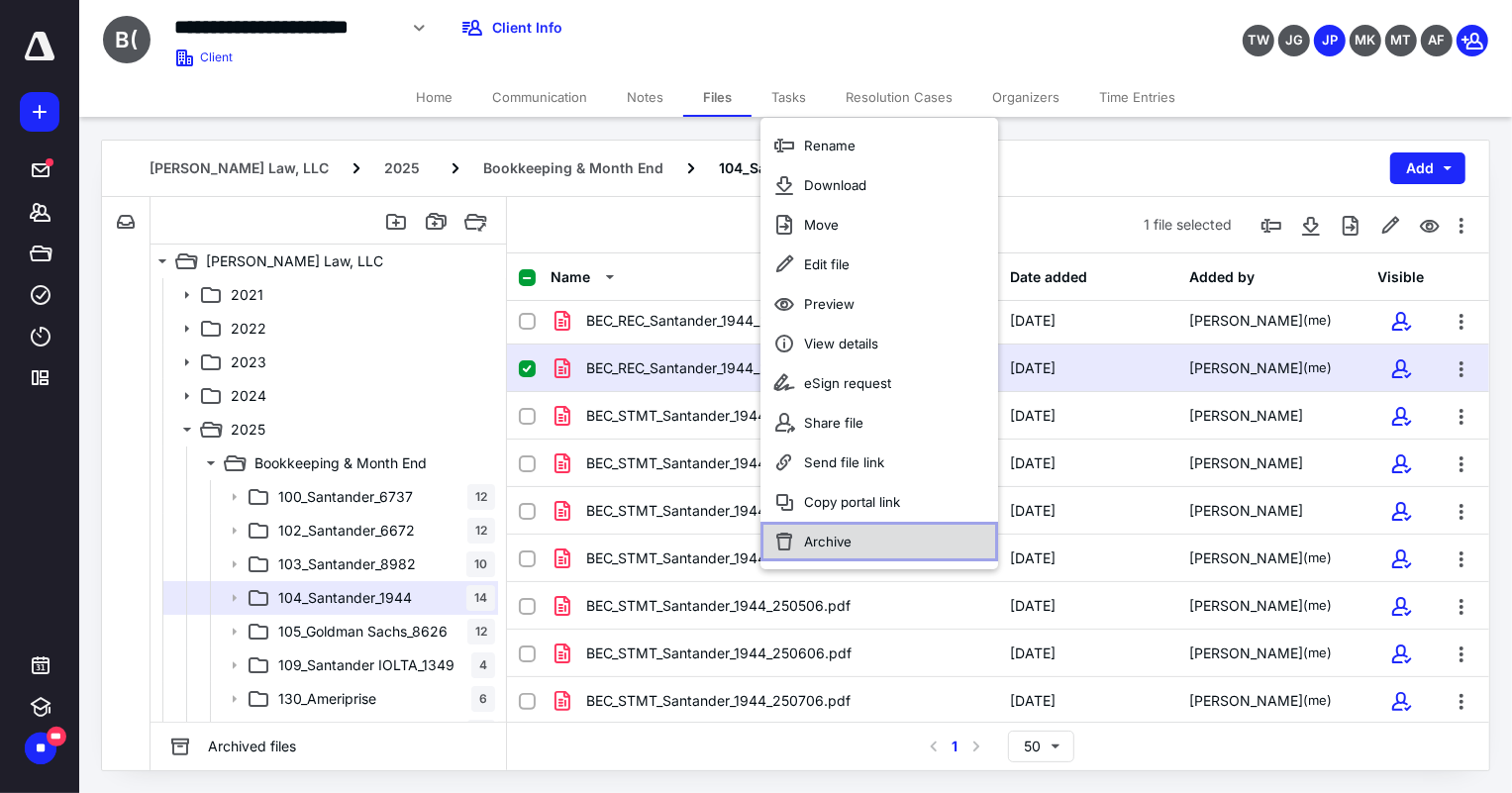click on "Archive" at bounding box center (828, 542) 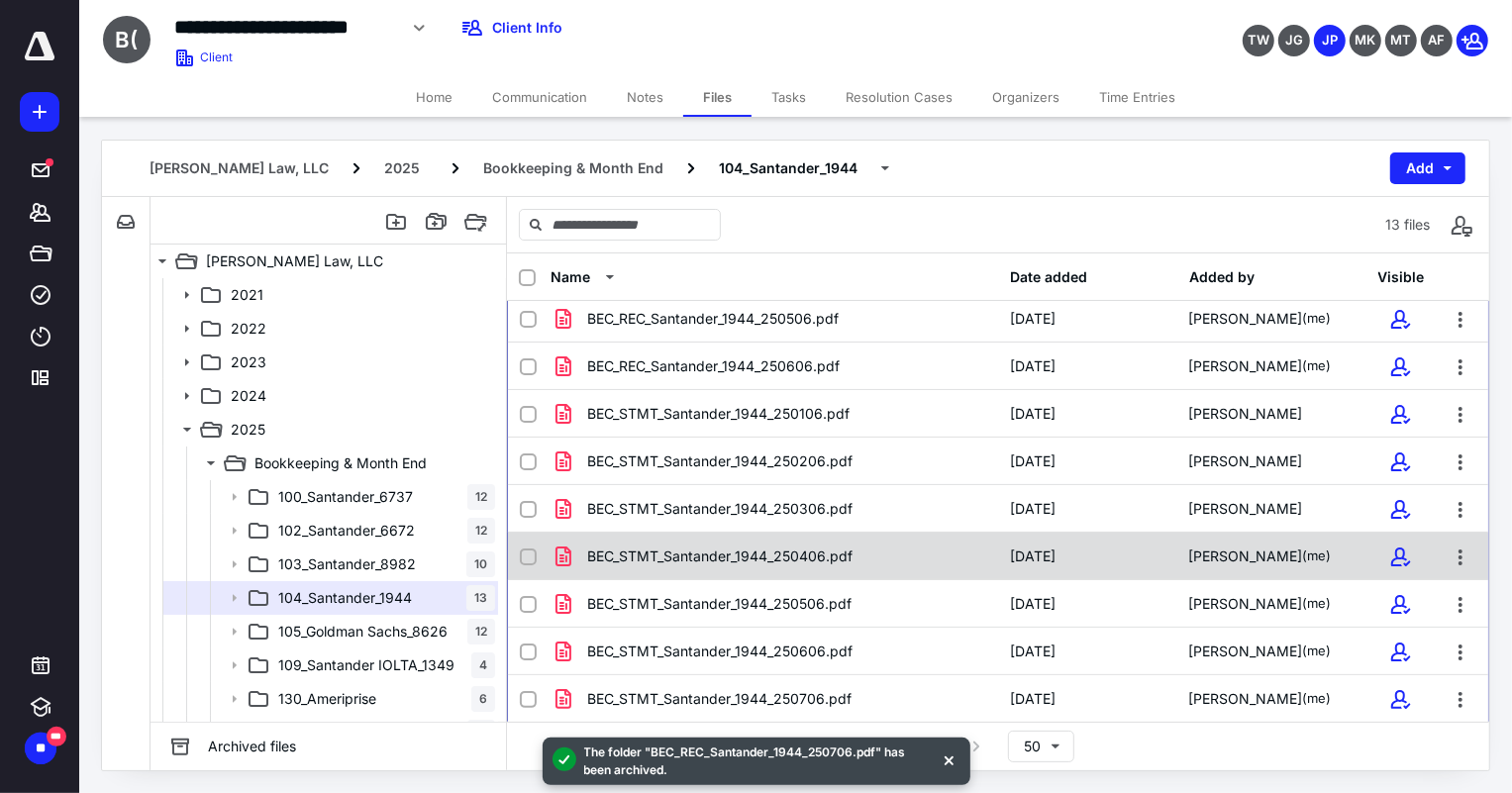 scroll, scrollTop: 242, scrollLeft: 0, axis: vertical 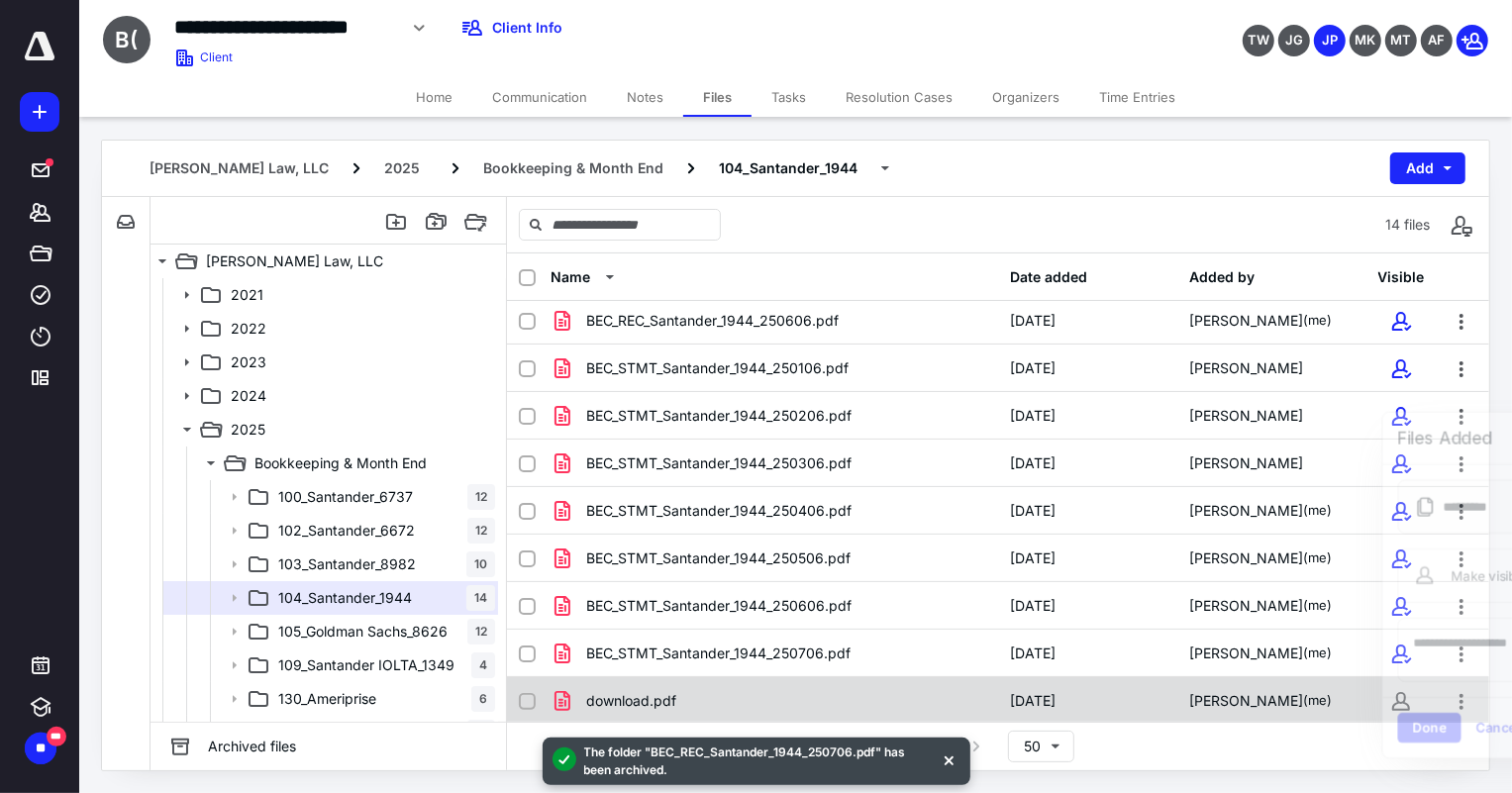 click on "download.pdf" at bounding box center [774, 701] 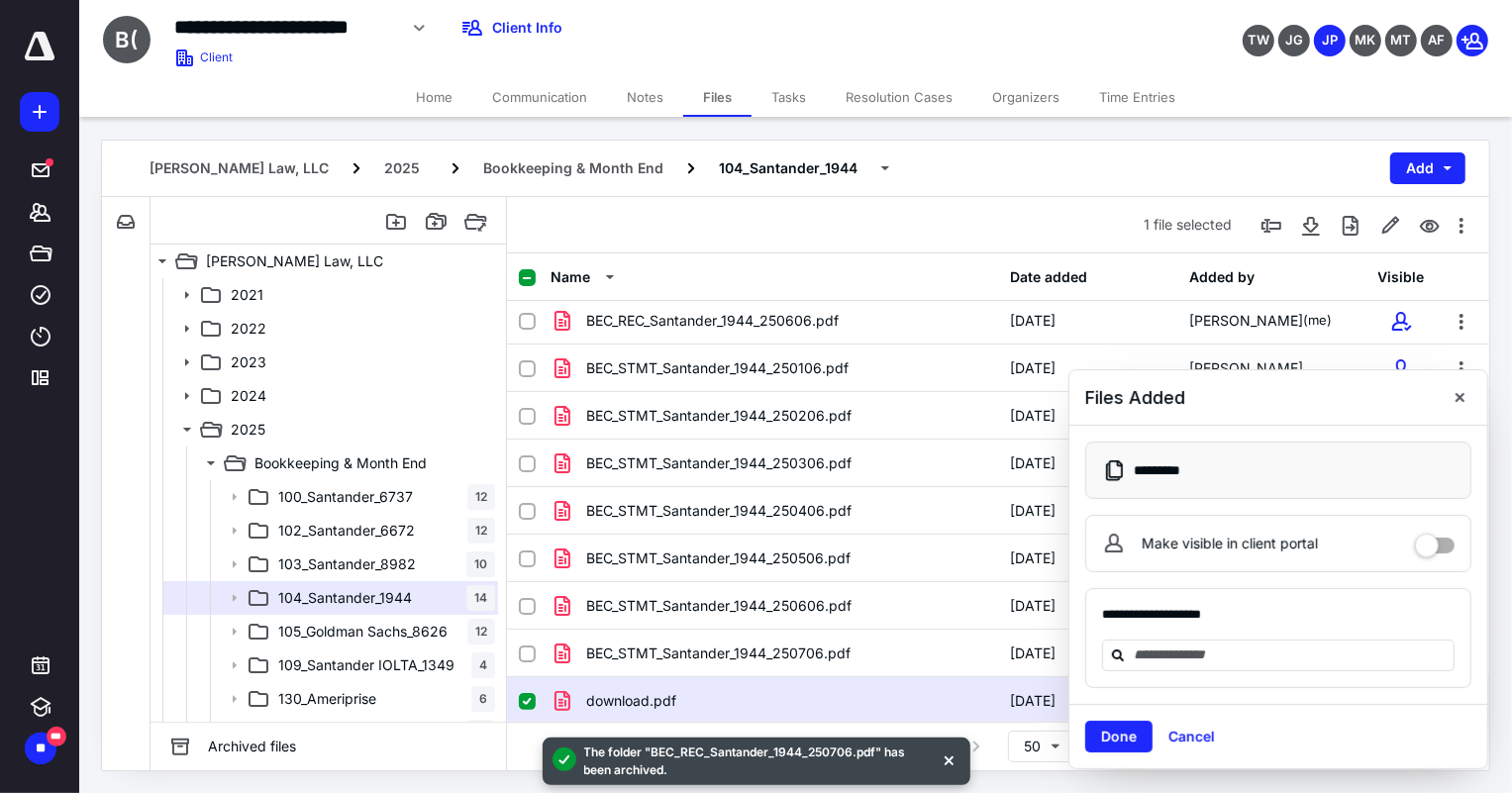 checkbox on "true" 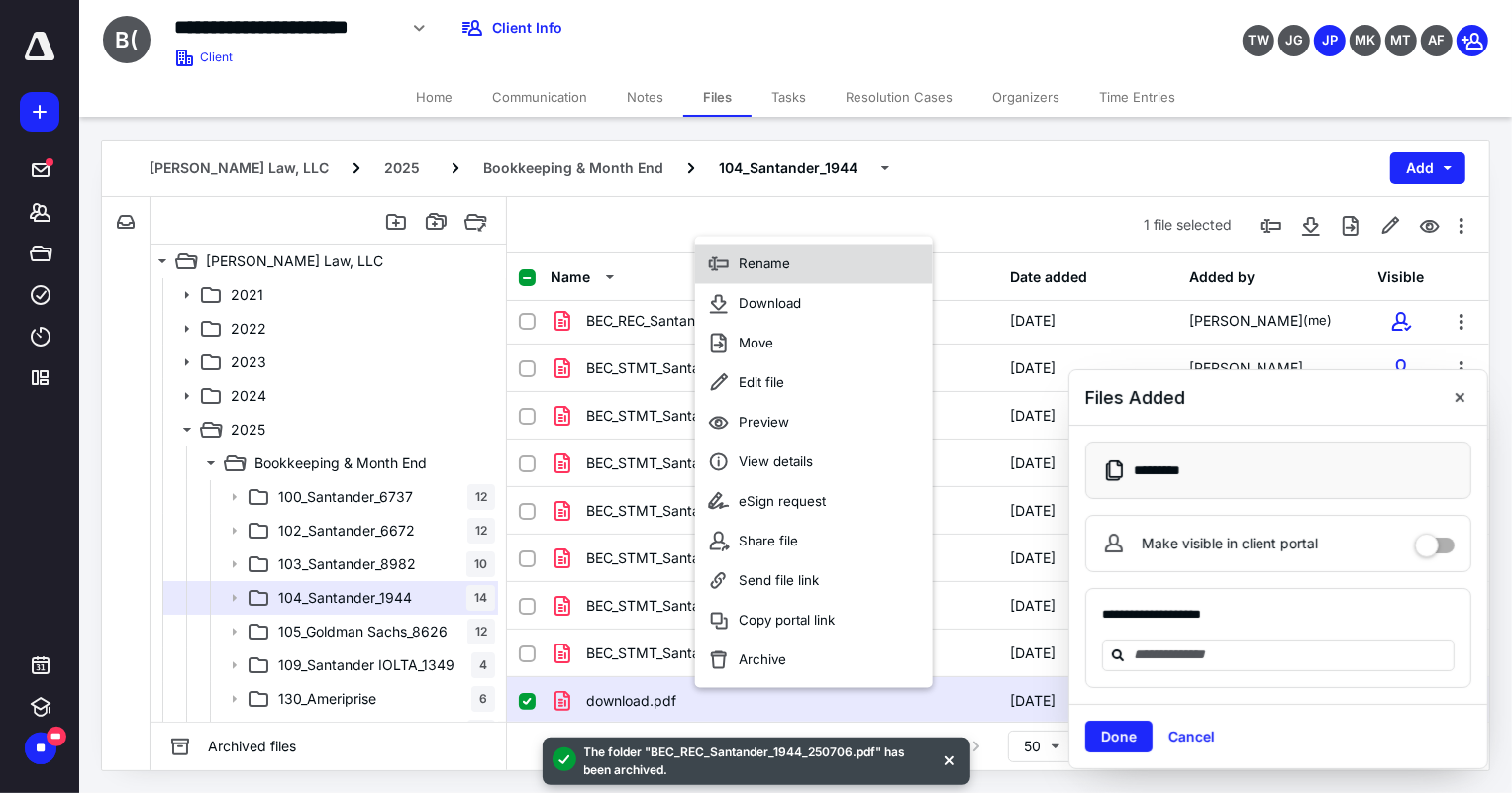 click on "Rename" at bounding box center (764, 263) 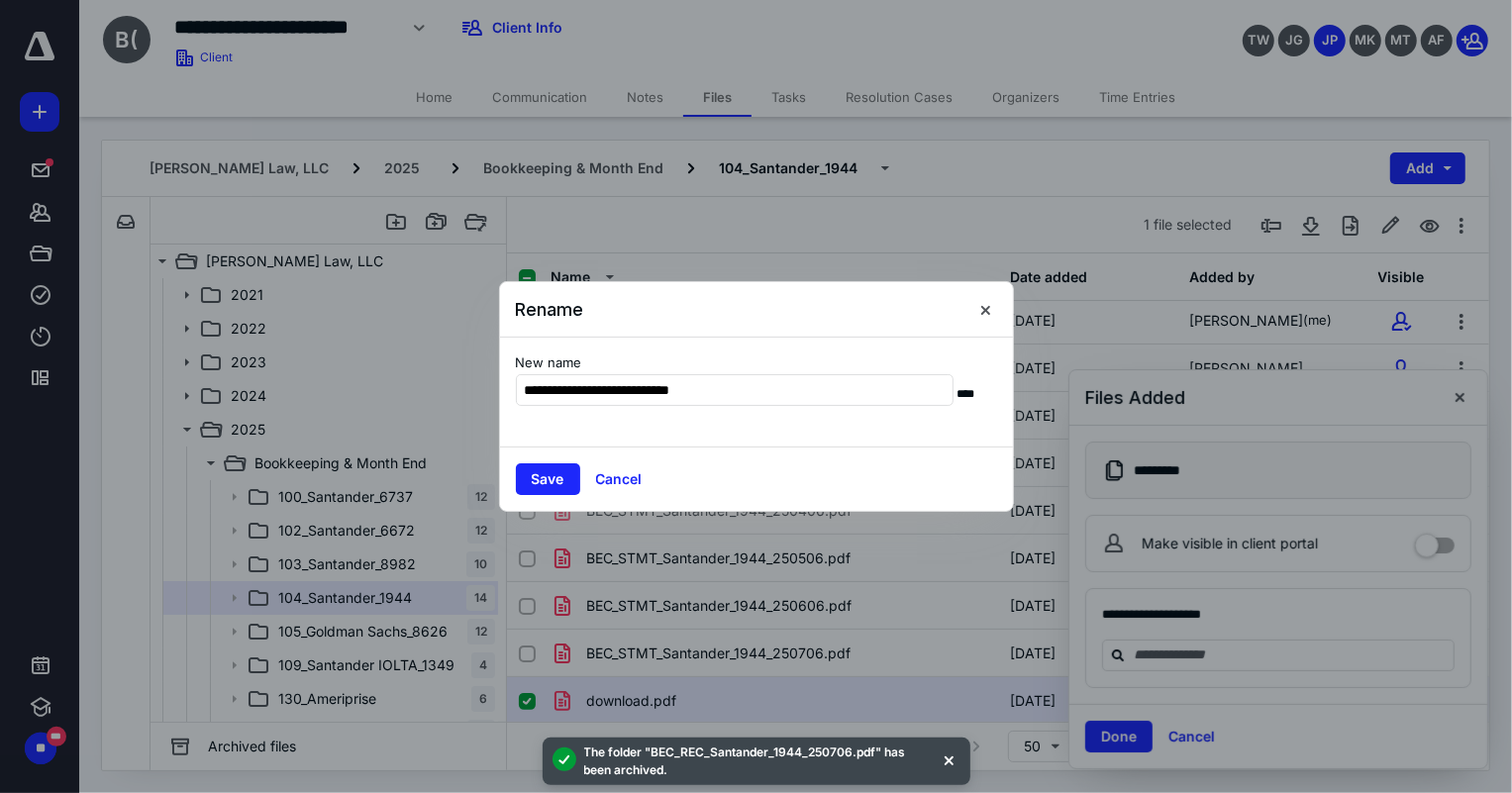 type on "**********" 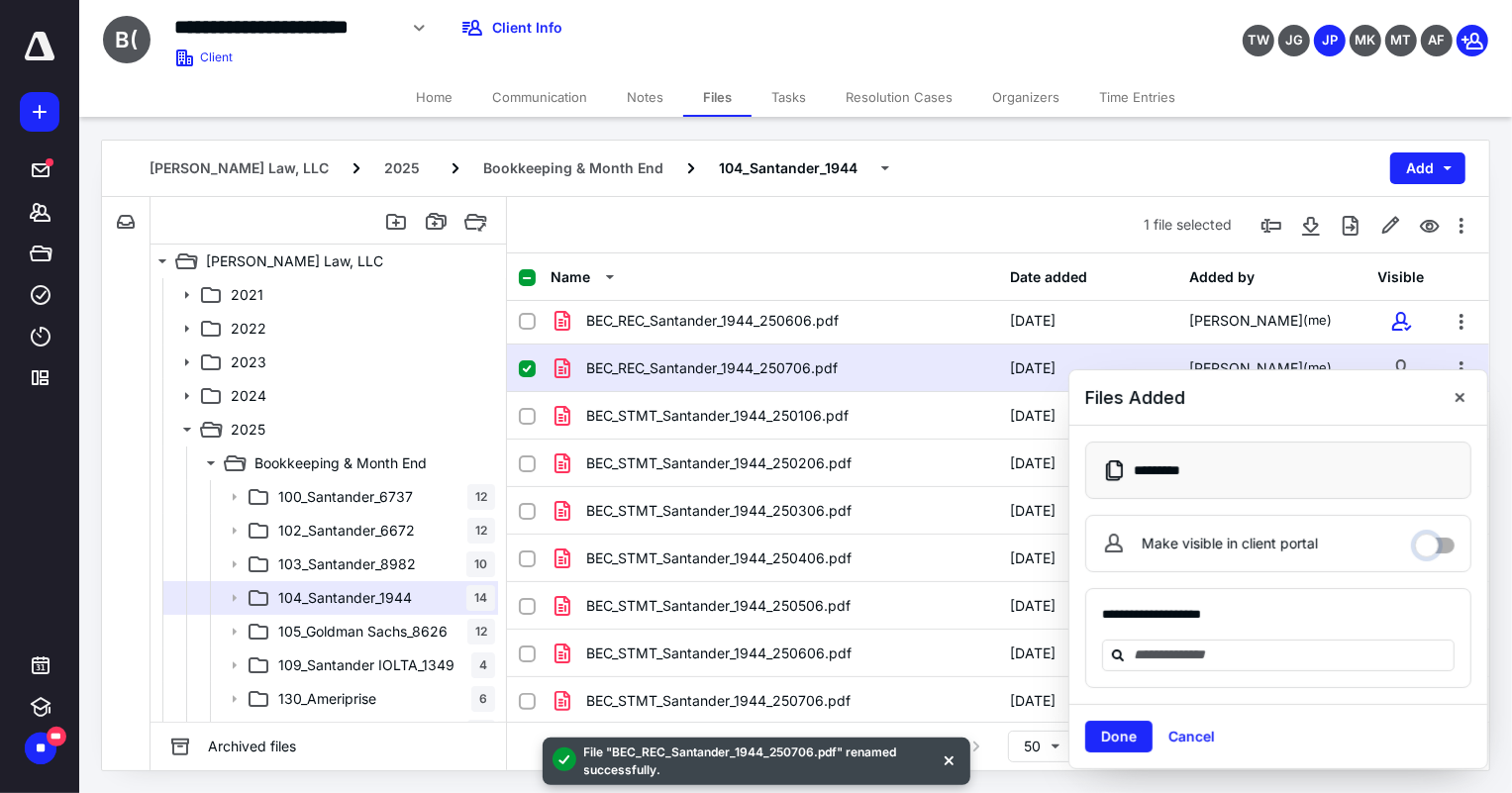 click on "Make visible in client portal" at bounding box center [1435, 541] 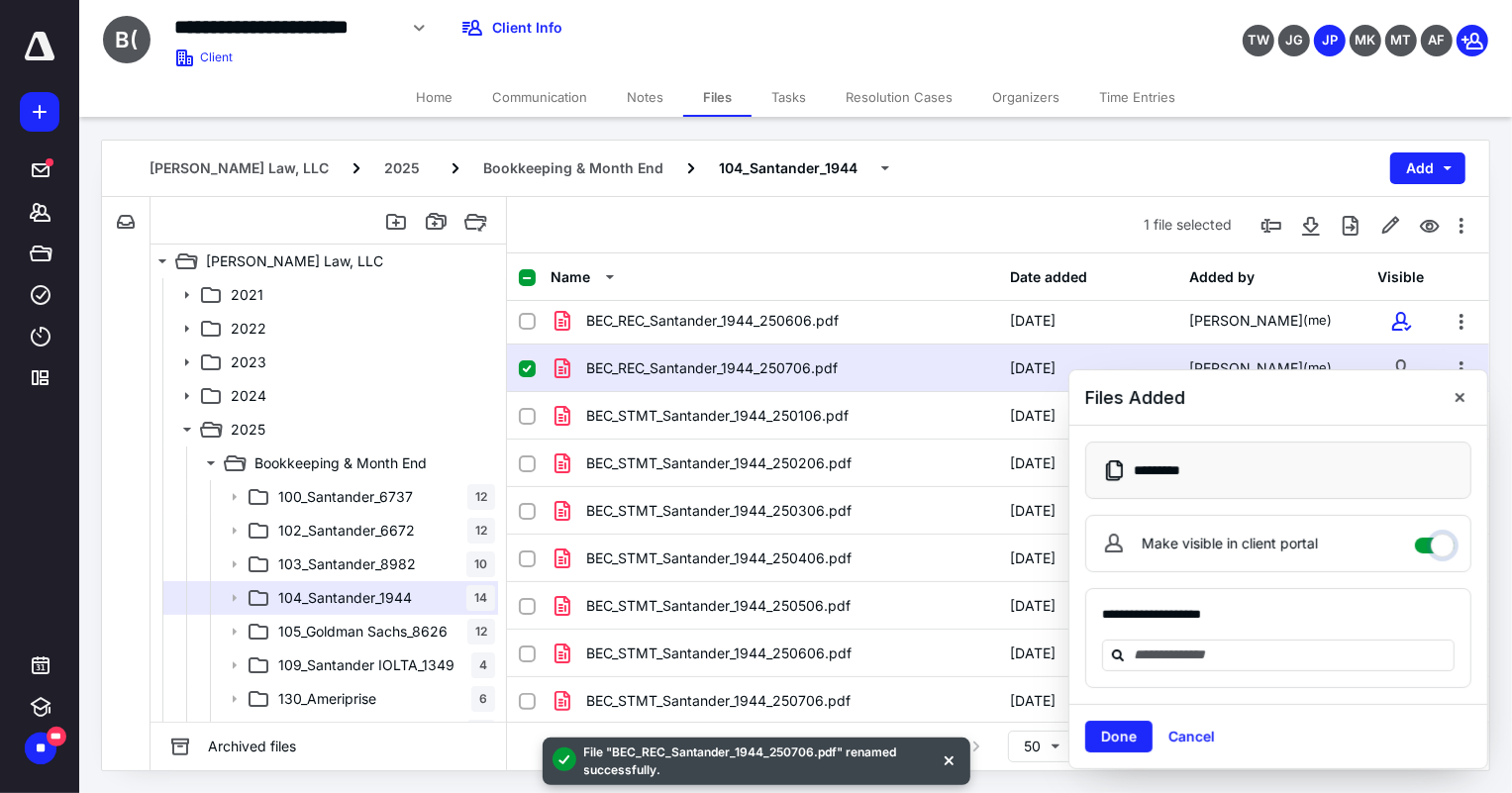 checkbox on "****" 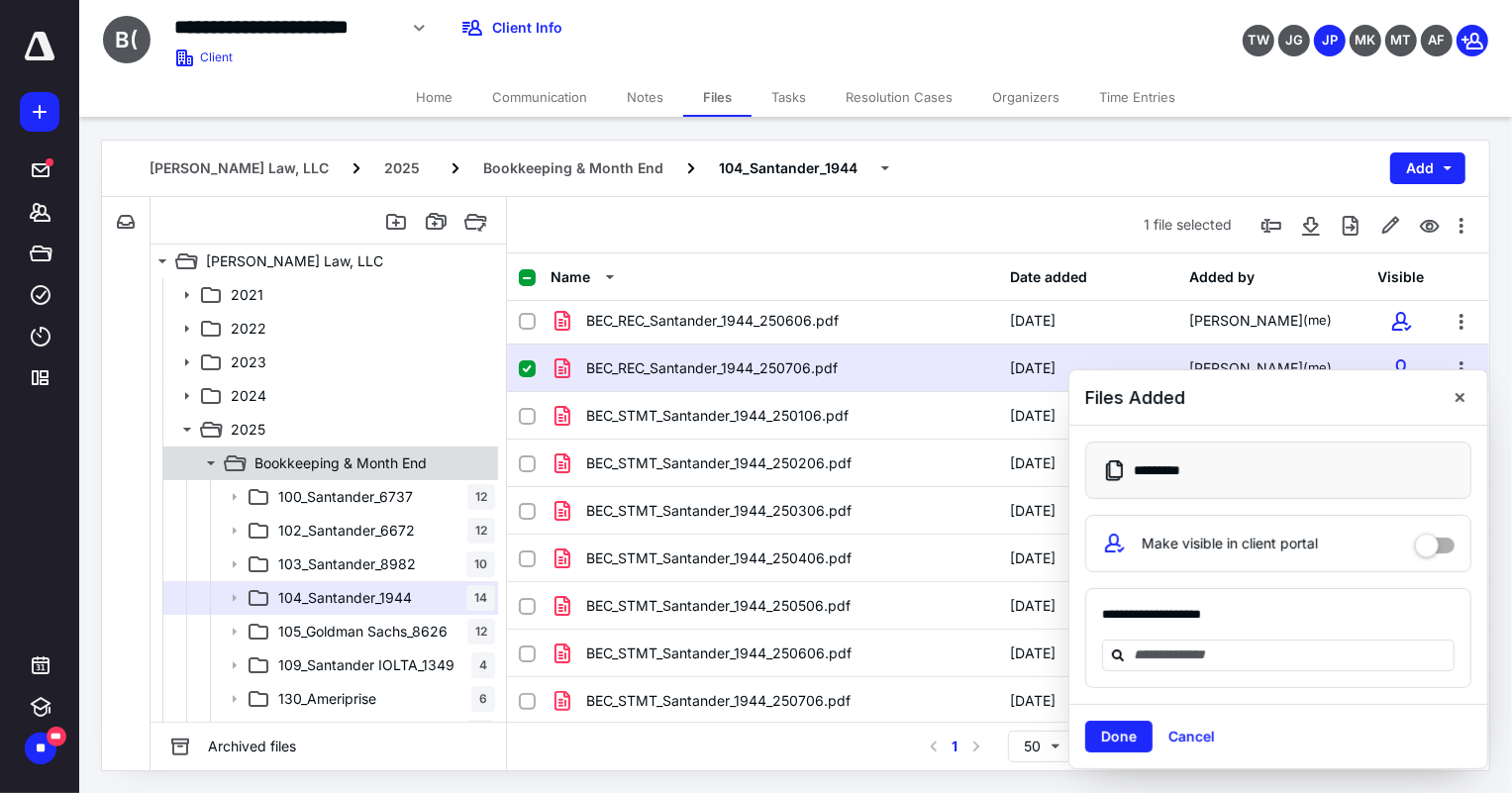 click 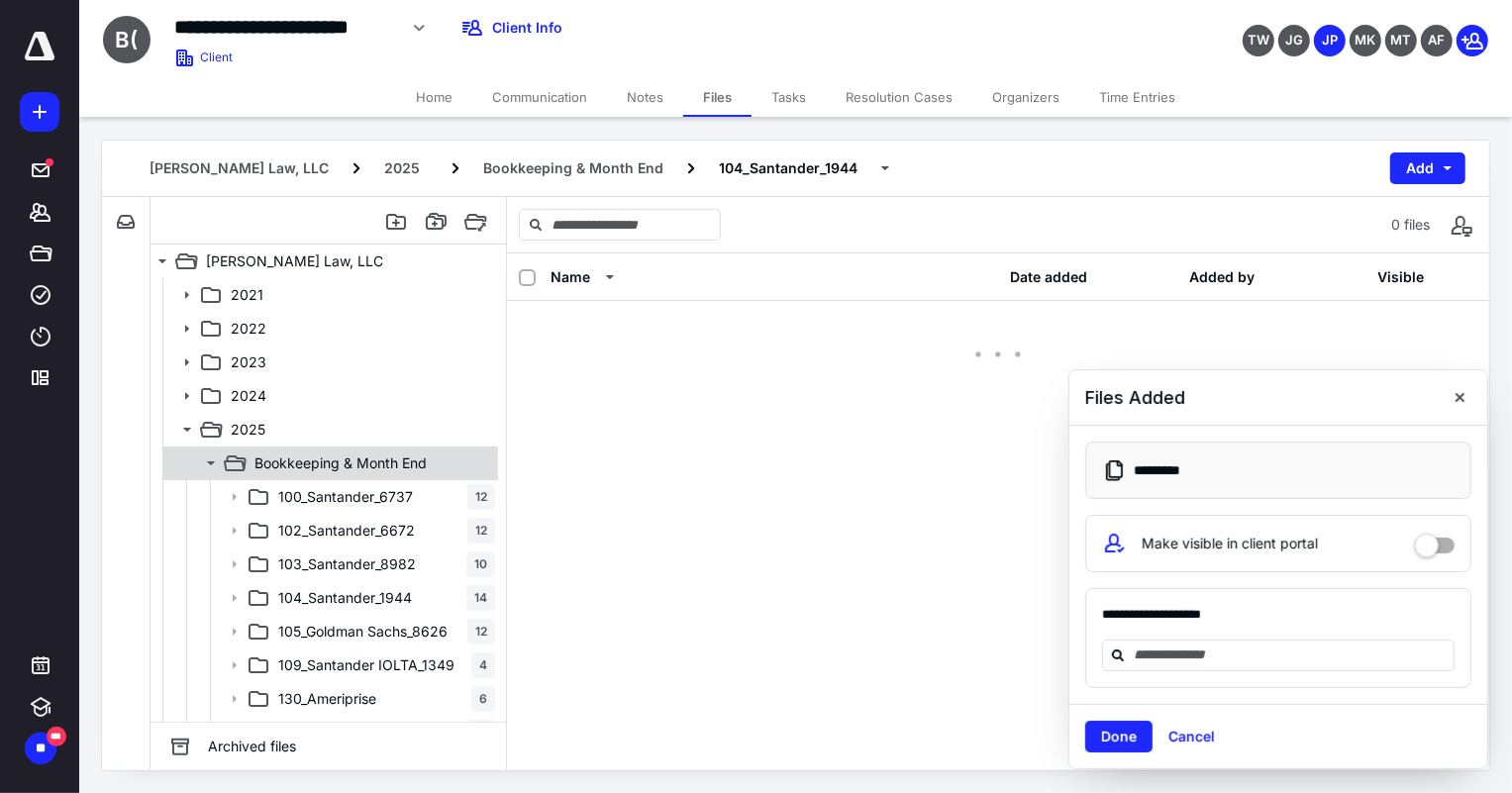 scroll, scrollTop: 0, scrollLeft: 0, axis: both 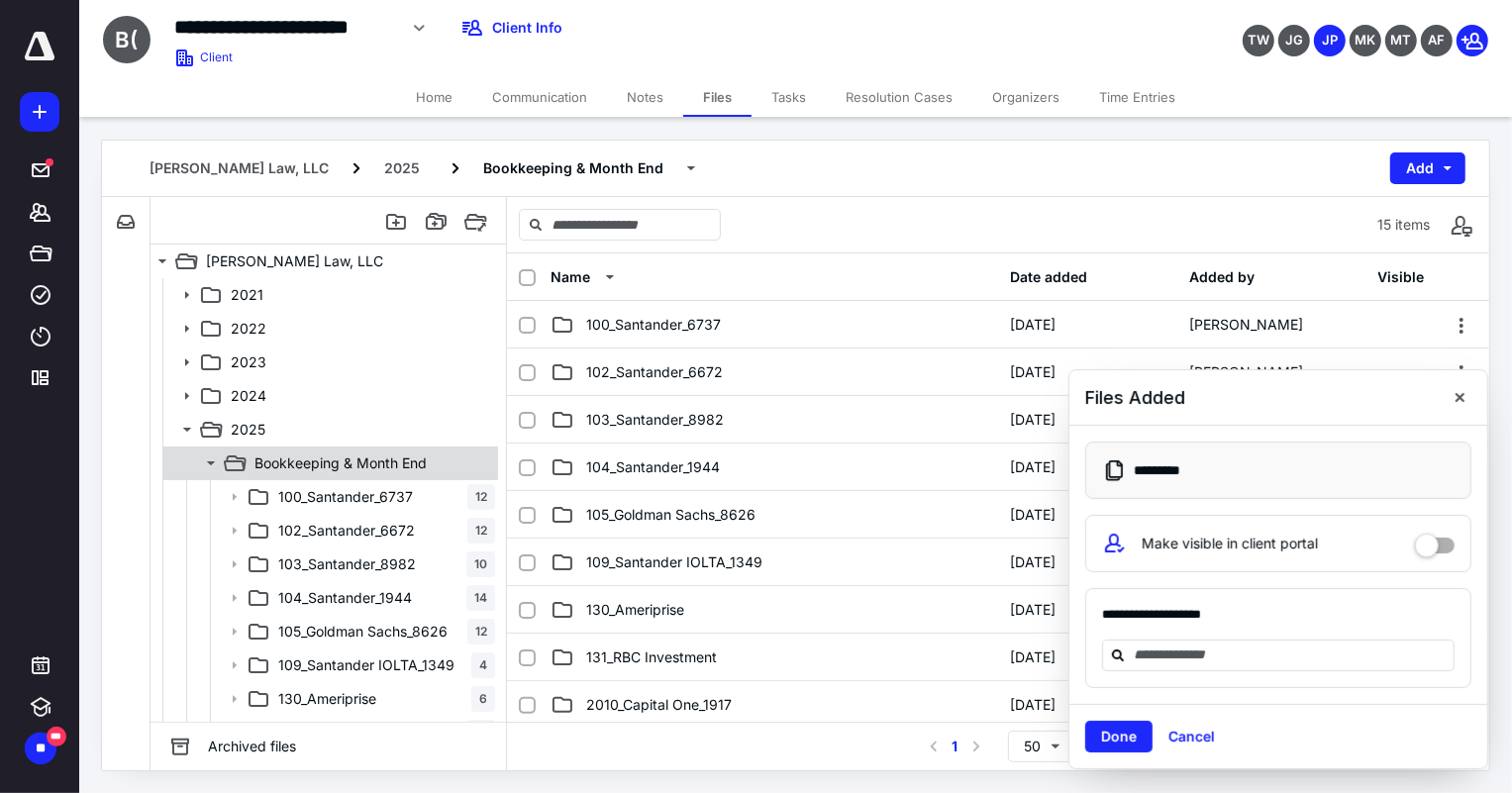 click 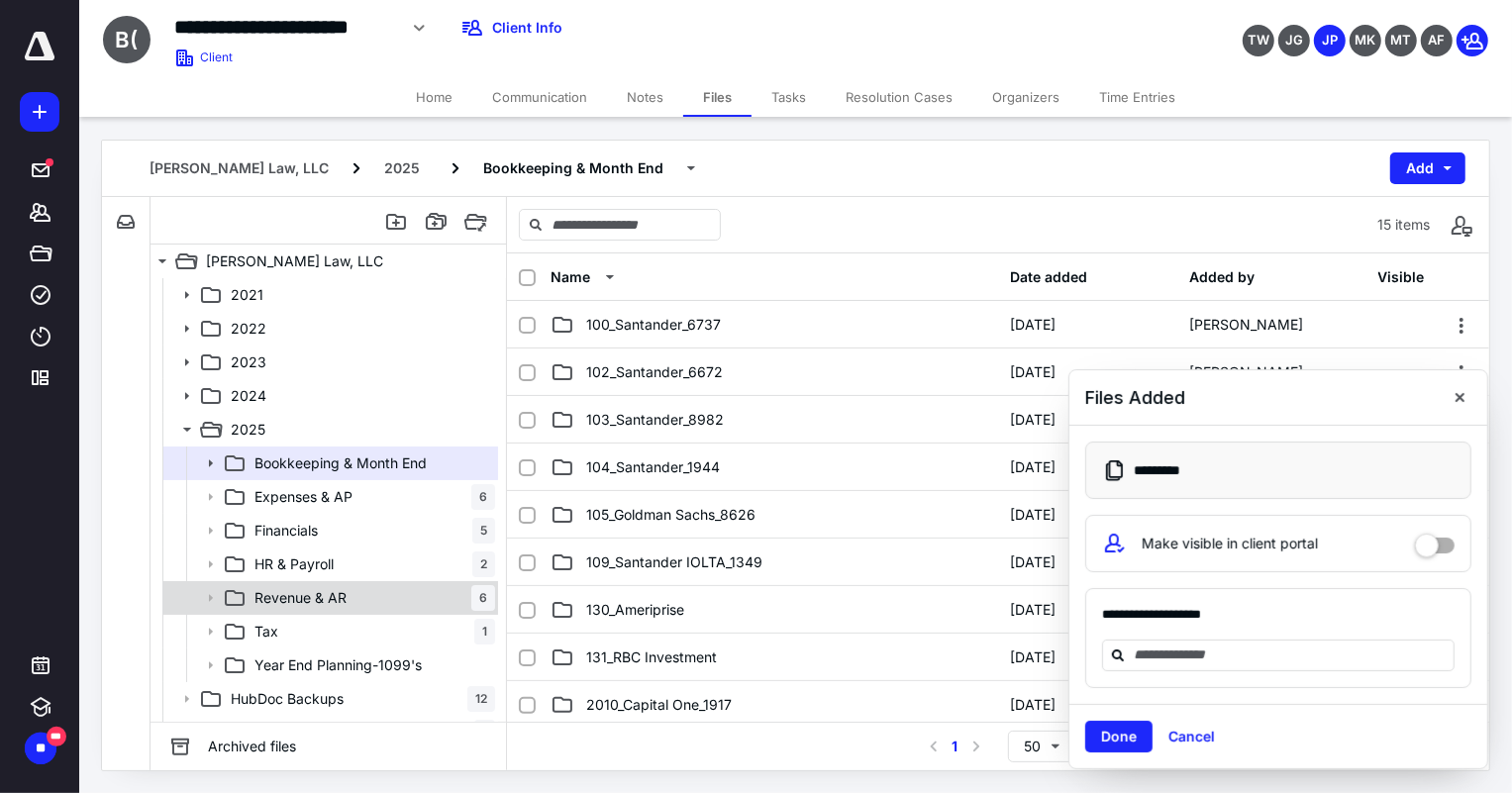 click 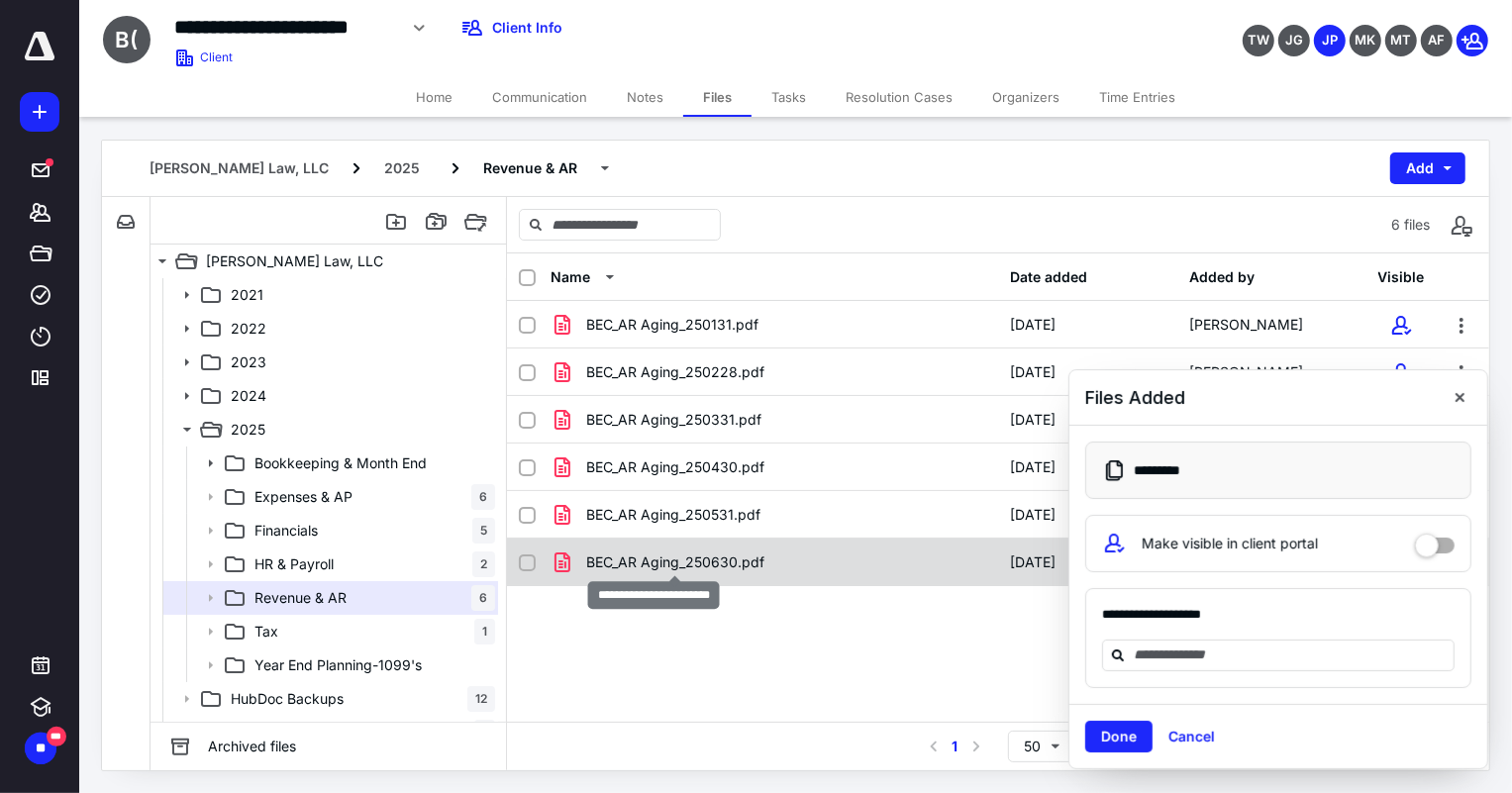 click on "BEC_AR Aging_250630.pdf" at bounding box center (675, 562) 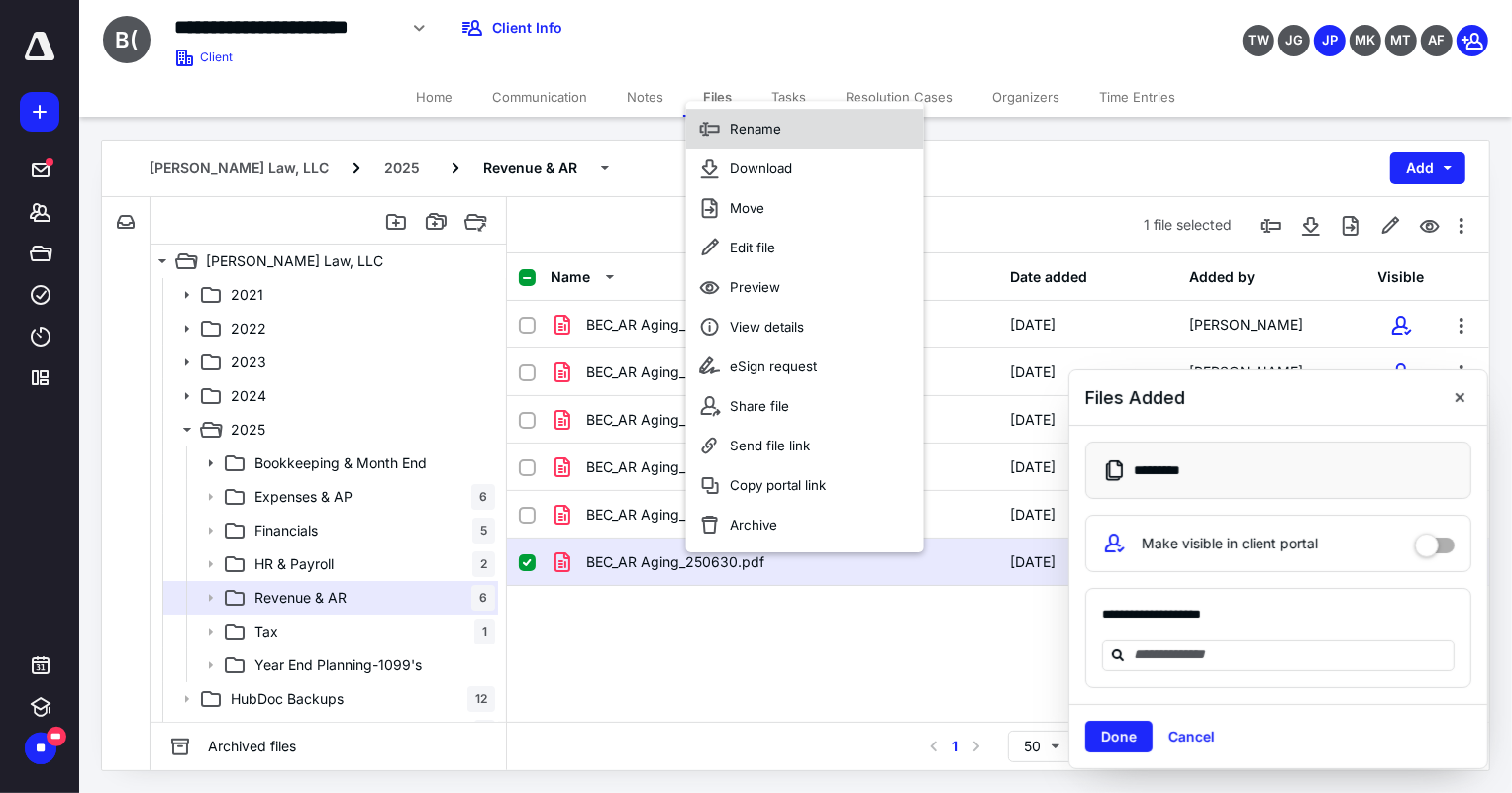 click on "Rename" at bounding box center [756, 129] 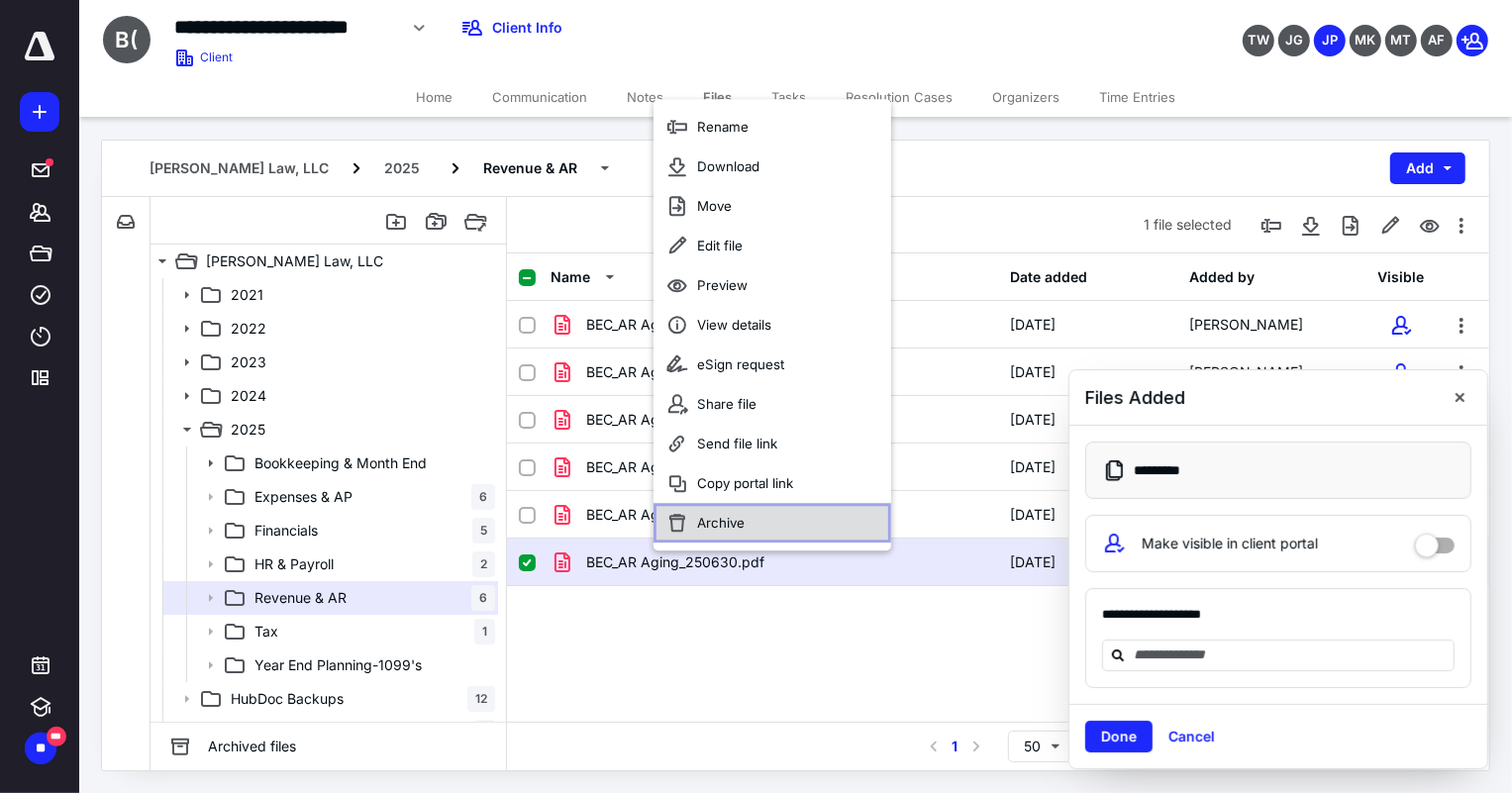 click on "Archive" at bounding box center (721, 523) 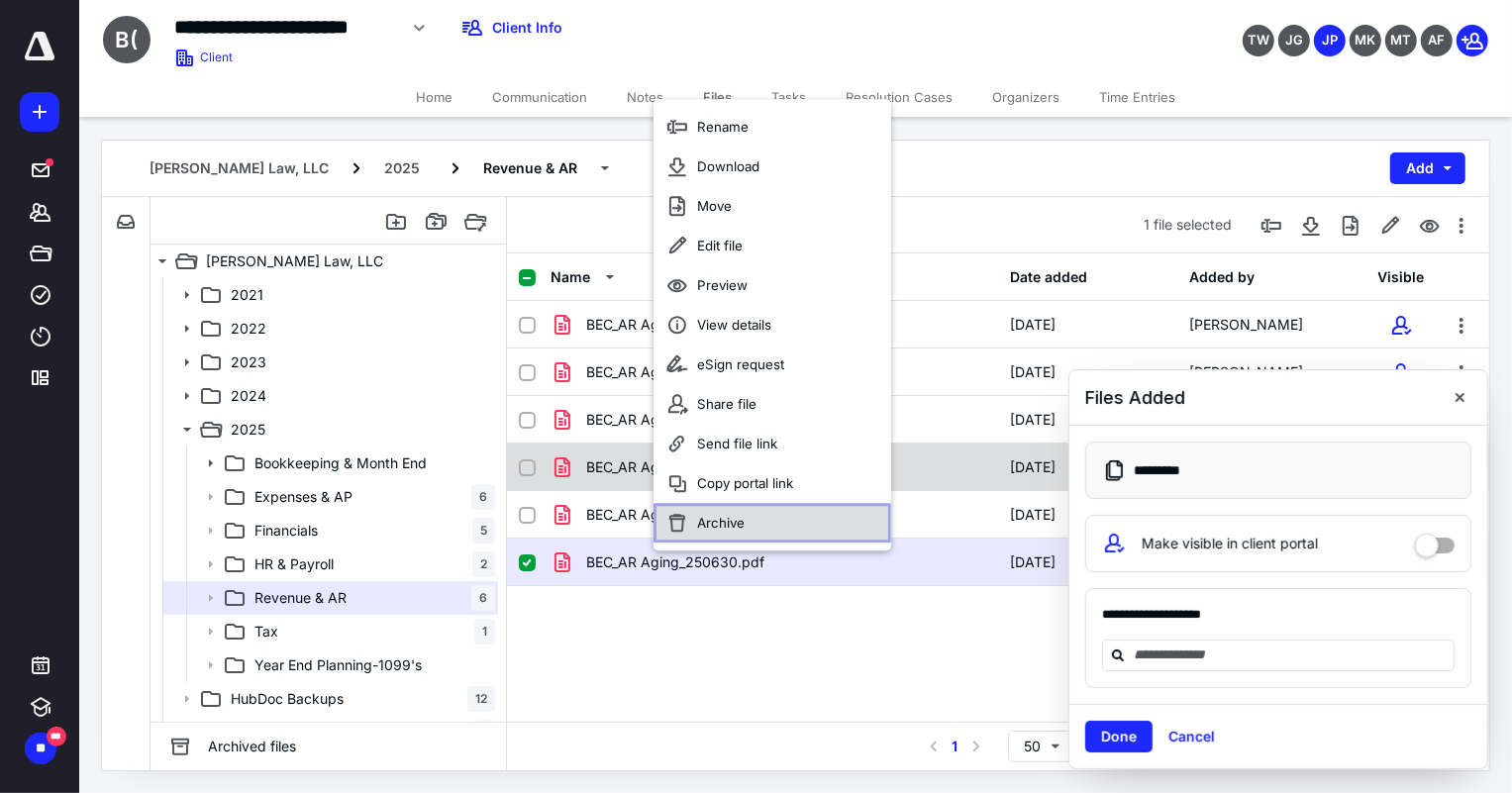 checkbox on "false" 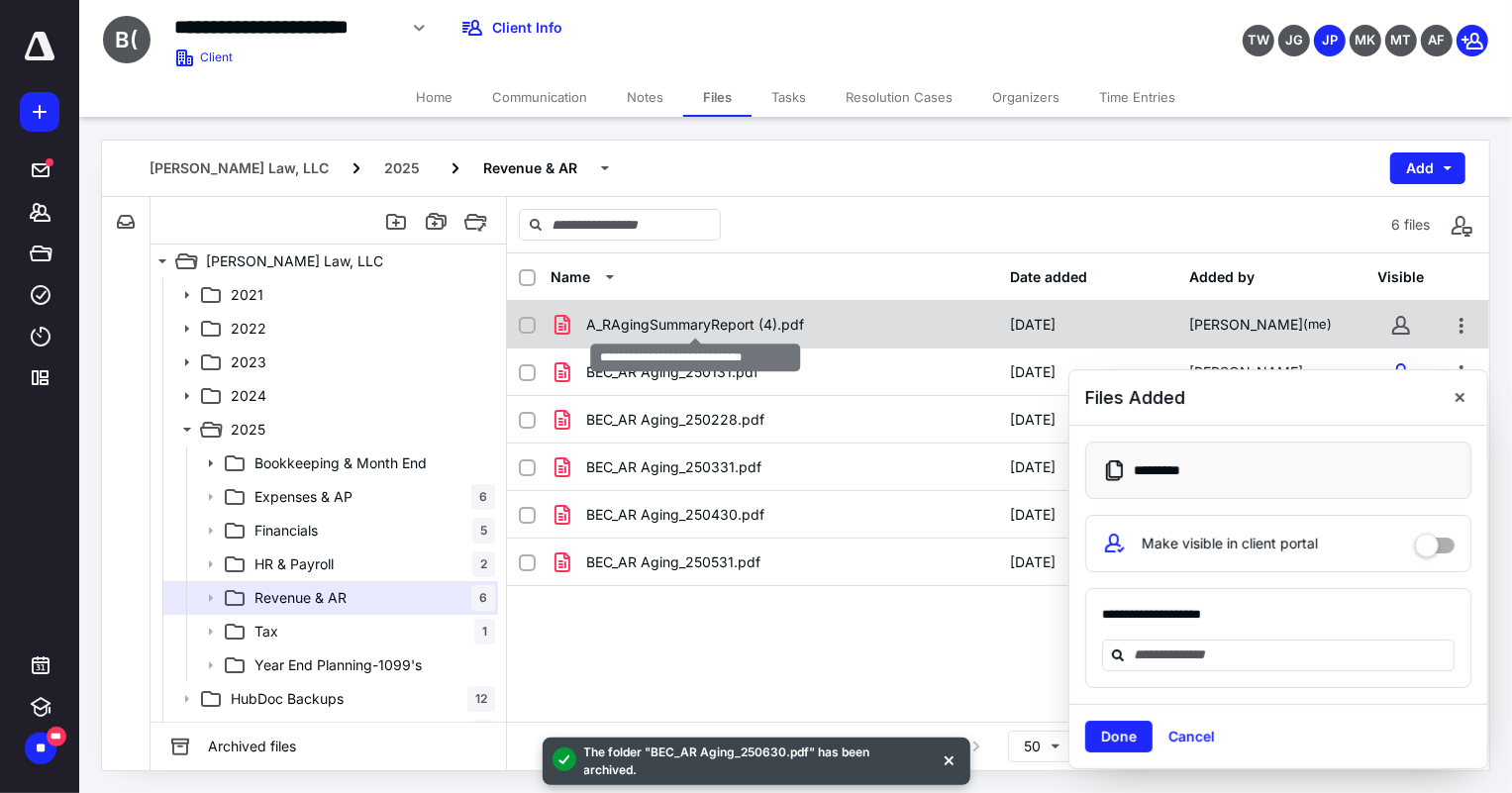 checkbox on "true" 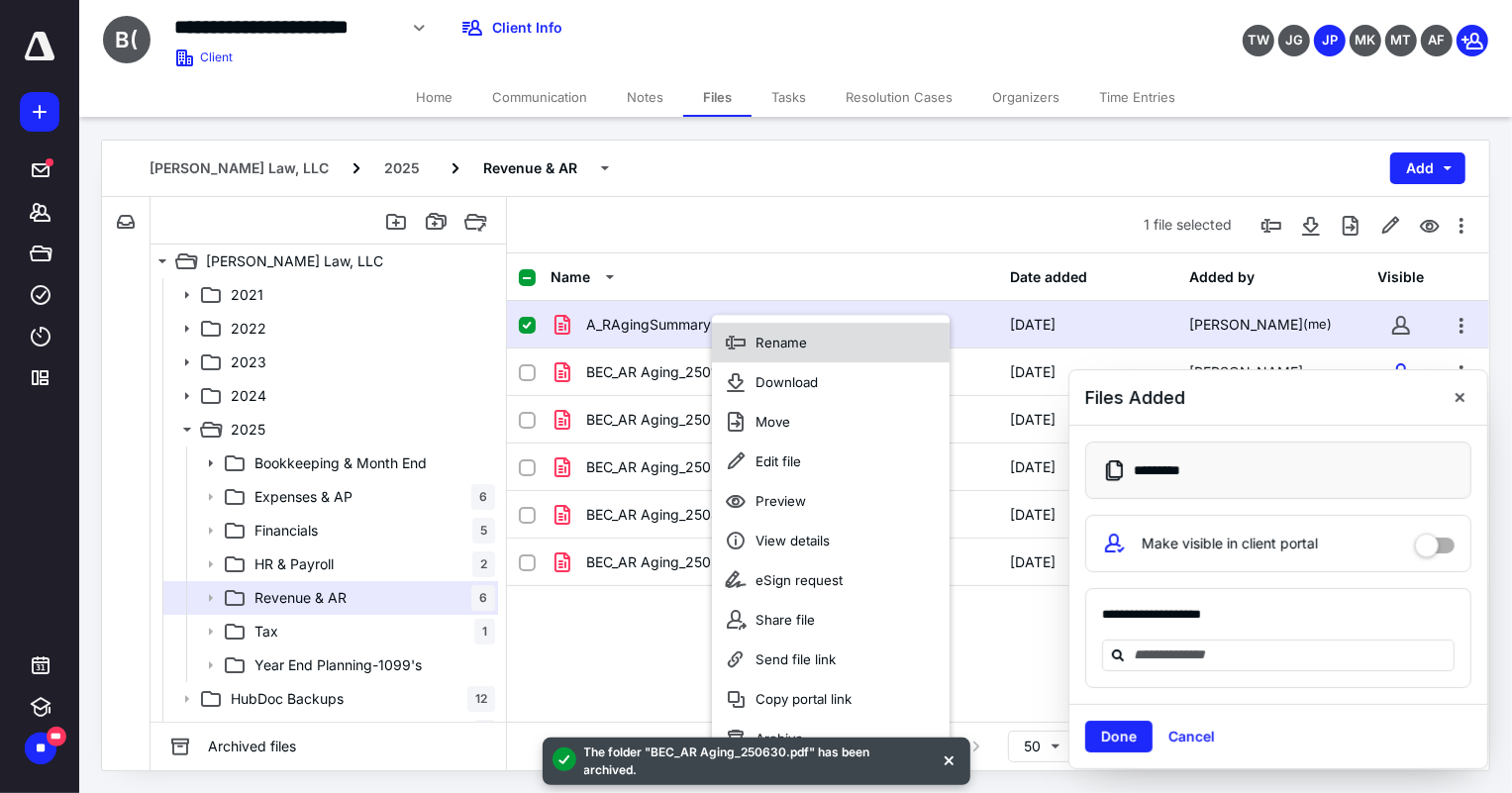 click on "Rename" at bounding box center (781, 343) 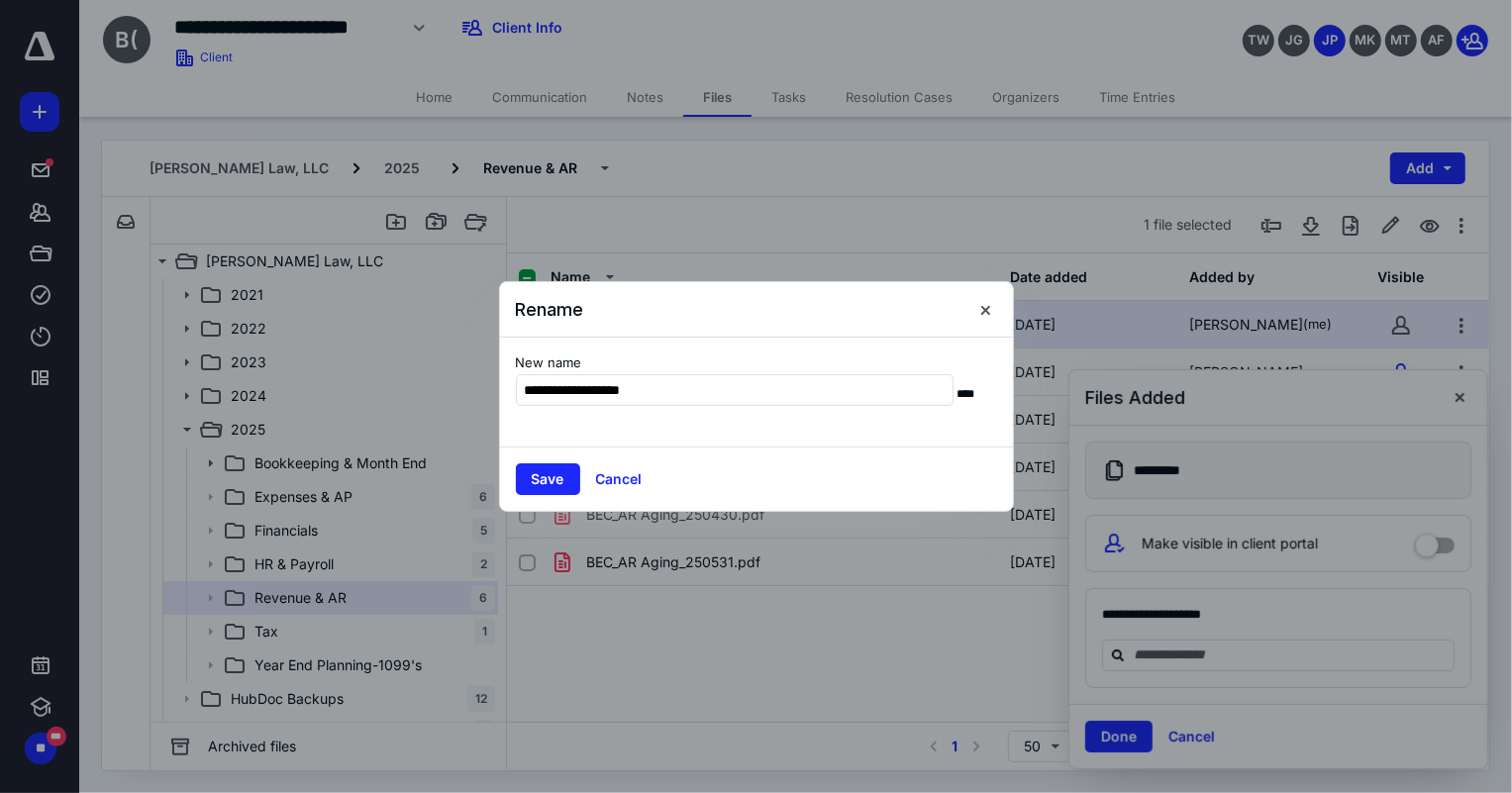 type on "**********" 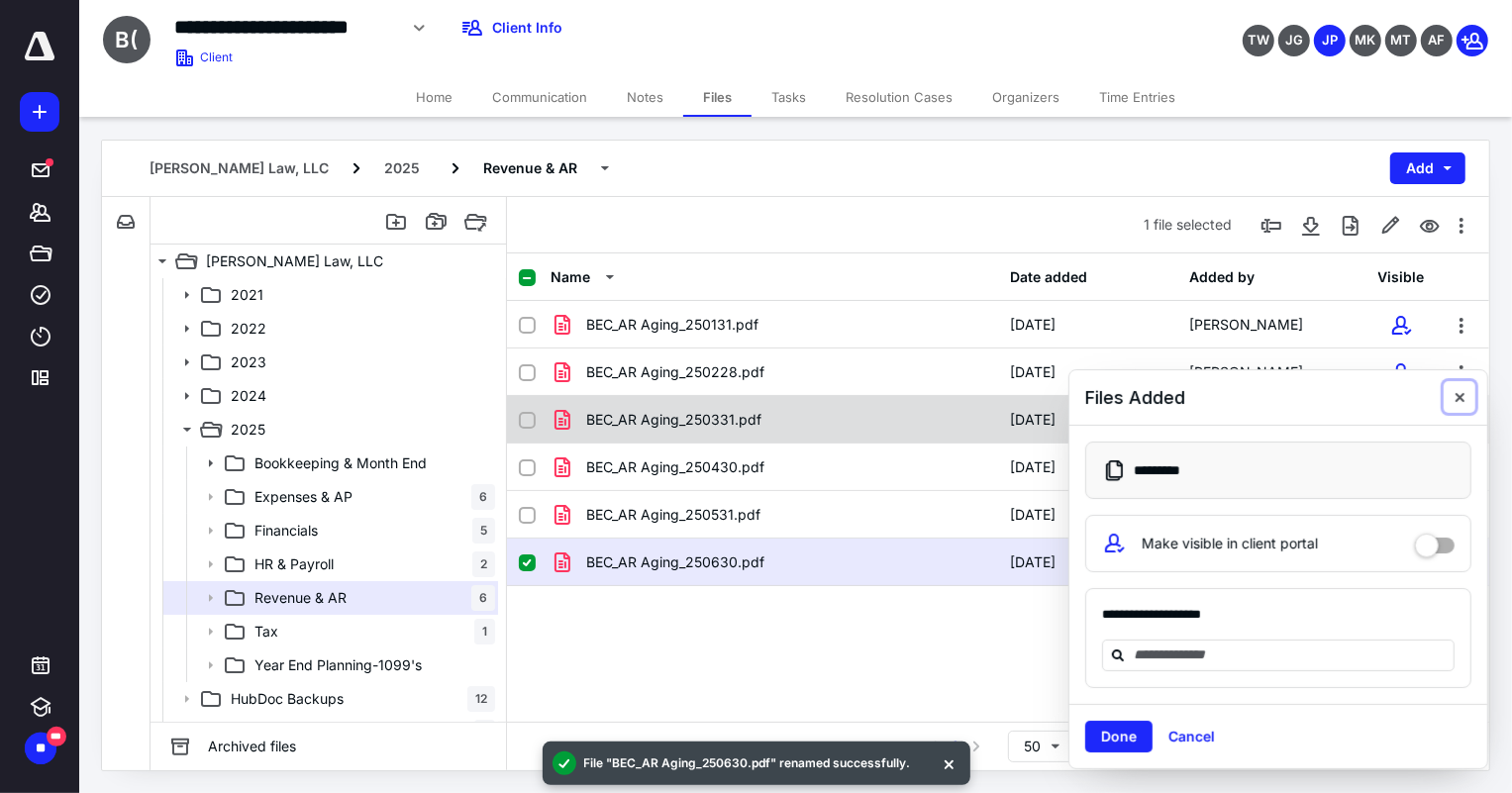 click at bounding box center (1460, 397) 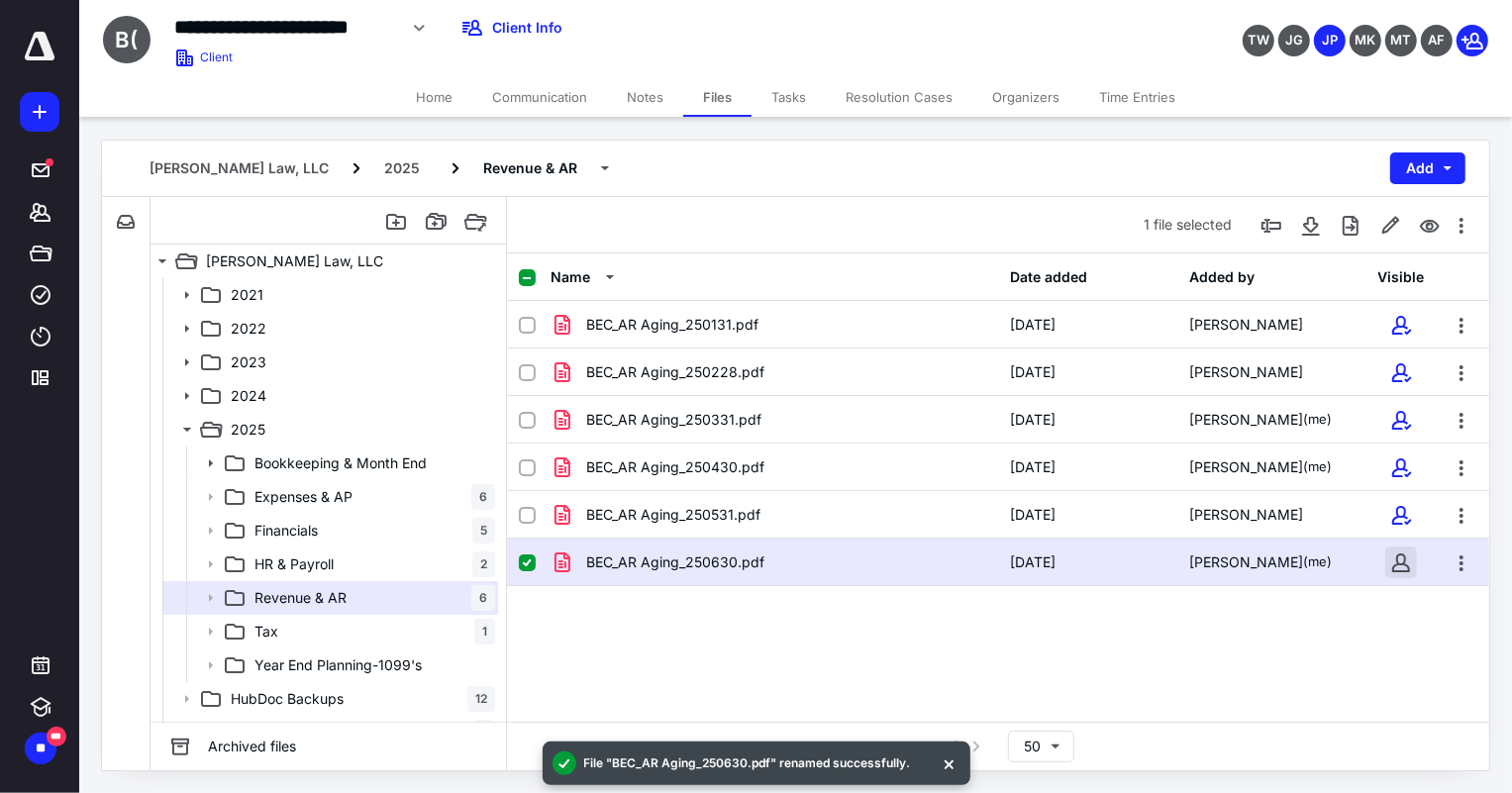 click at bounding box center (1401, 562) 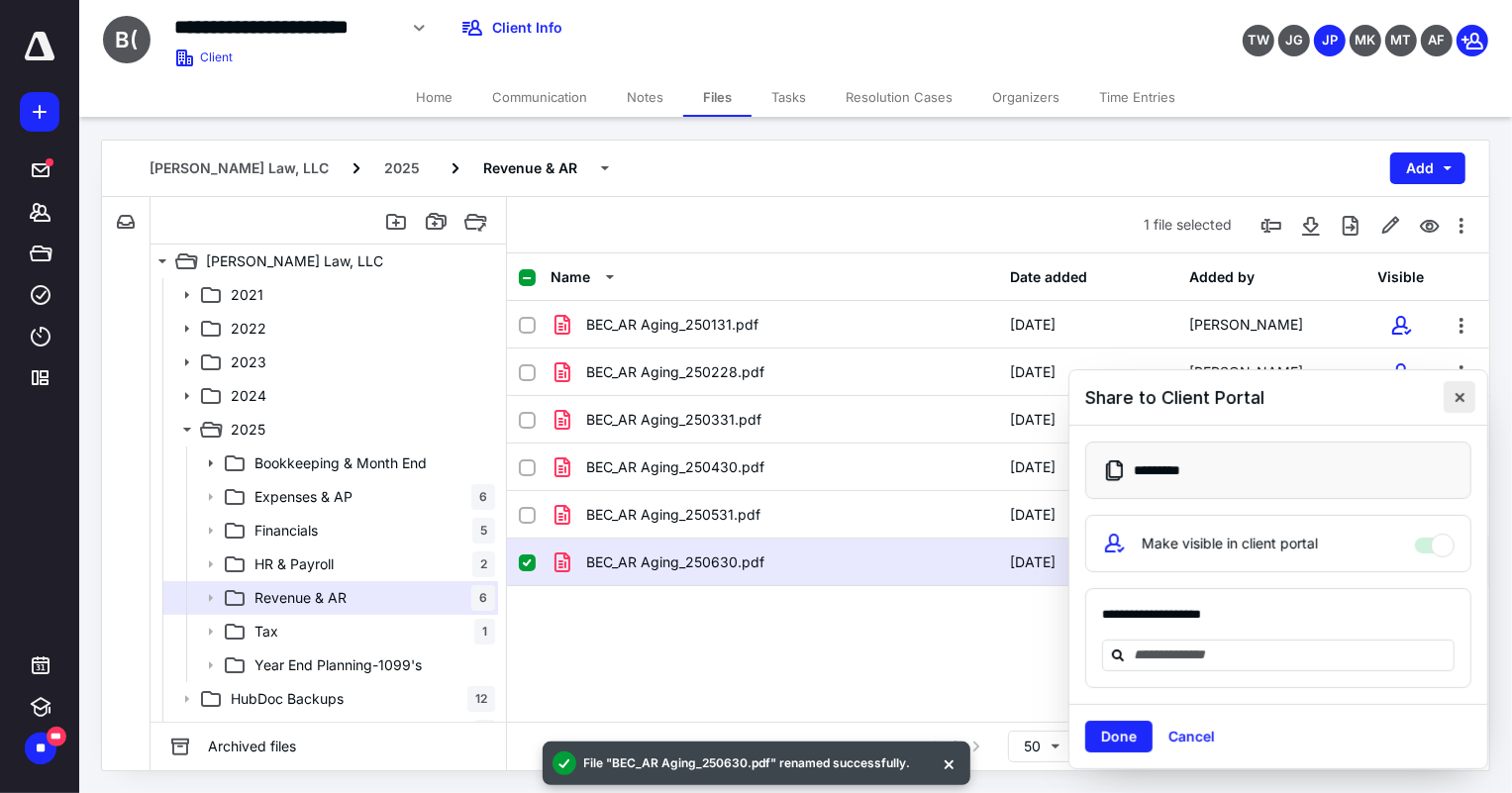 click at bounding box center [1460, 397] 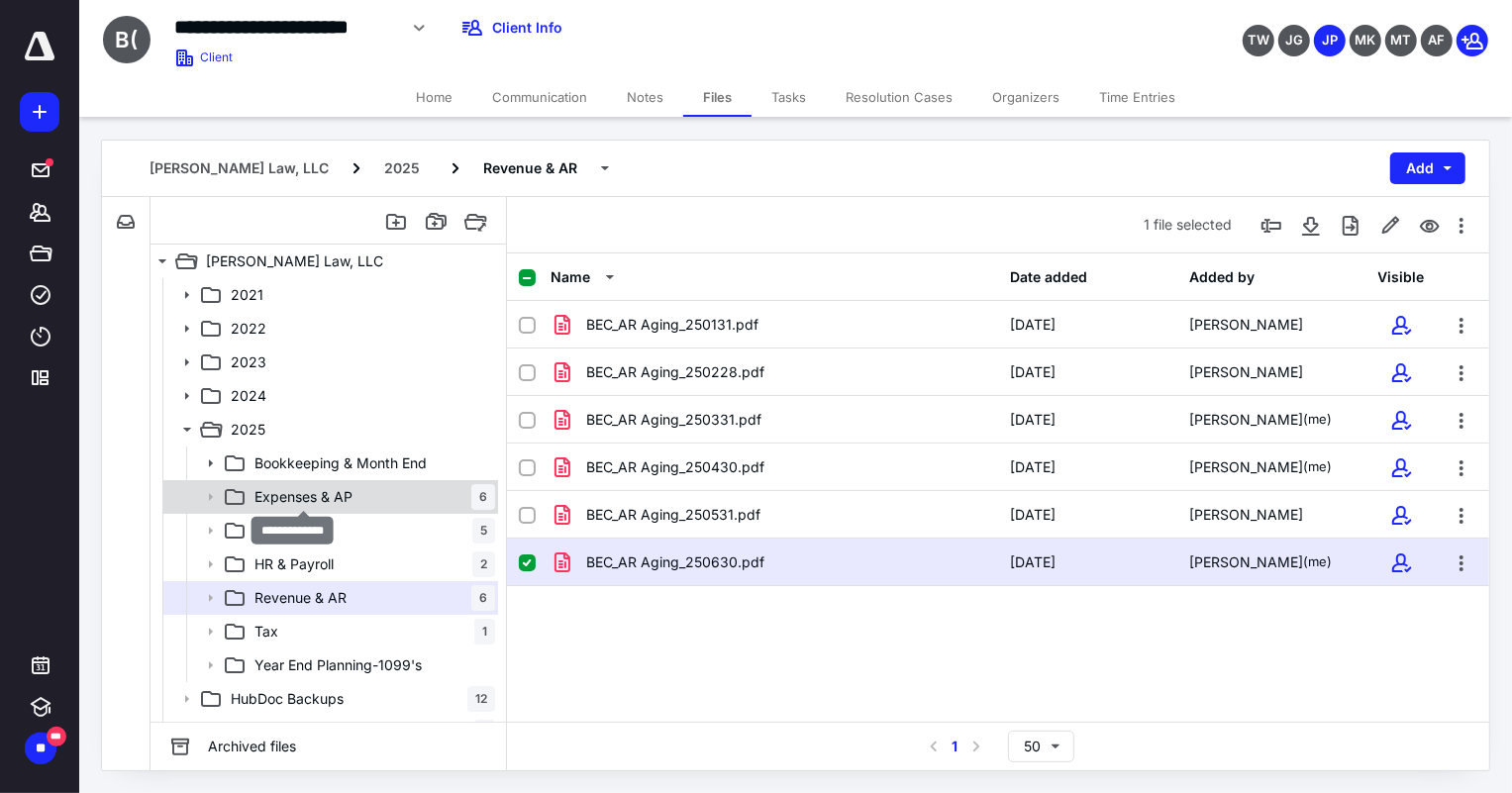 click on "Expenses & AP" at bounding box center [303, 497] 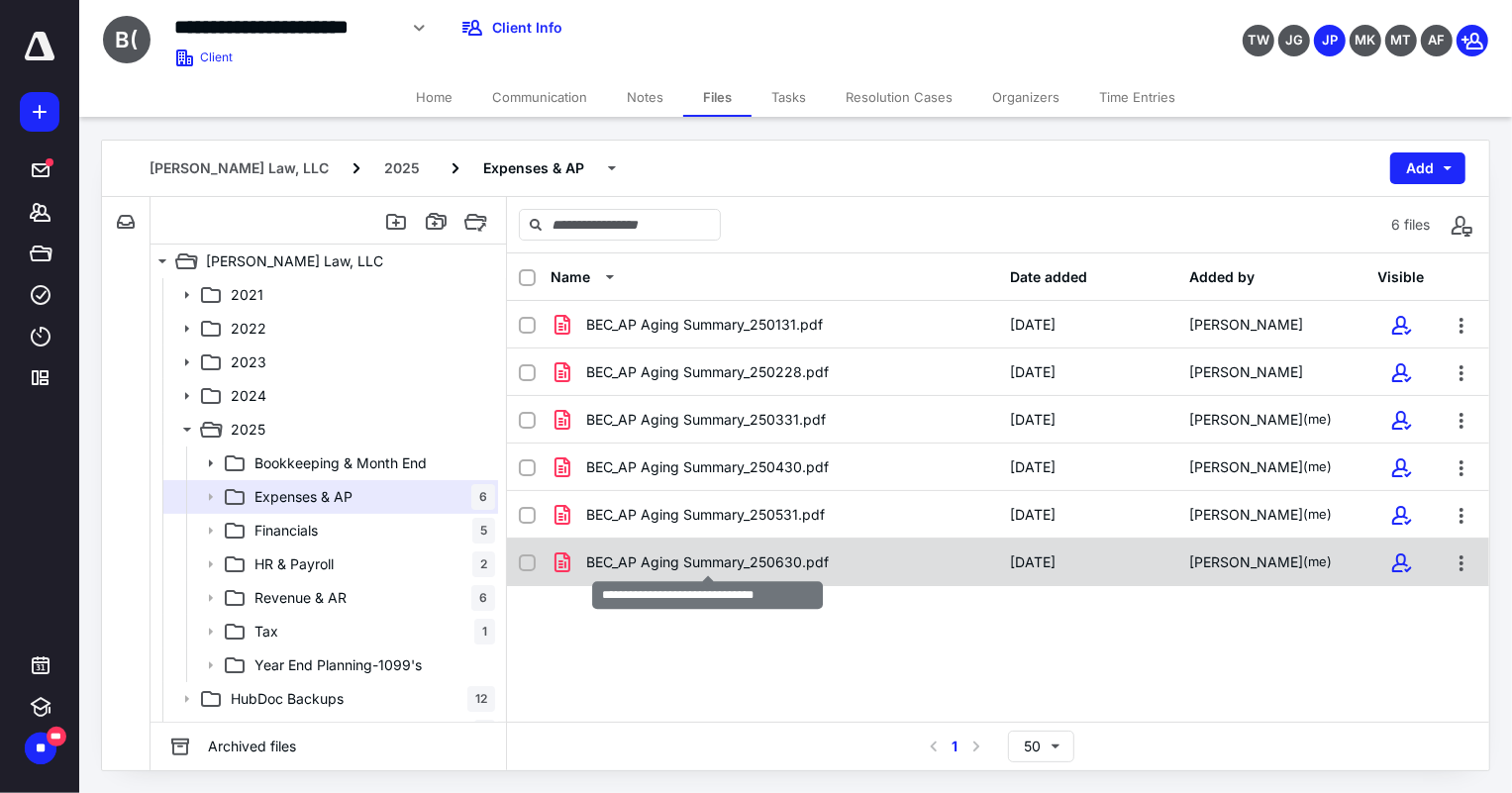 checkbox on "true" 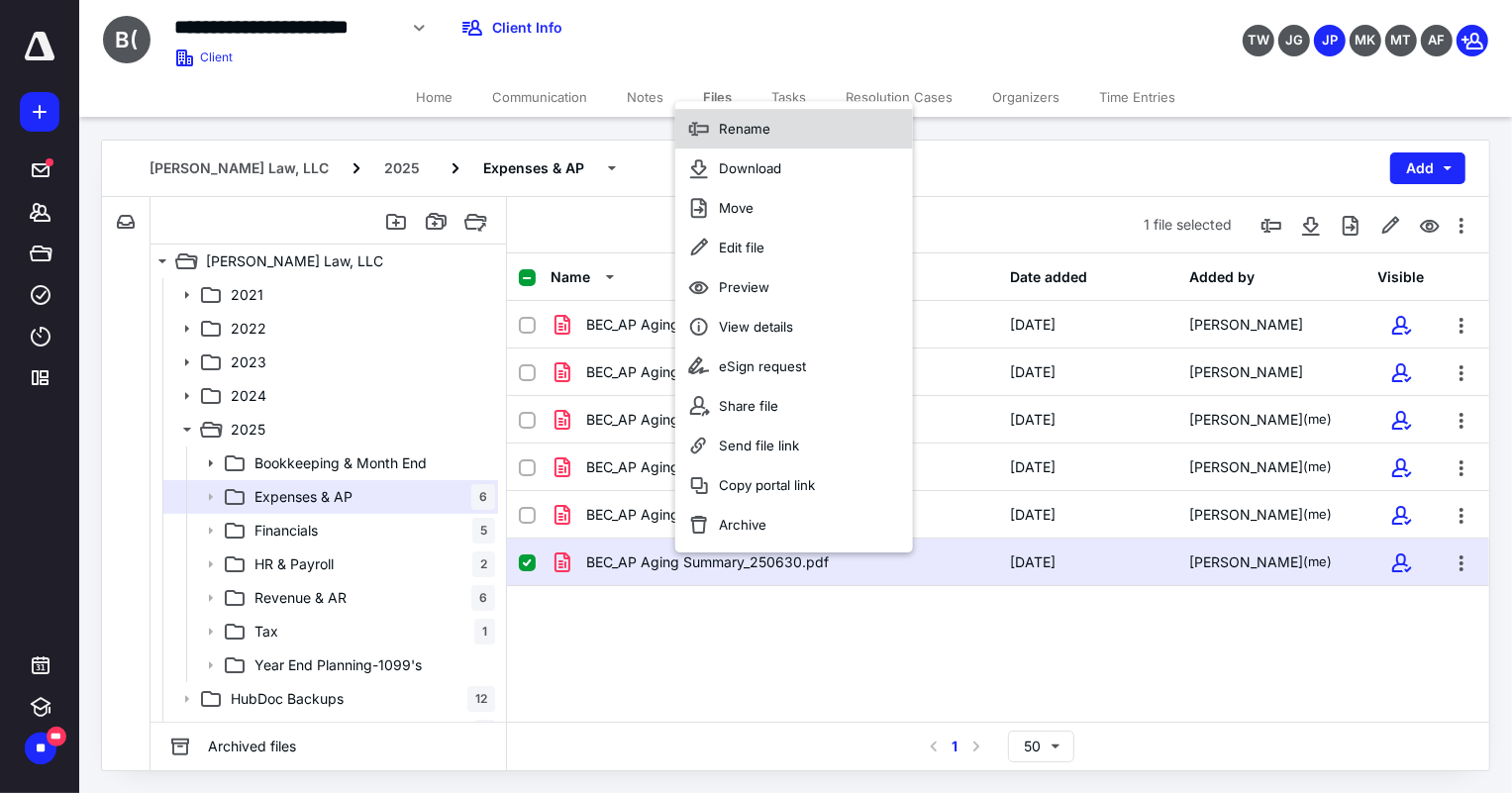 click on "Rename" at bounding box center [745, 129] 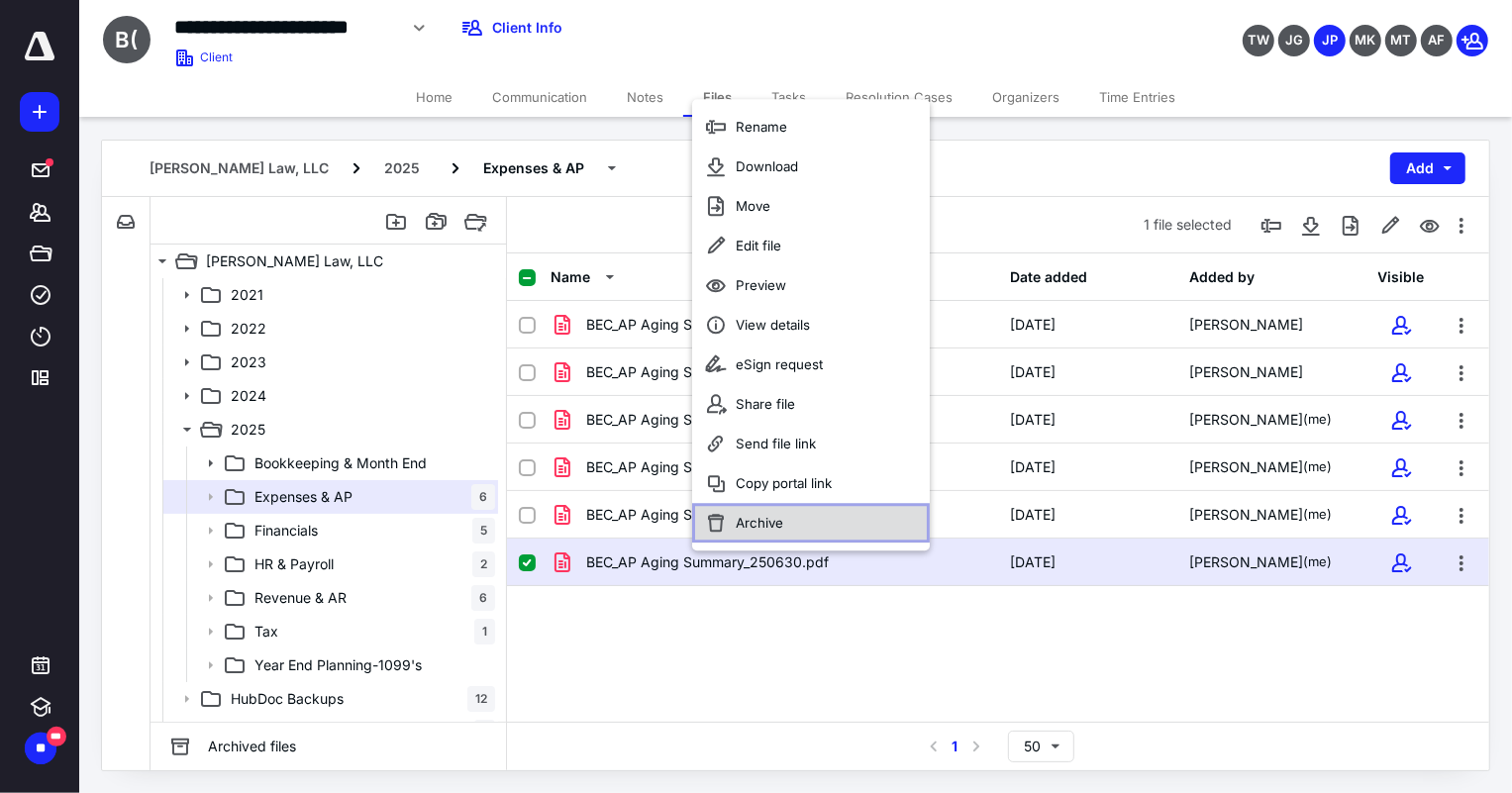 click on "Archive" at bounding box center (811, 523) 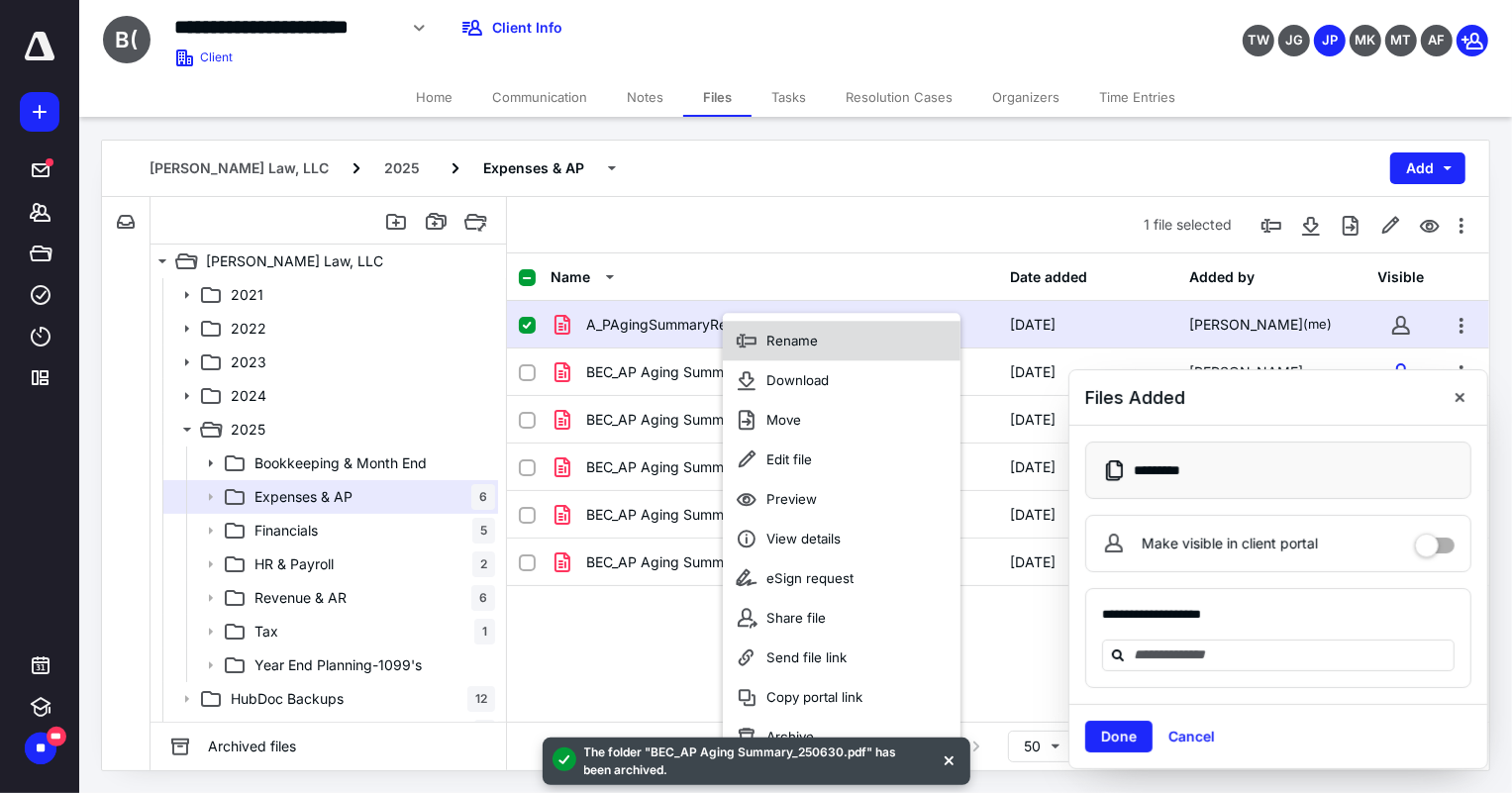 click on "Rename" at bounding box center [842, 341] 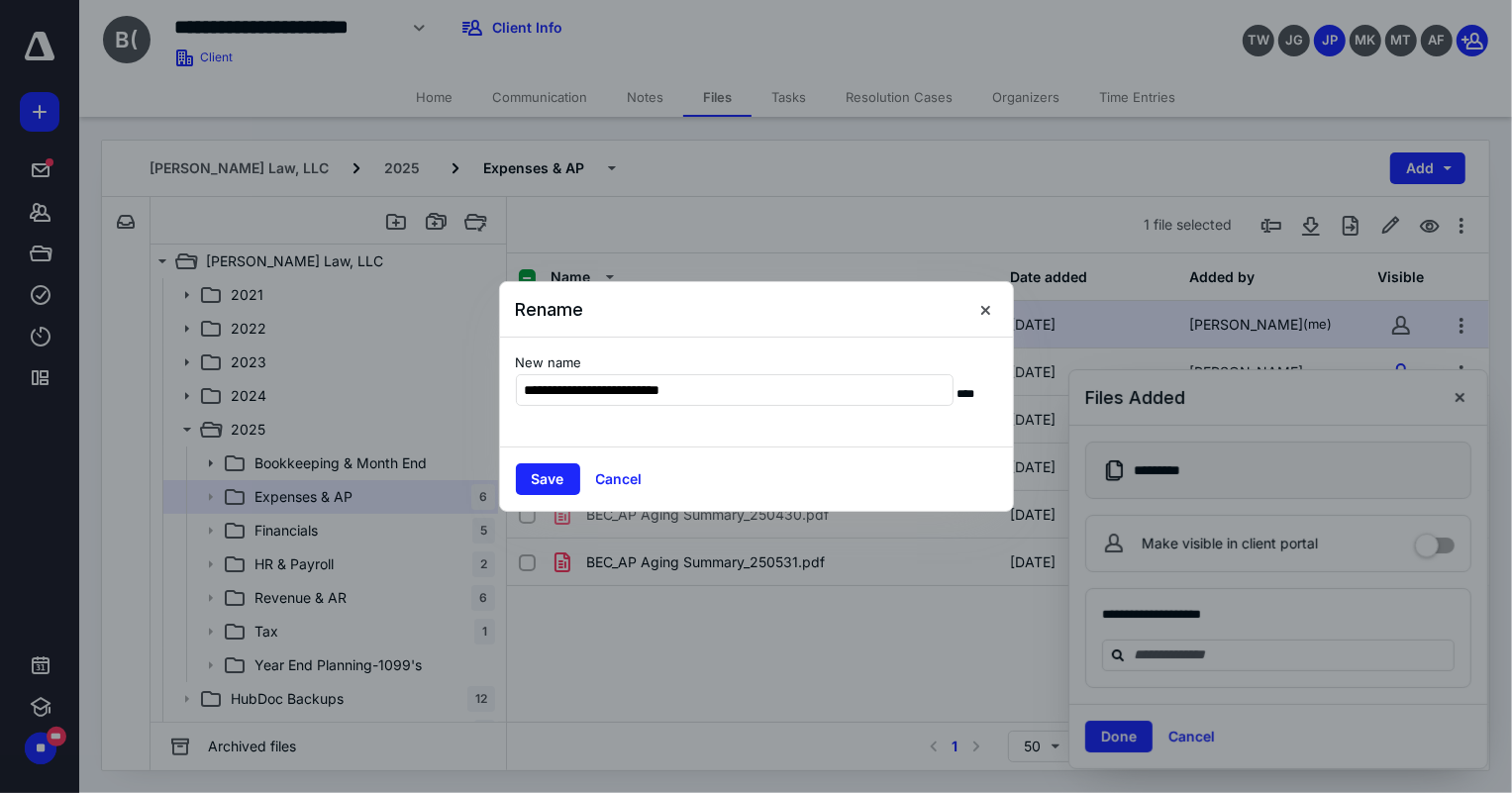 type on "**********" 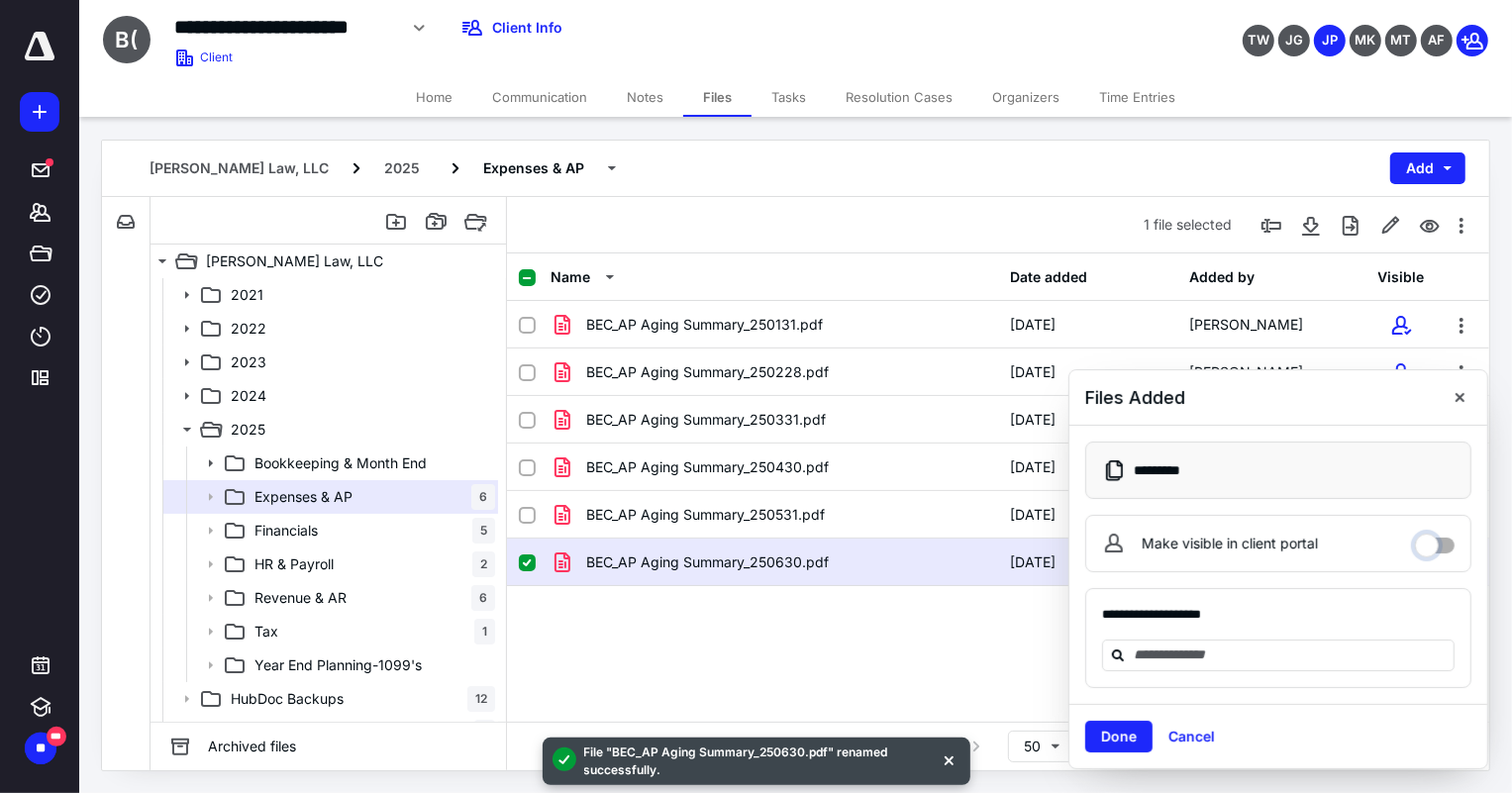 click on "Make visible in client portal" at bounding box center [1435, 541] 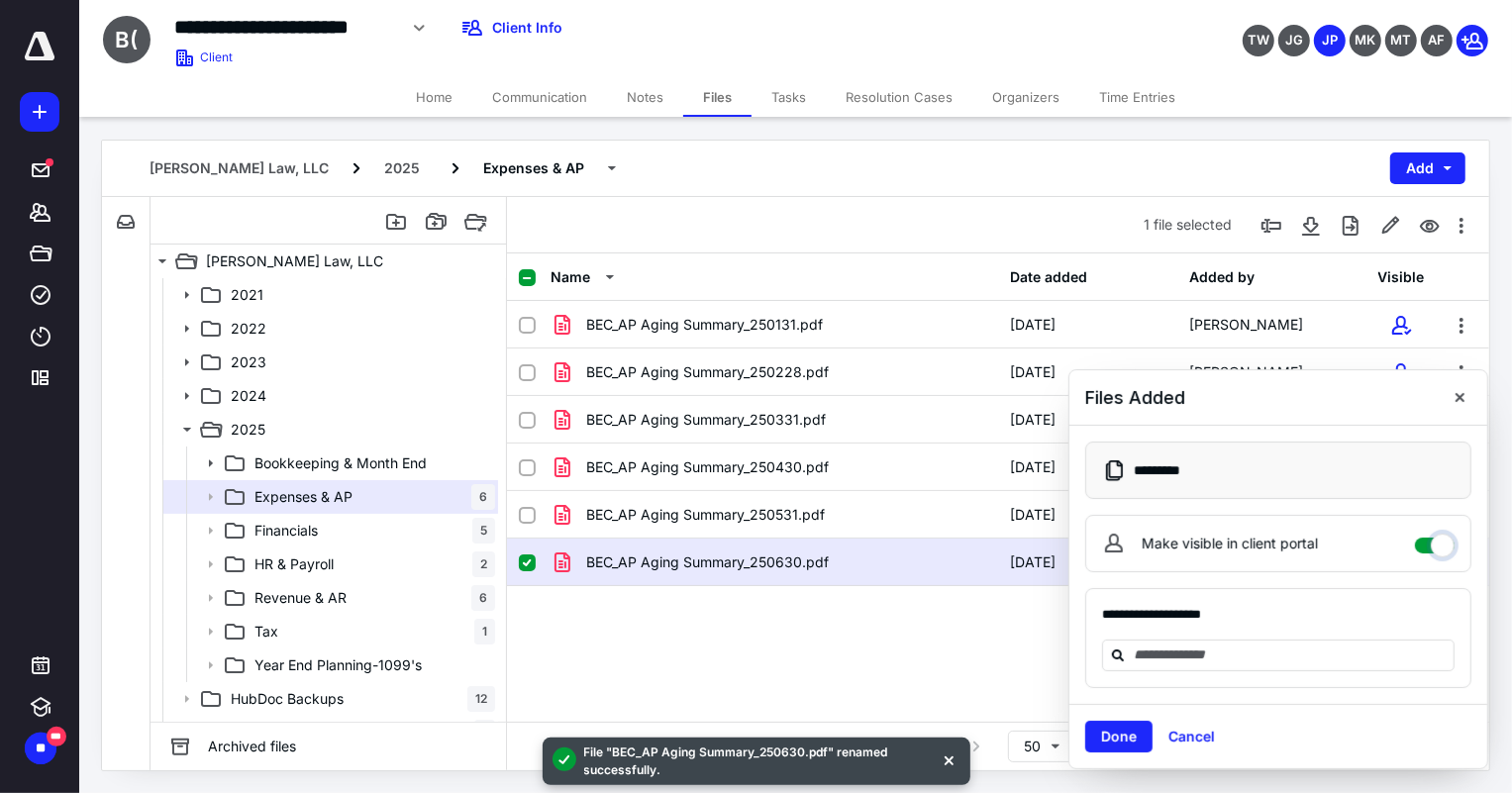 checkbox on "****" 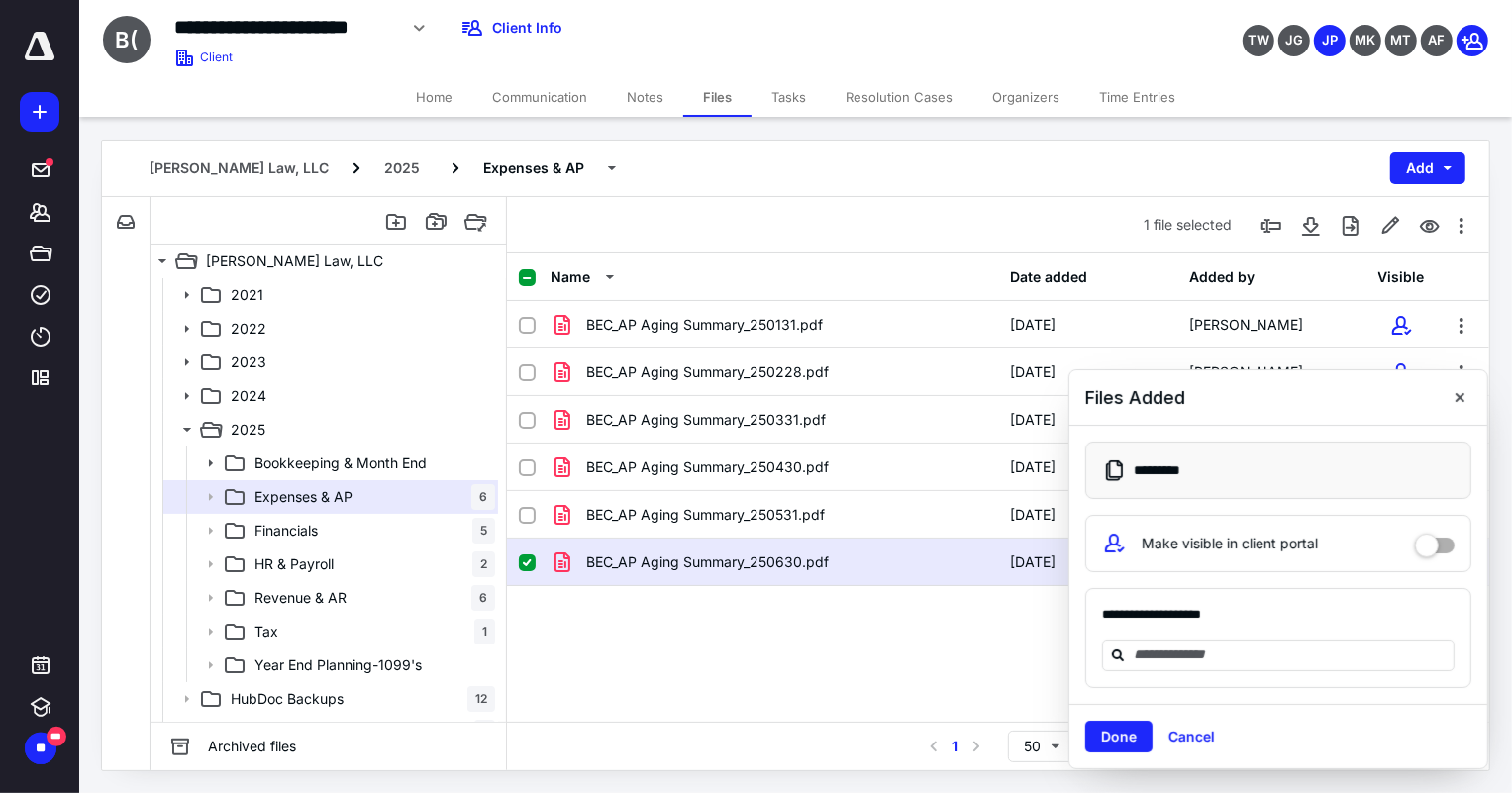 click on "Tasks" at bounding box center (788, 97) 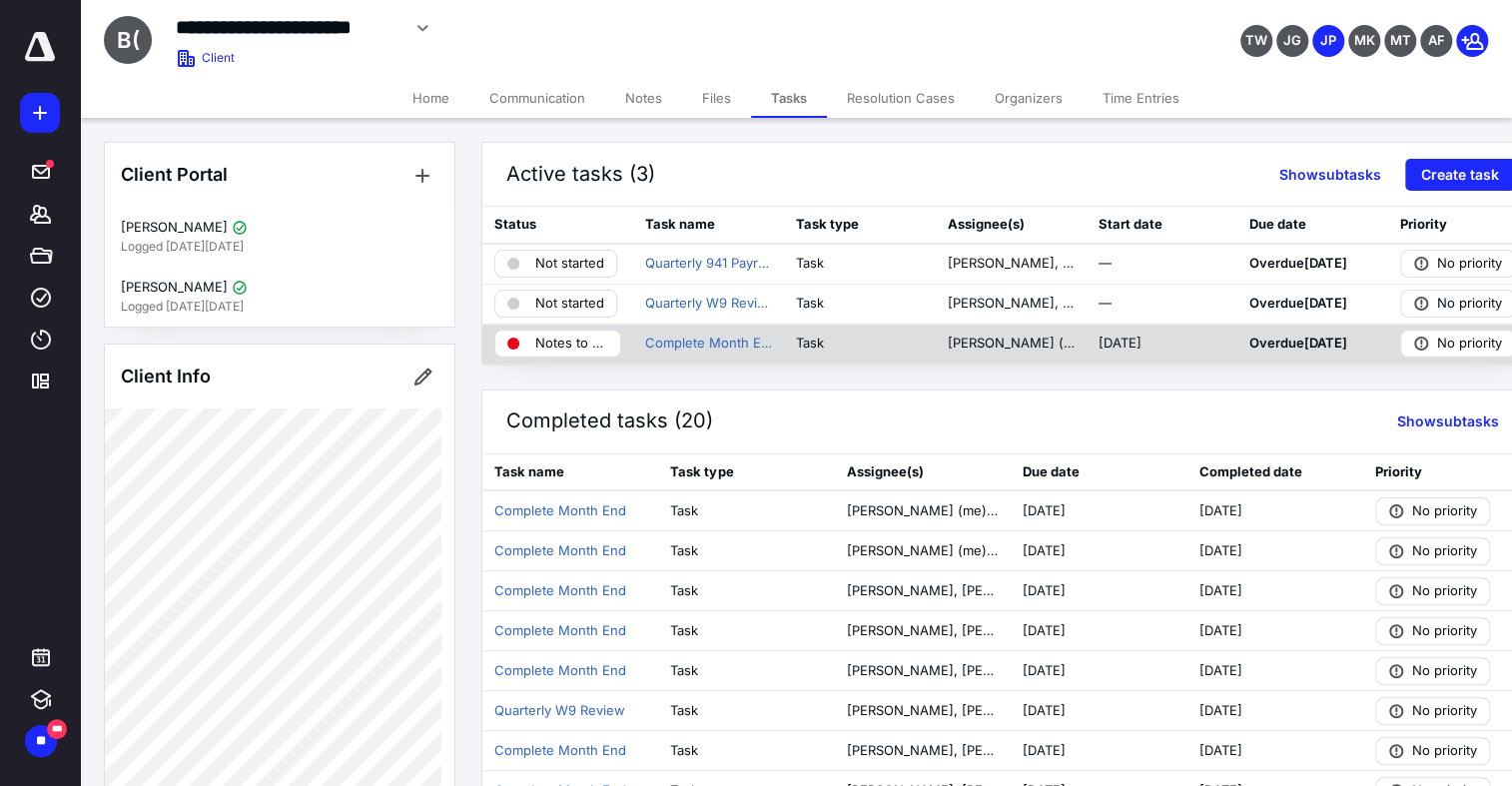click on "Notes to Staff" at bounding box center [571, 344] 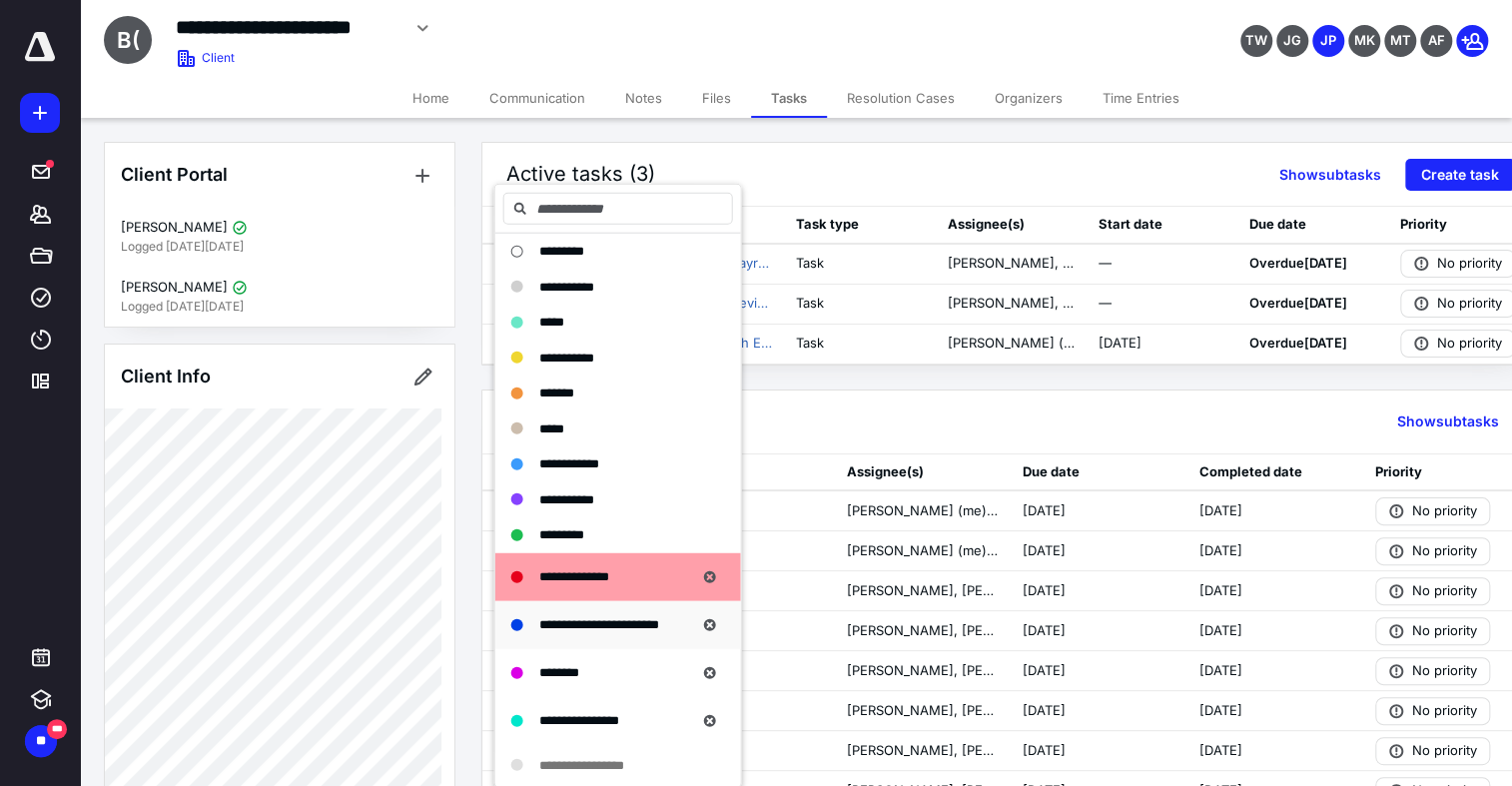 click on "**********" at bounding box center [599, 624] 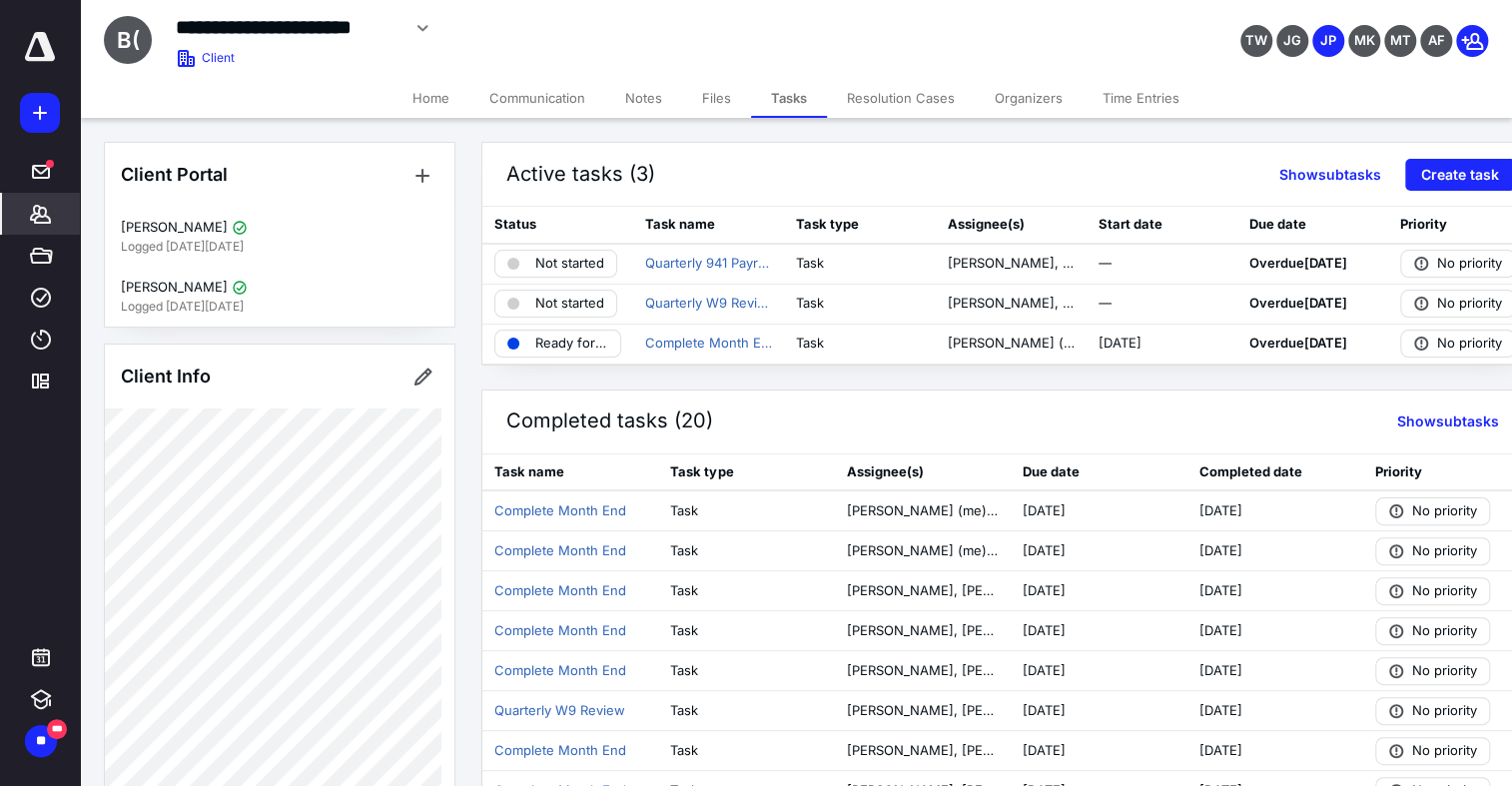 click 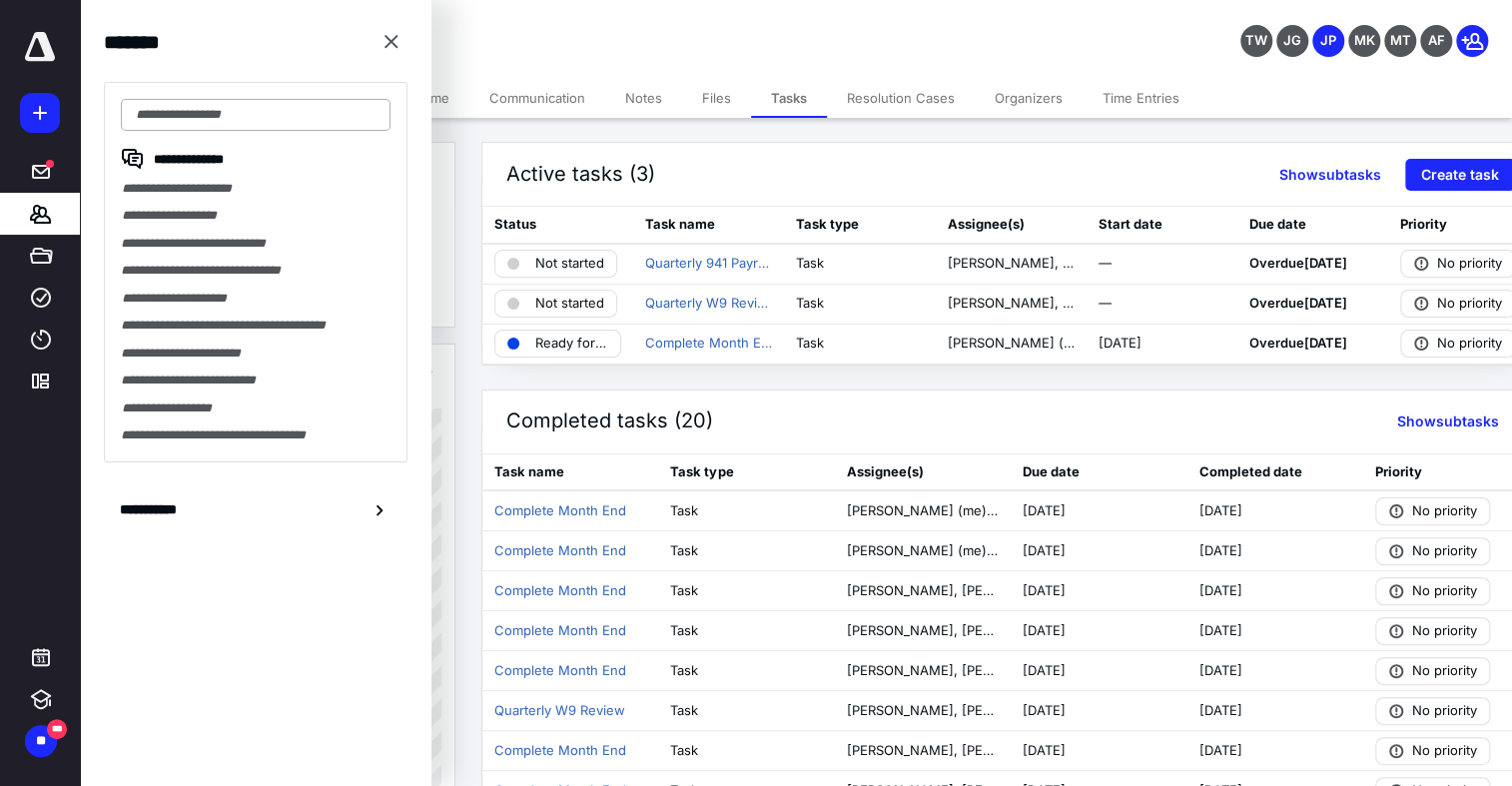click at bounding box center (256, 115) 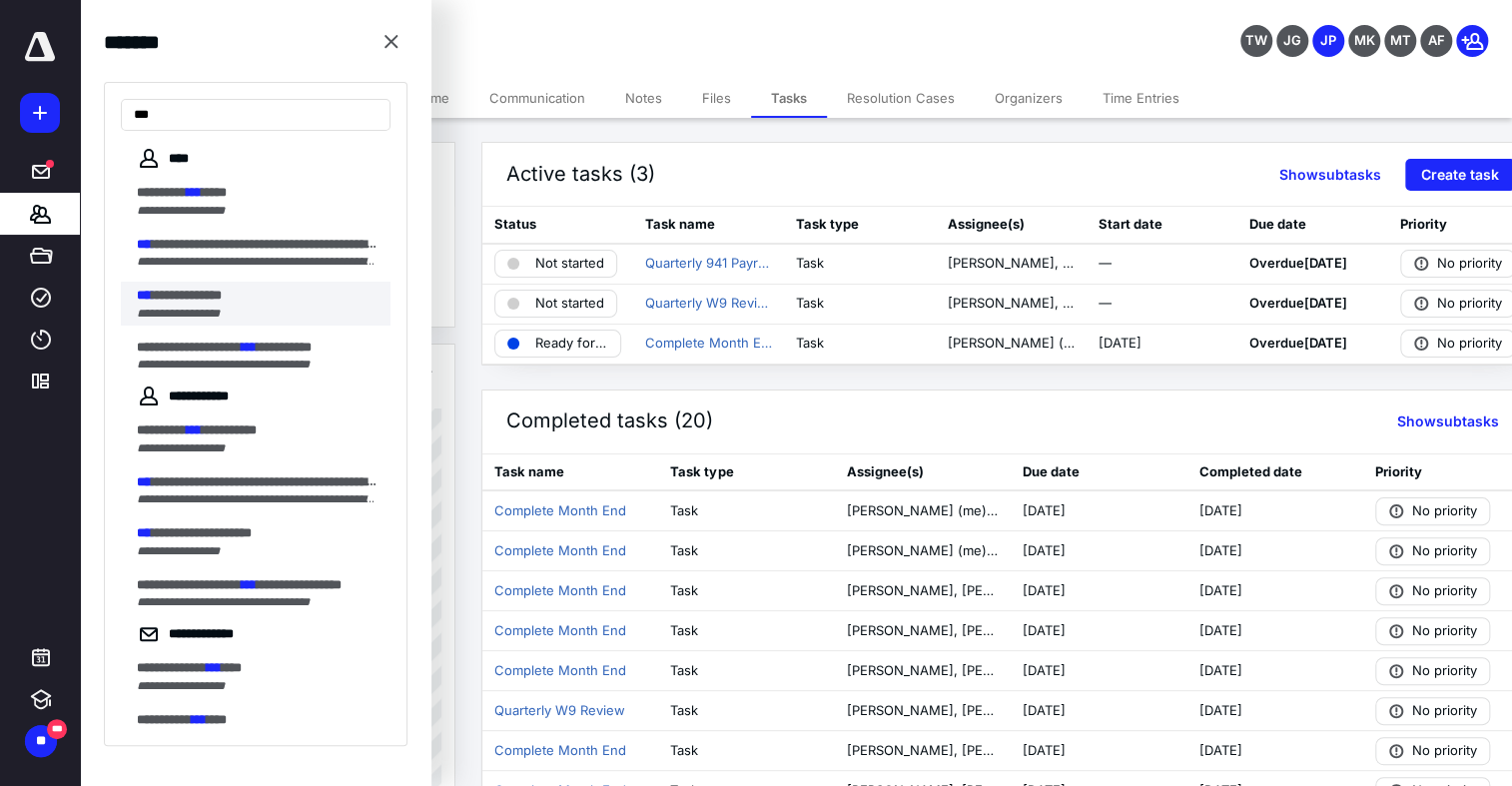 type on "***" 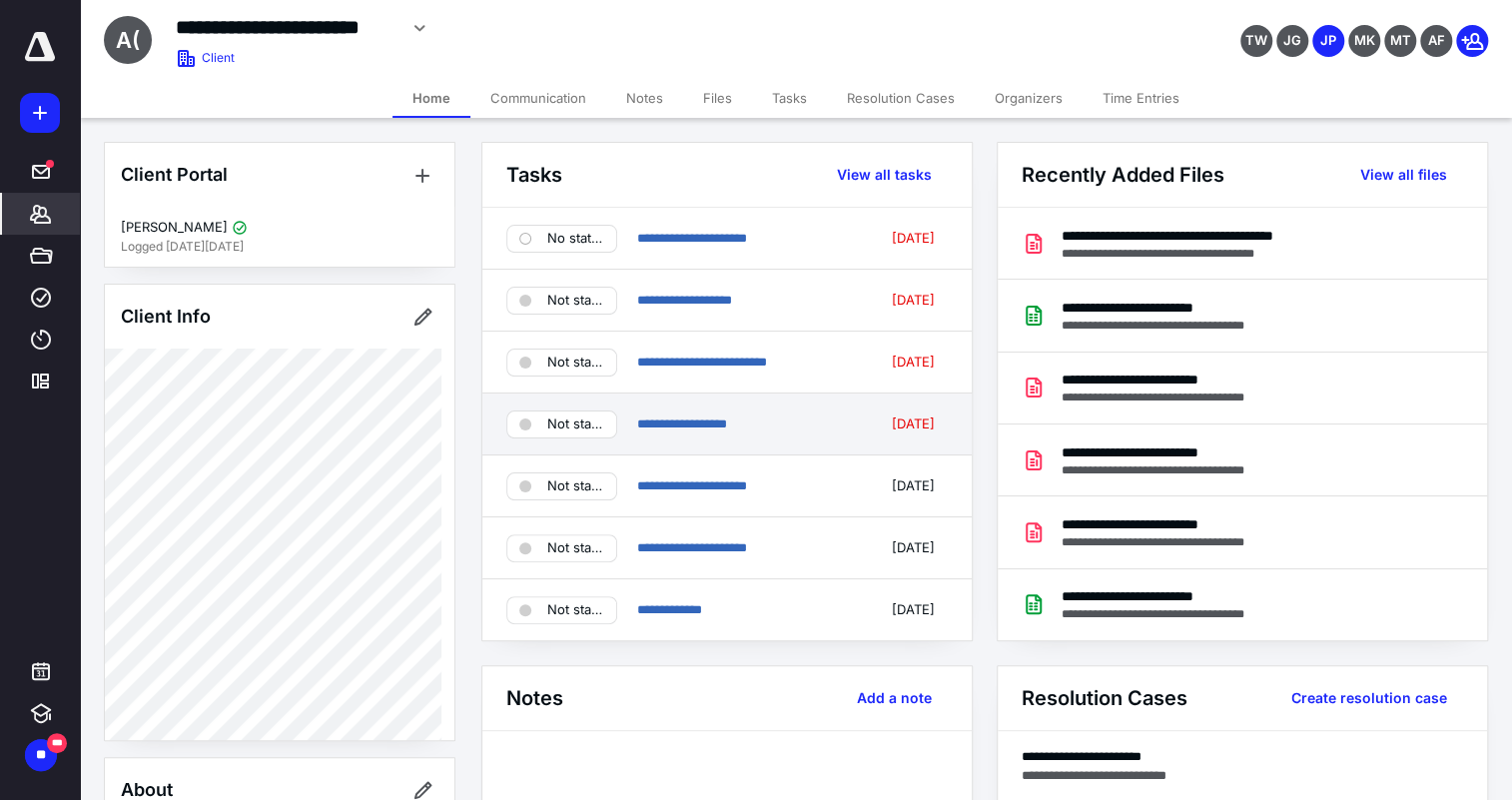 click on "Not started" at bounding box center [561, 424] 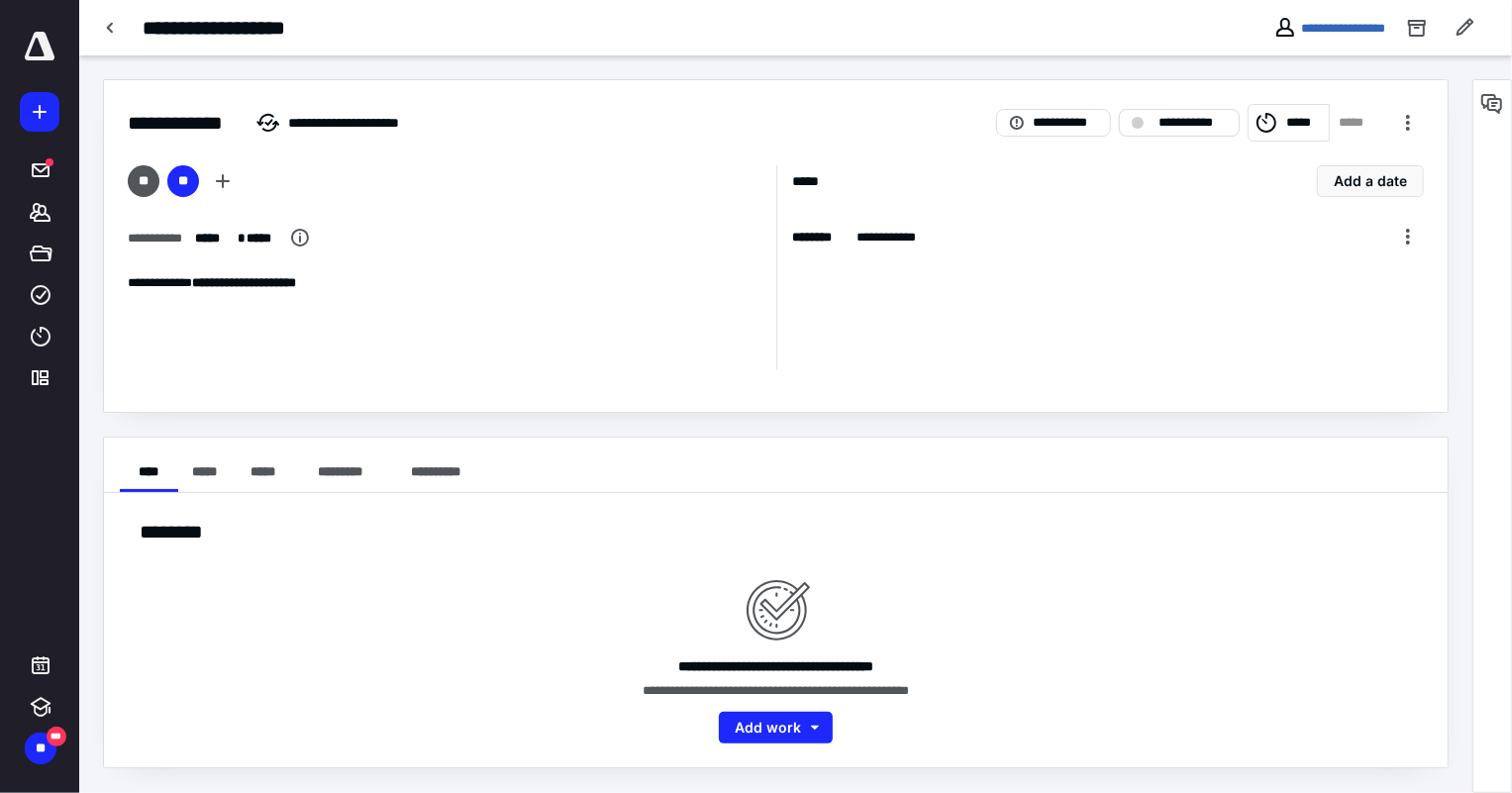 click on "**********" at bounding box center (1193, 123) 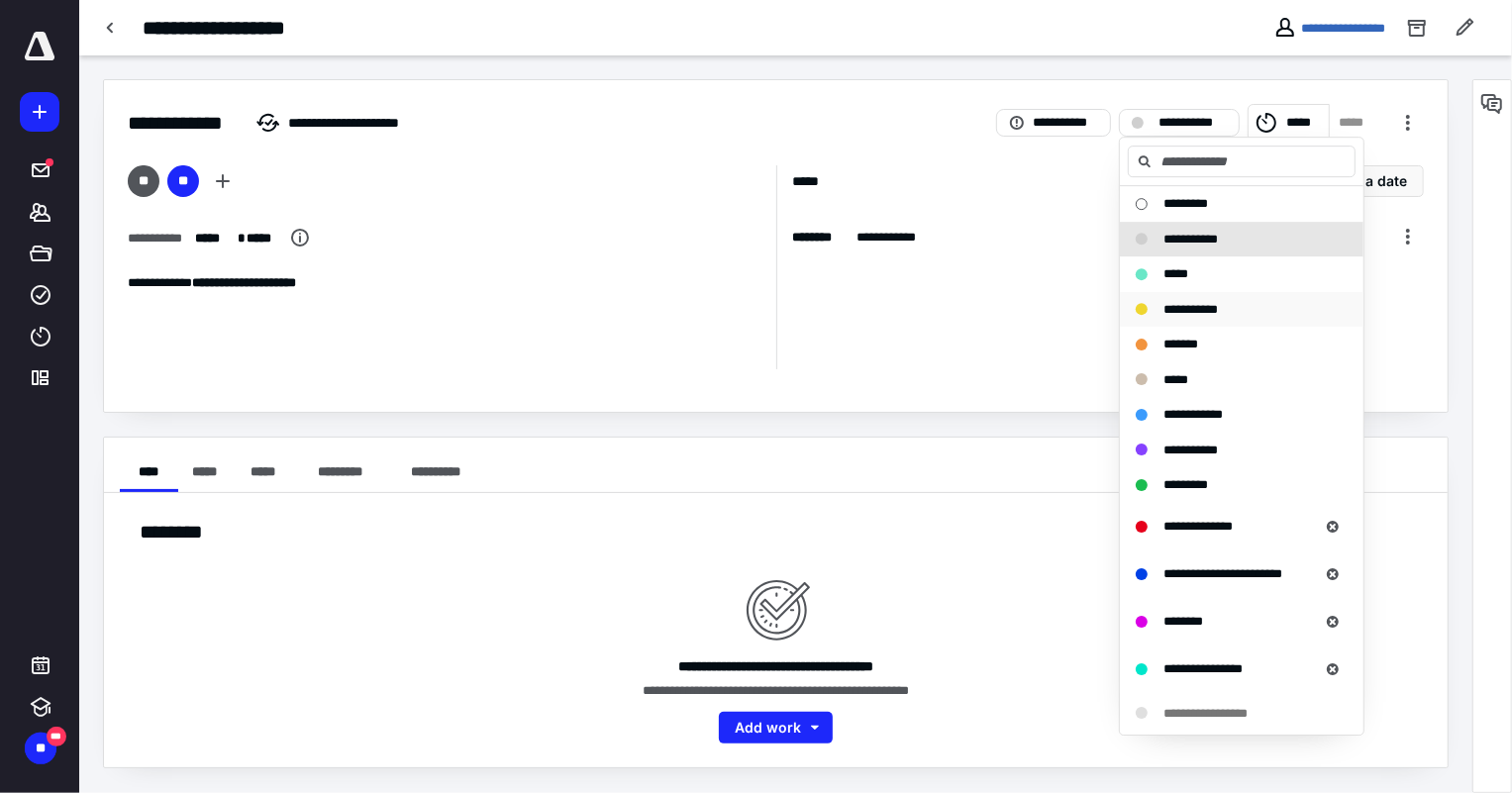 click on "**********" at bounding box center (1190, 309) 